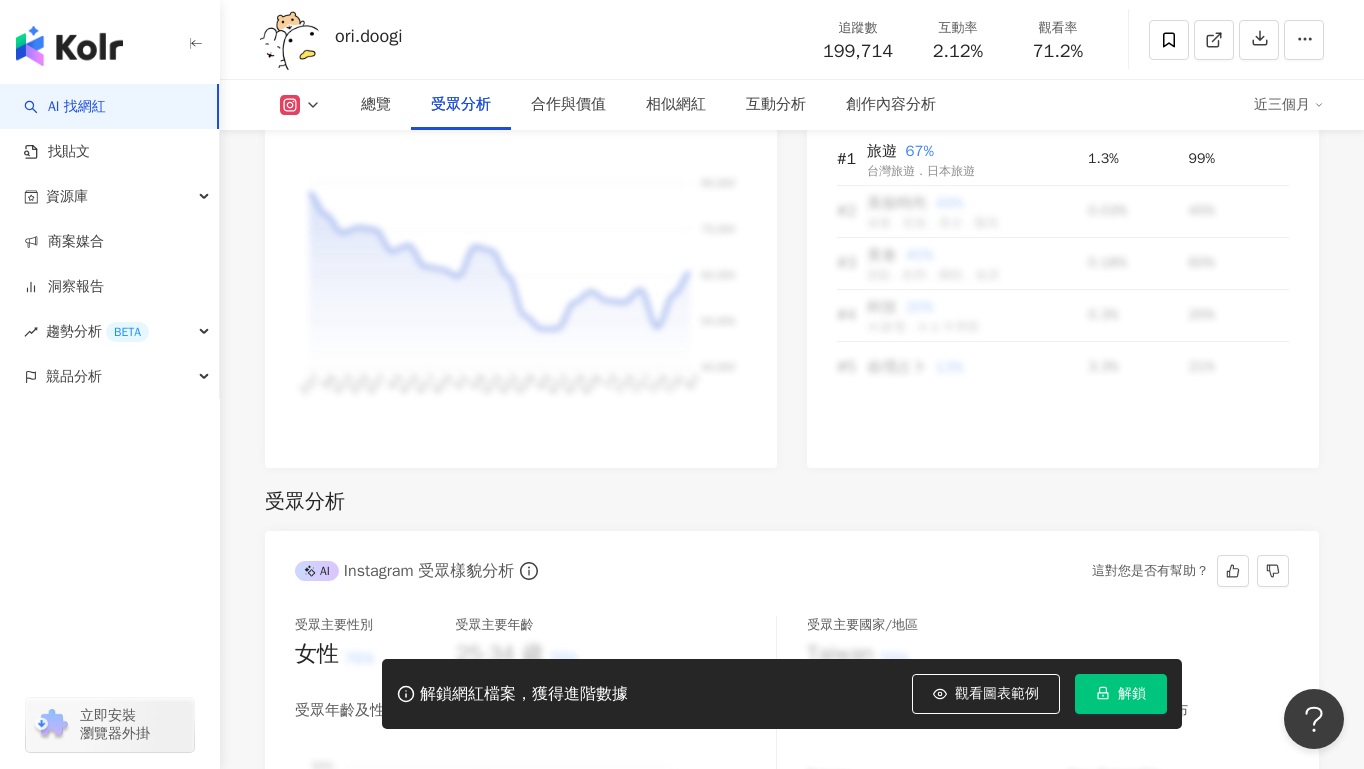 scroll, scrollTop: 2101, scrollLeft: 0, axis: vertical 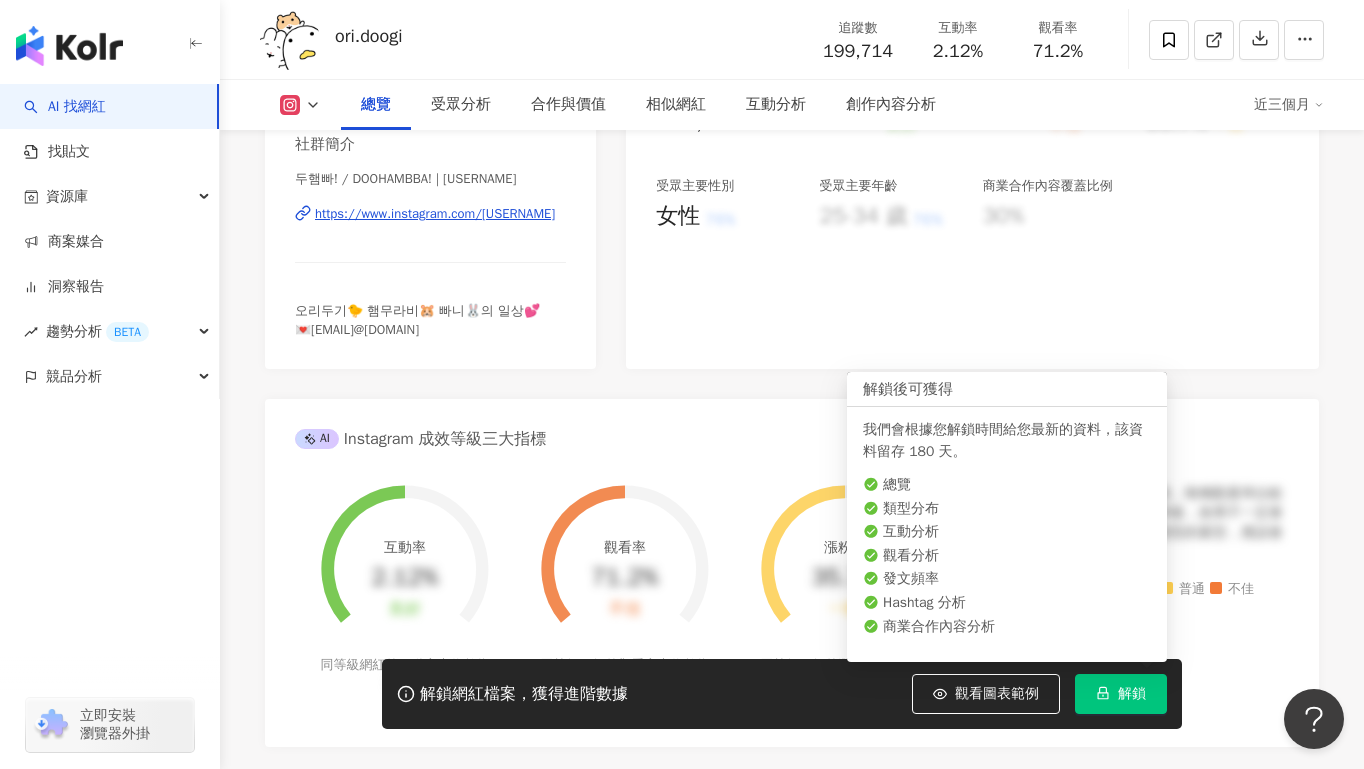 click on "解鎖" at bounding box center (1132, 694) 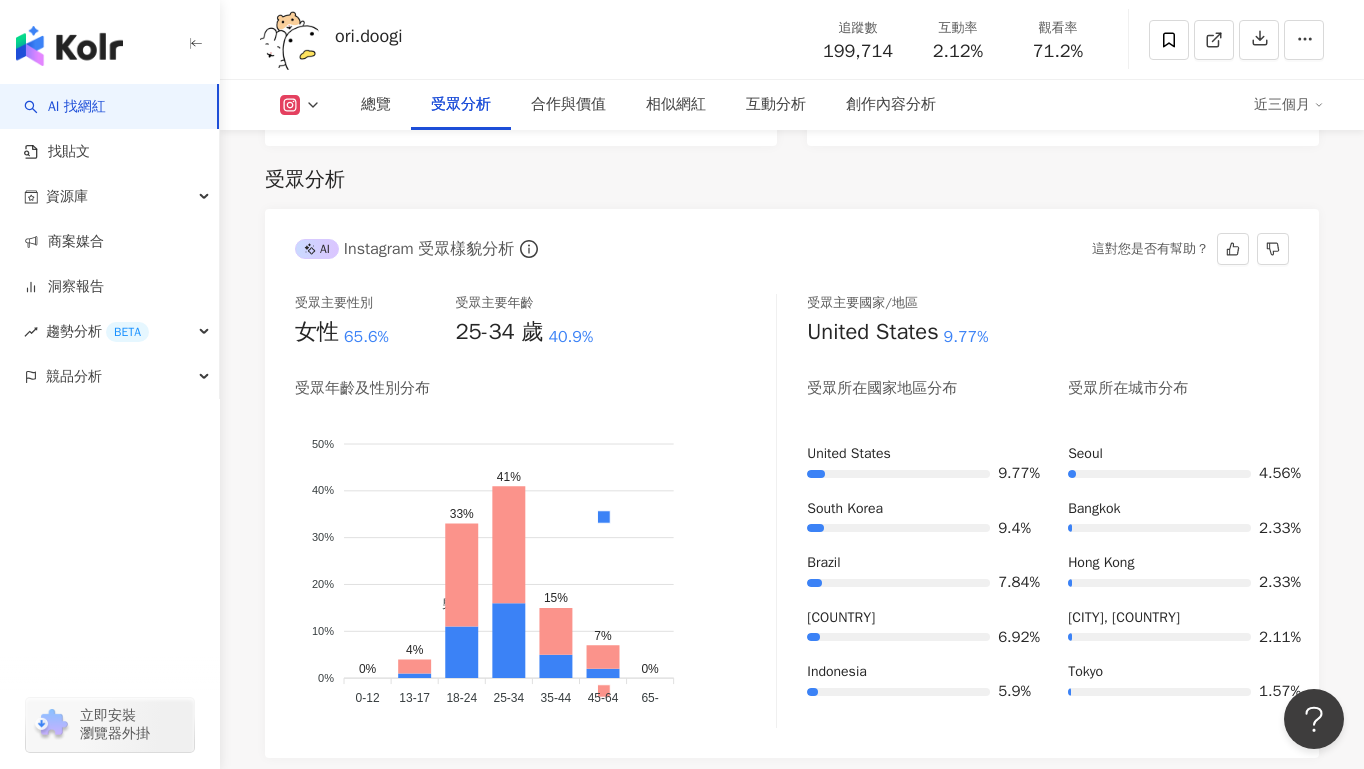 scroll, scrollTop: 1732, scrollLeft: 0, axis: vertical 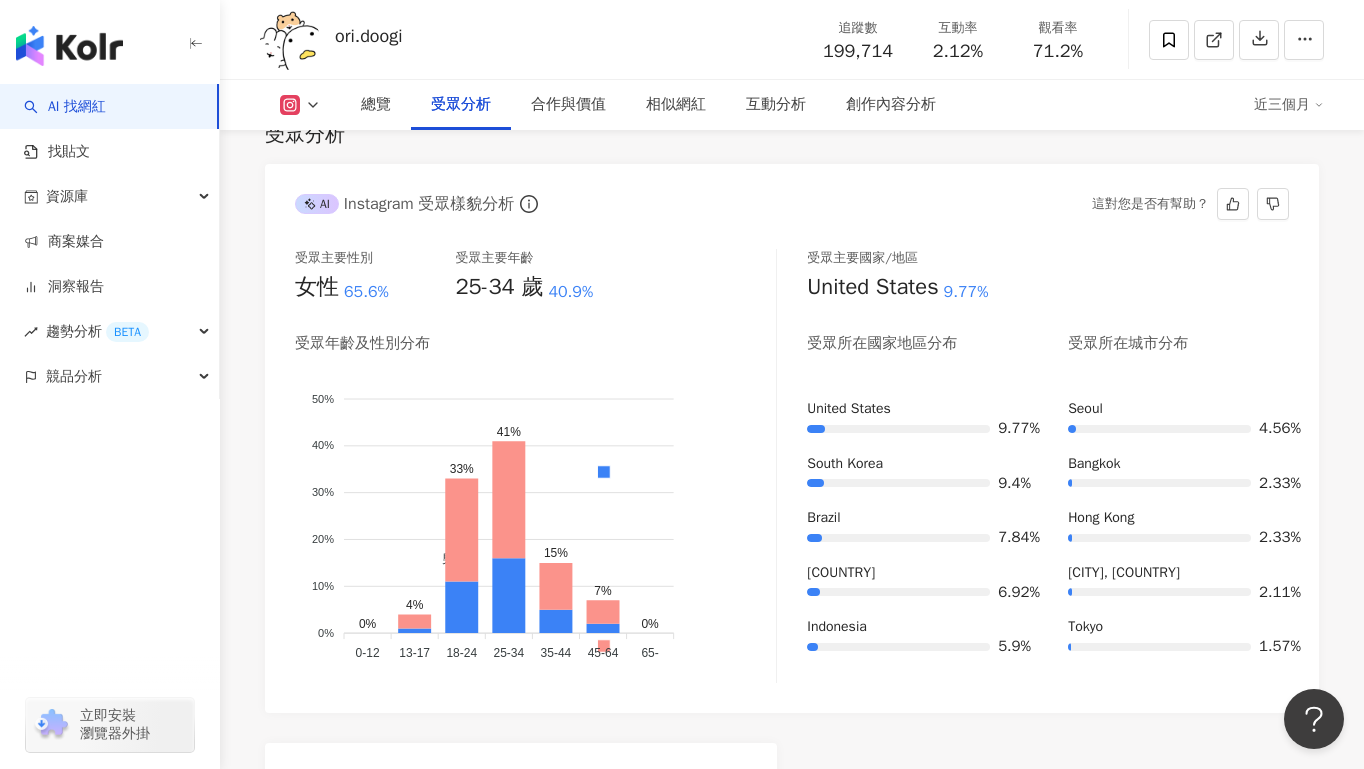 click on "近三個月" at bounding box center [1289, 105] 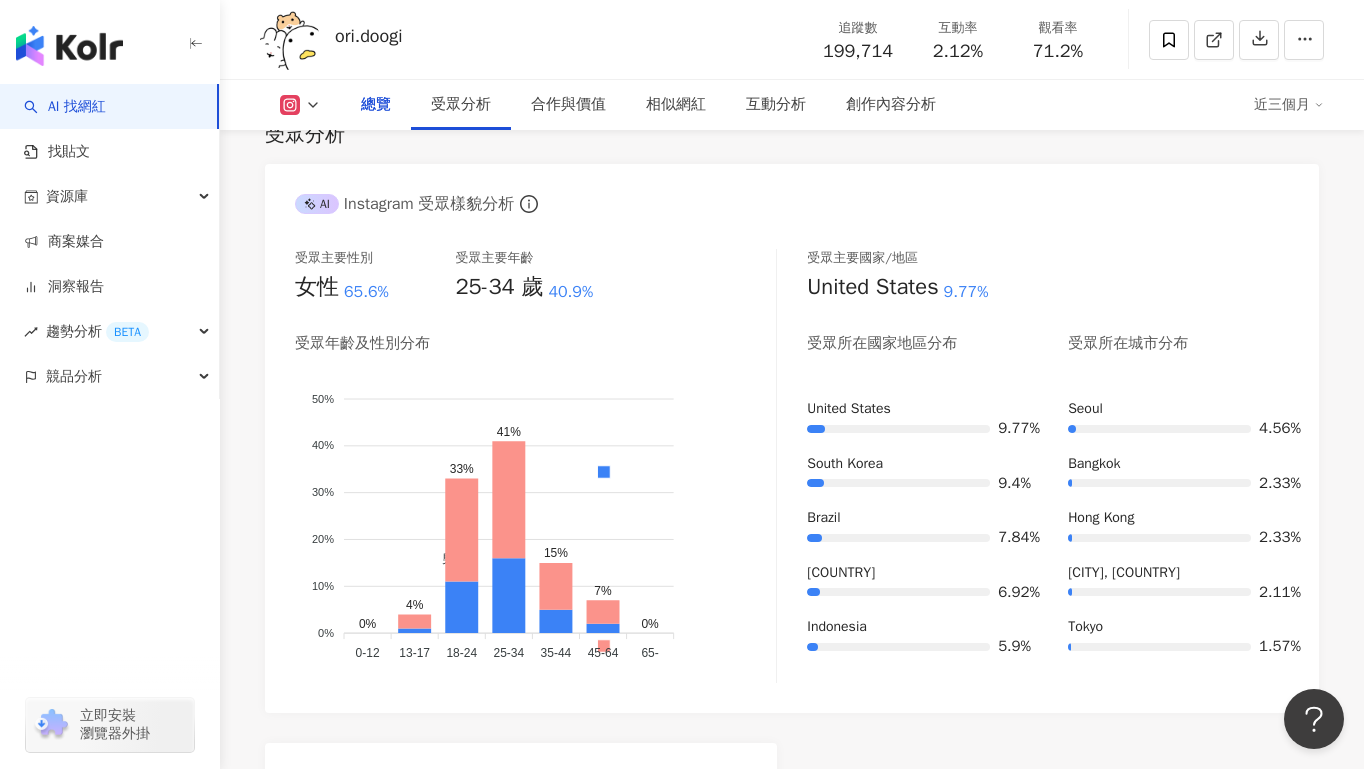 scroll, scrollTop: 375, scrollLeft: 0, axis: vertical 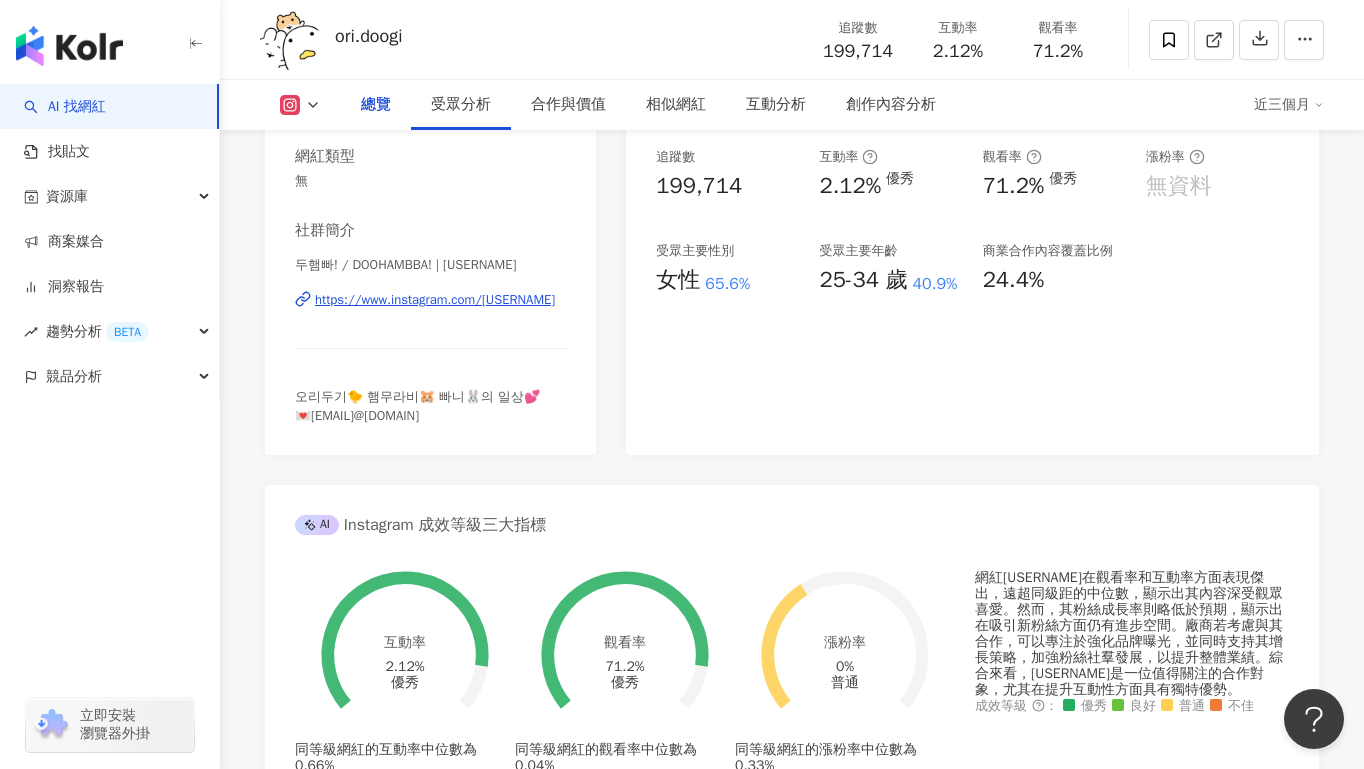 click on "近三個月" at bounding box center (1289, 105) 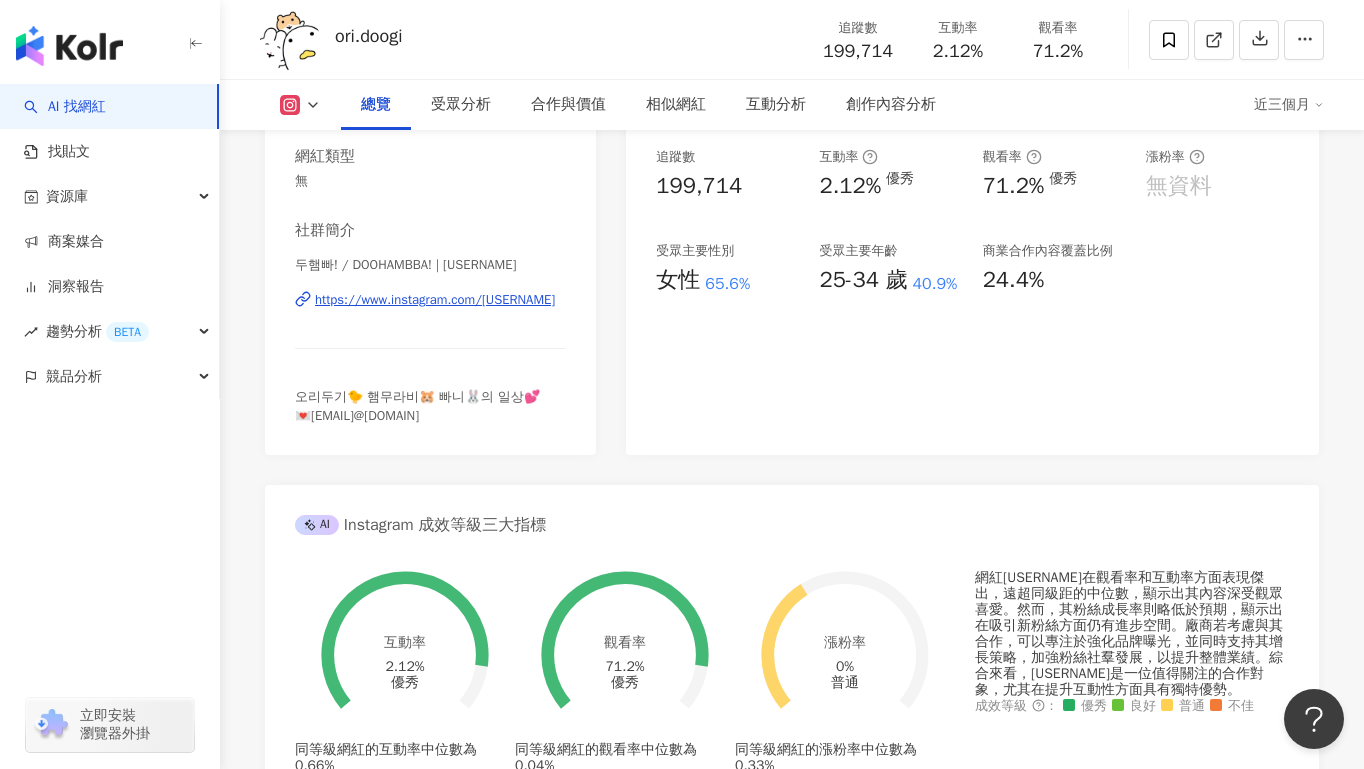 drag, startPoint x: 1286, startPoint y: 98, endPoint x: 1288, endPoint y: 108, distance: 10.198039 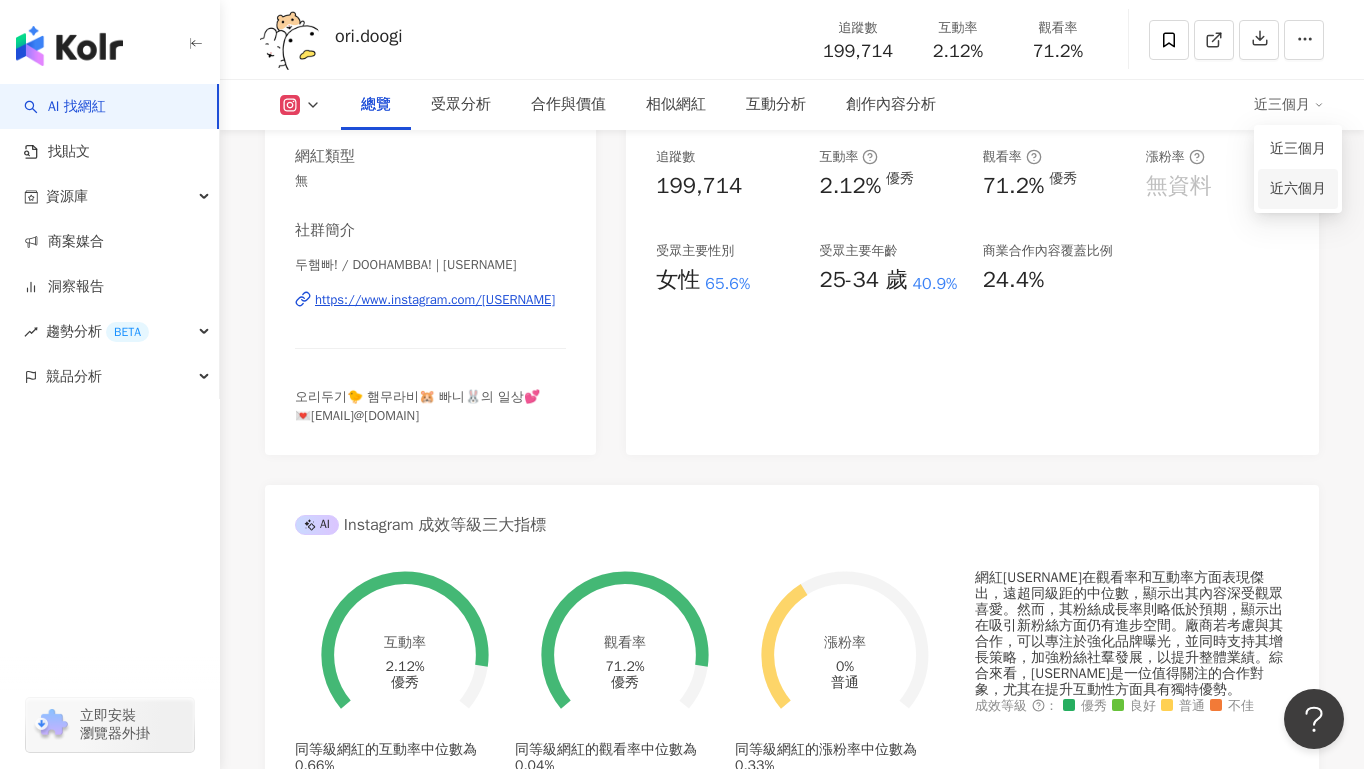 click on "近六個月" at bounding box center (1298, 188) 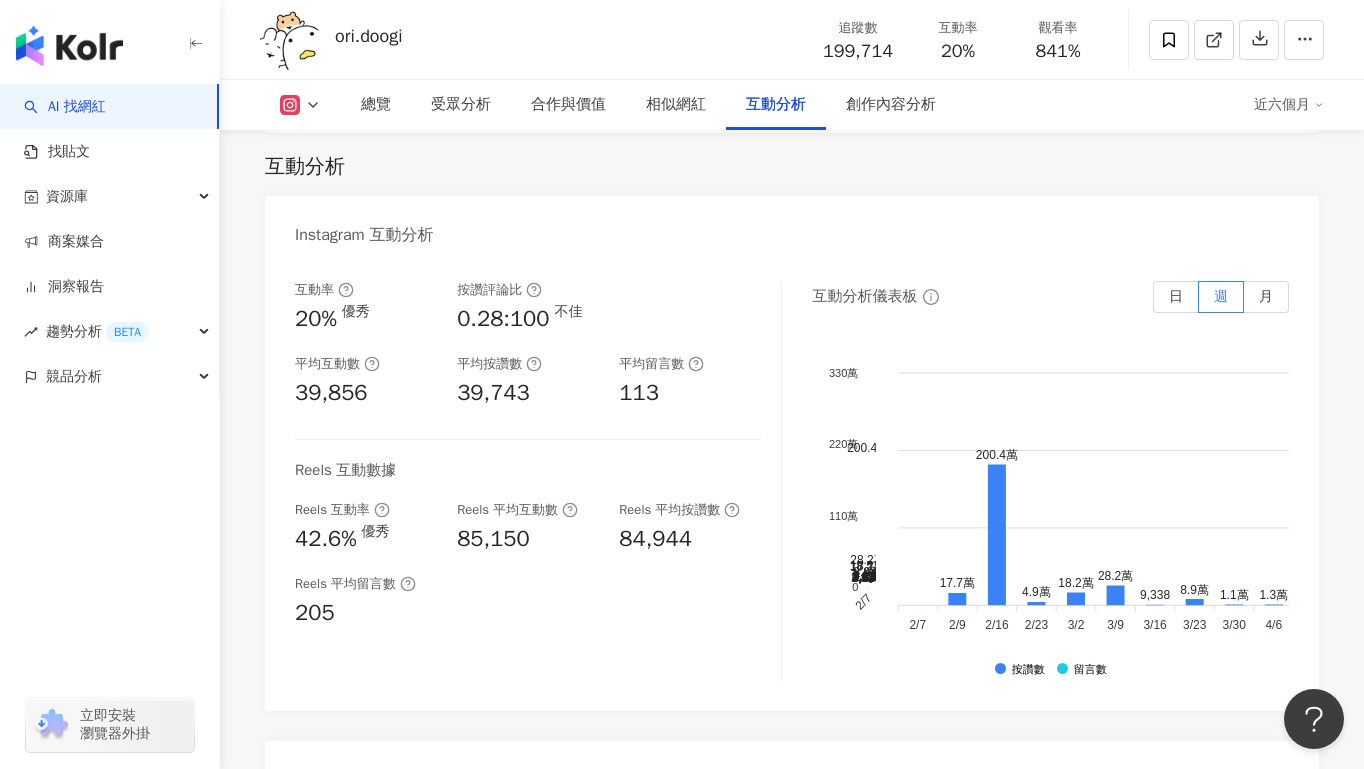 scroll, scrollTop: 4446, scrollLeft: 0, axis: vertical 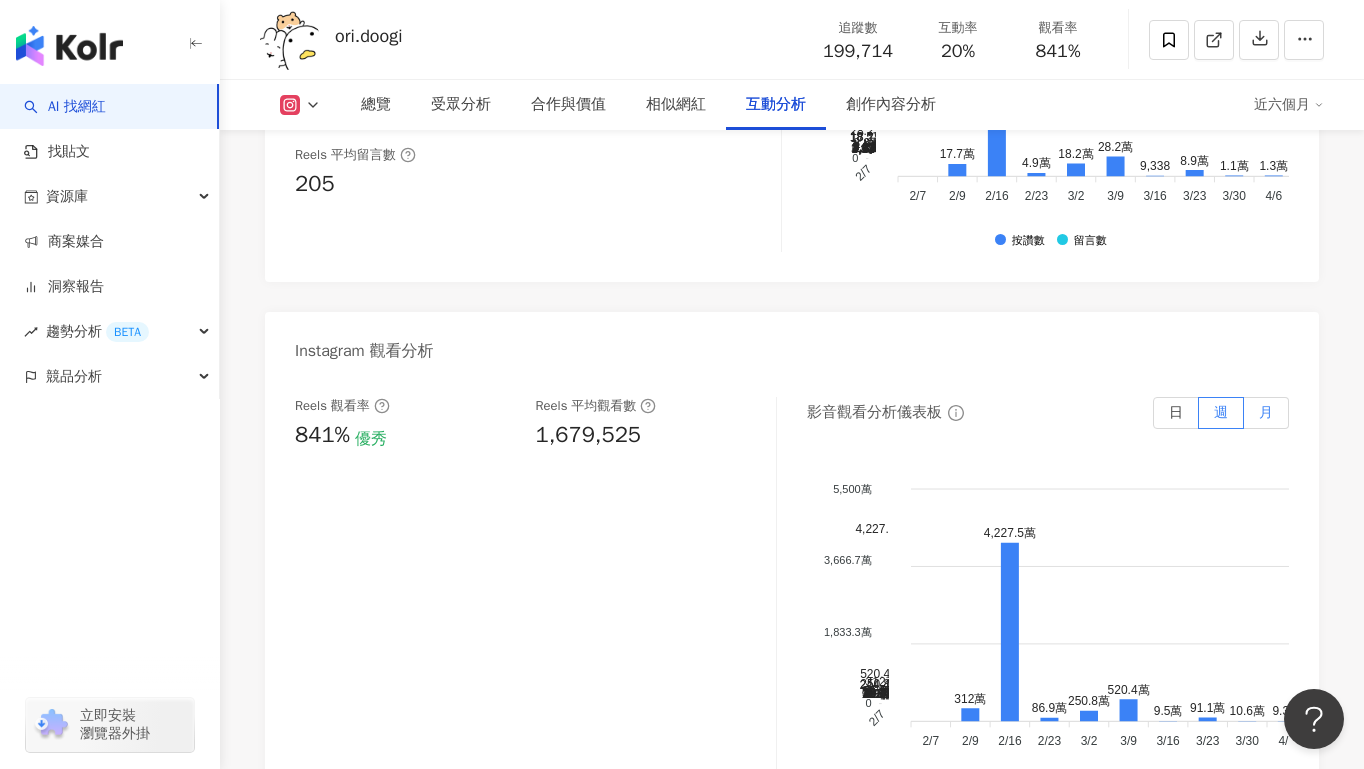 click on "月" at bounding box center (1266, 412) 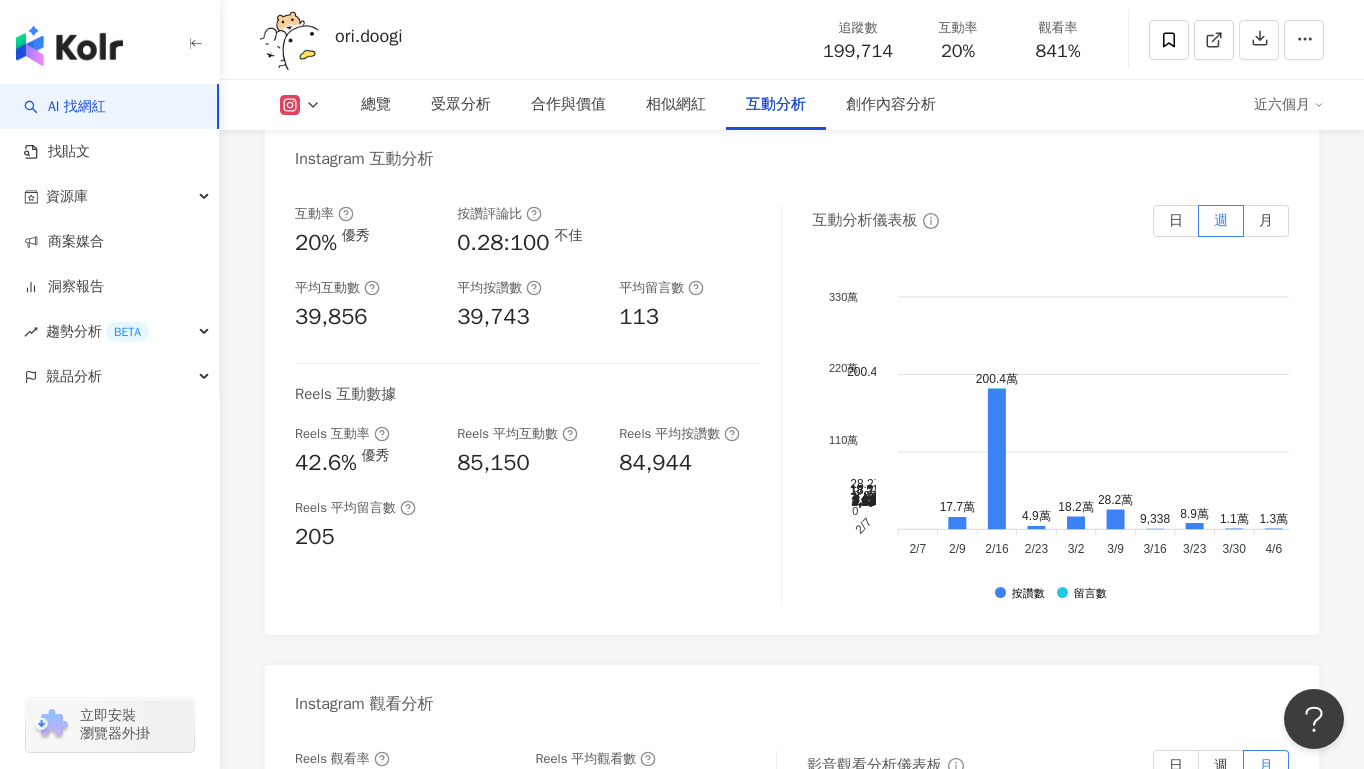 scroll, scrollTop: 4062, scrollLeft: 0, axis: vertical 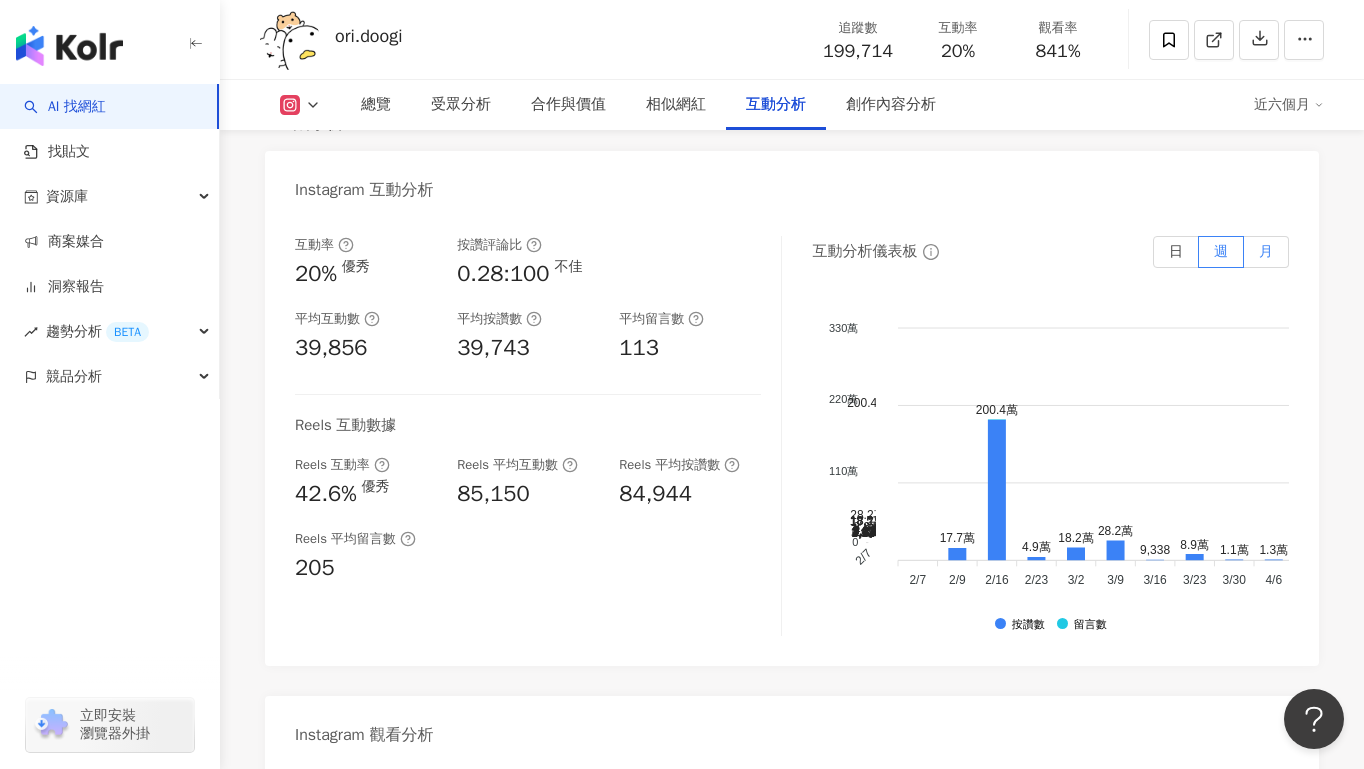 click on "月" at bounding box center (1266, 251) 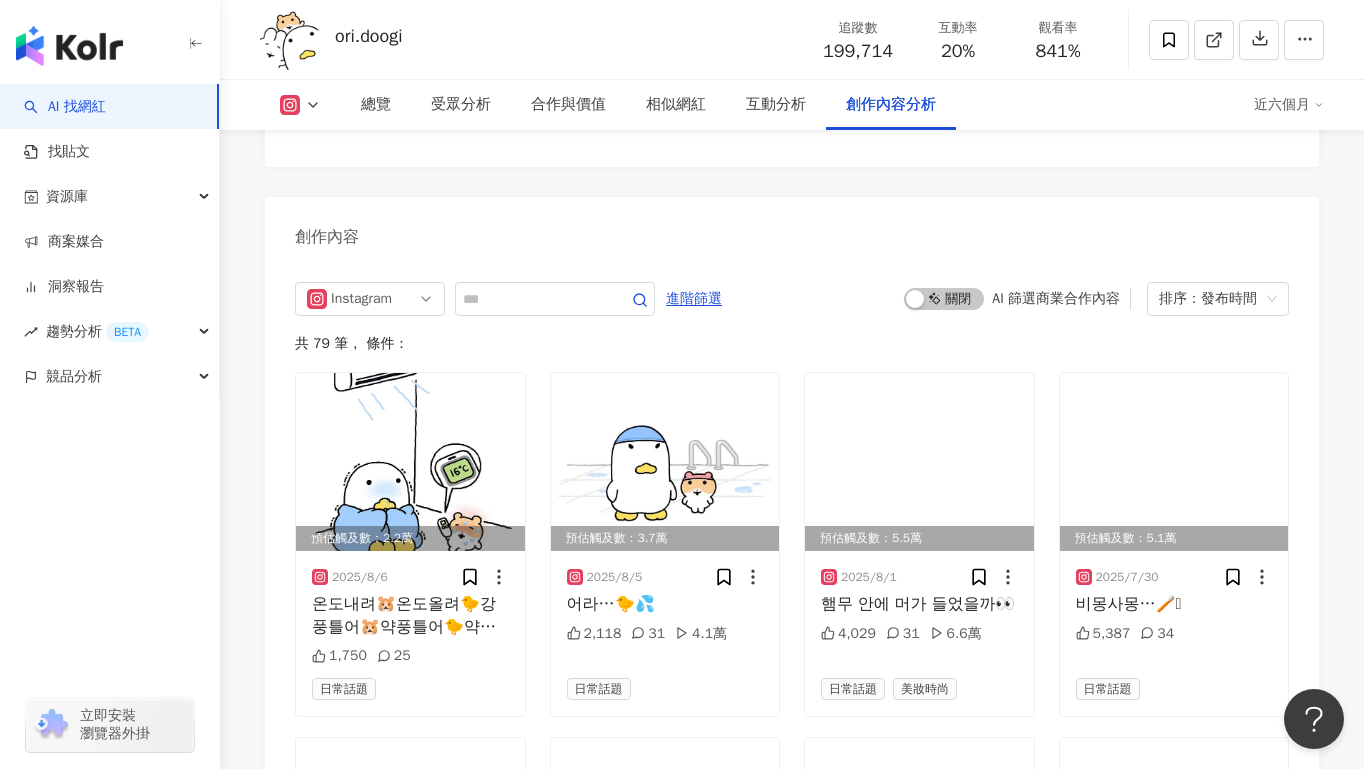 scroll, scrollTop: 6066, scrollLeft: 0, axis: vertical 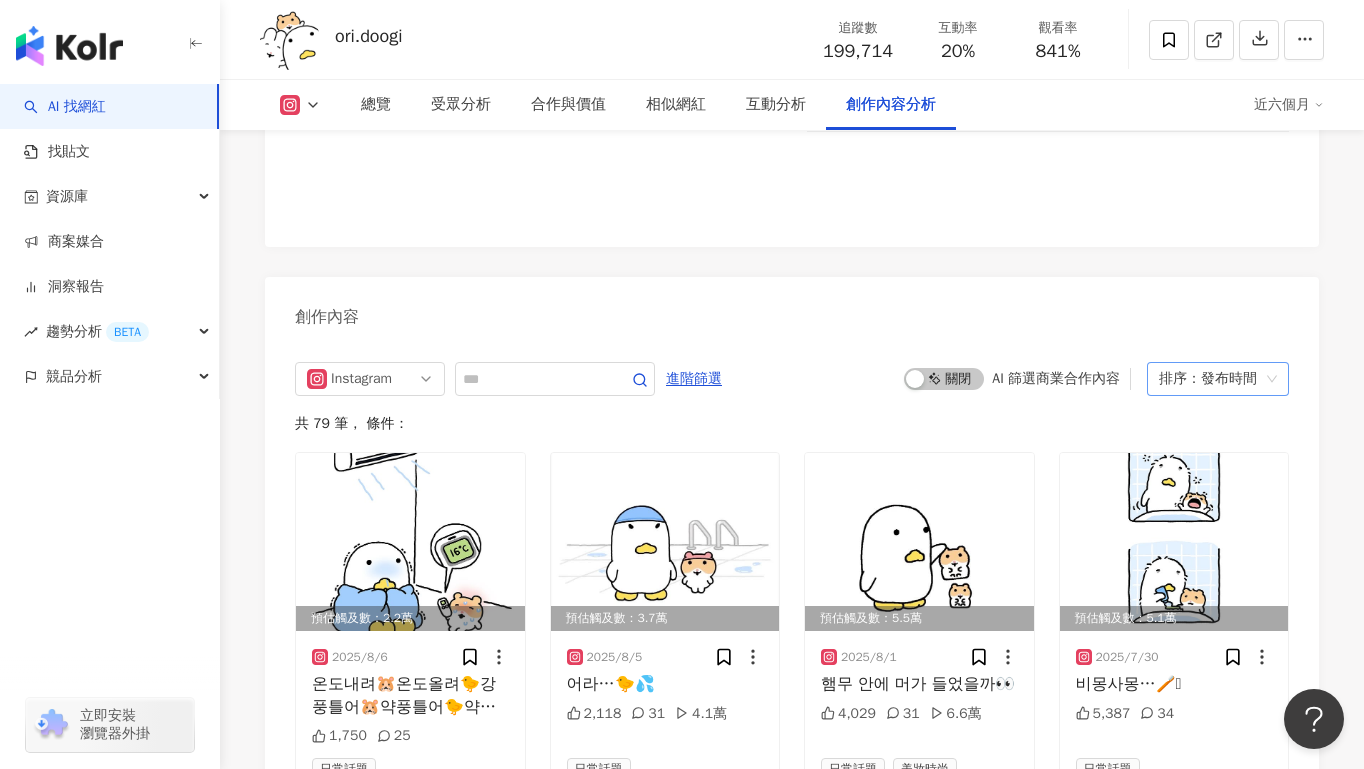 click on "排序：發布時間" at bounding box center (1209, 379) 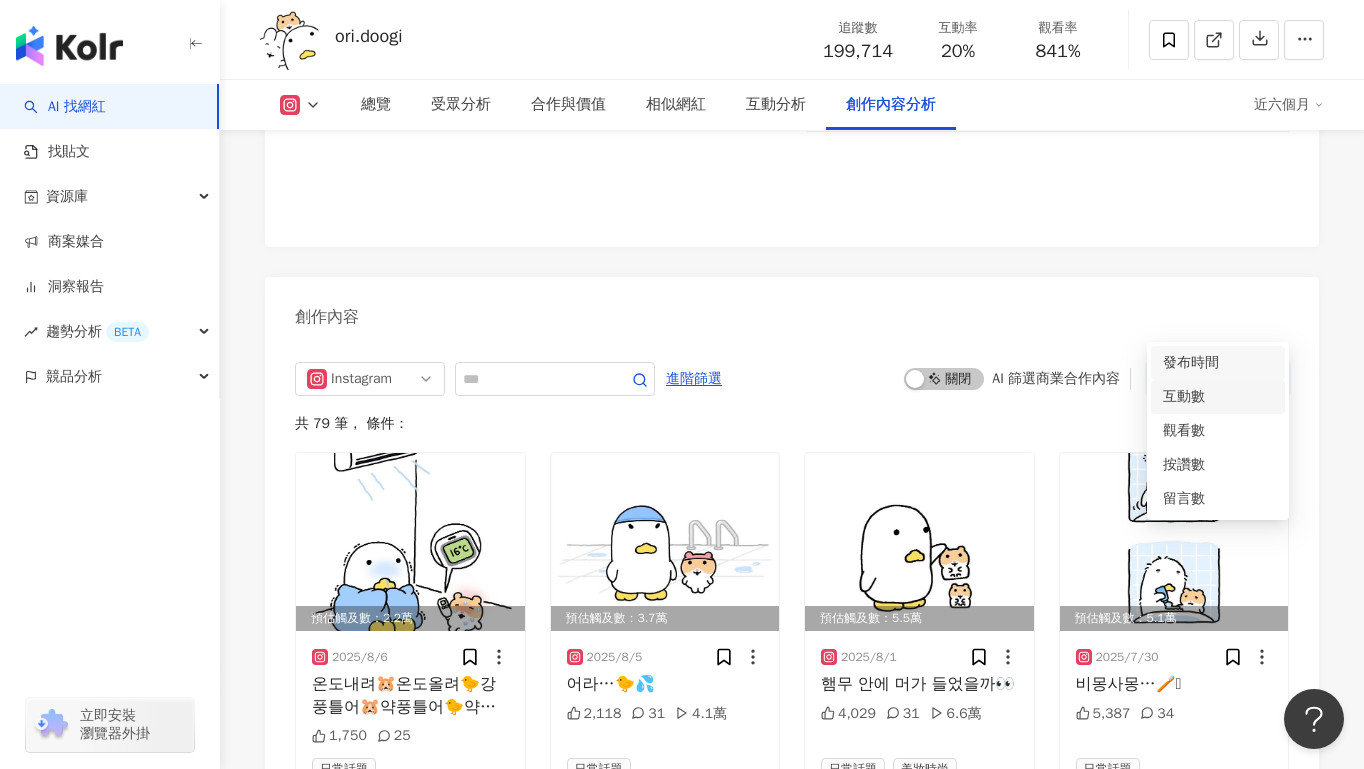 click on "互動數" at bounding box center (1218, 397) 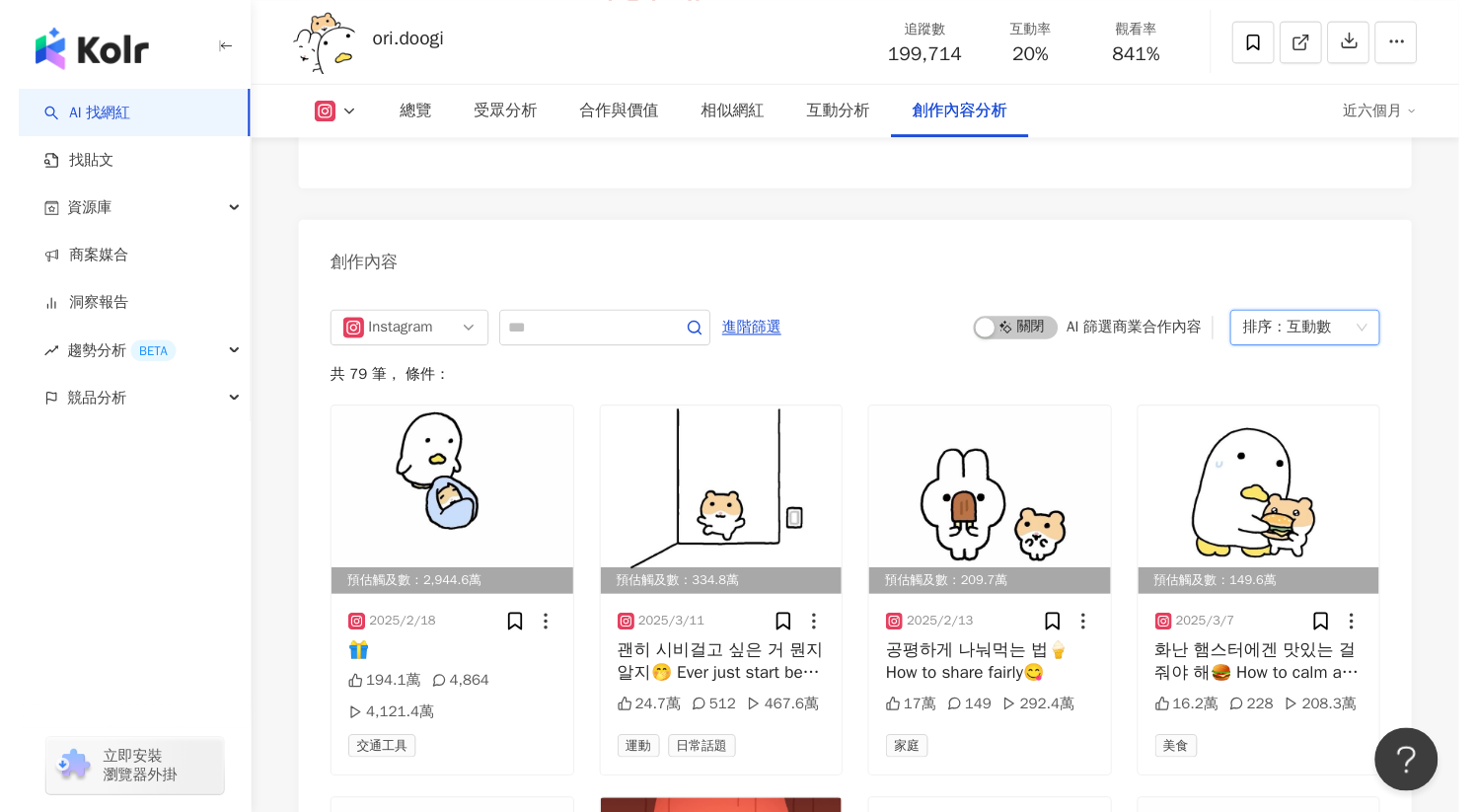 scroll, scrollTop: 6092, scrollLeft: 0, axis: vertical 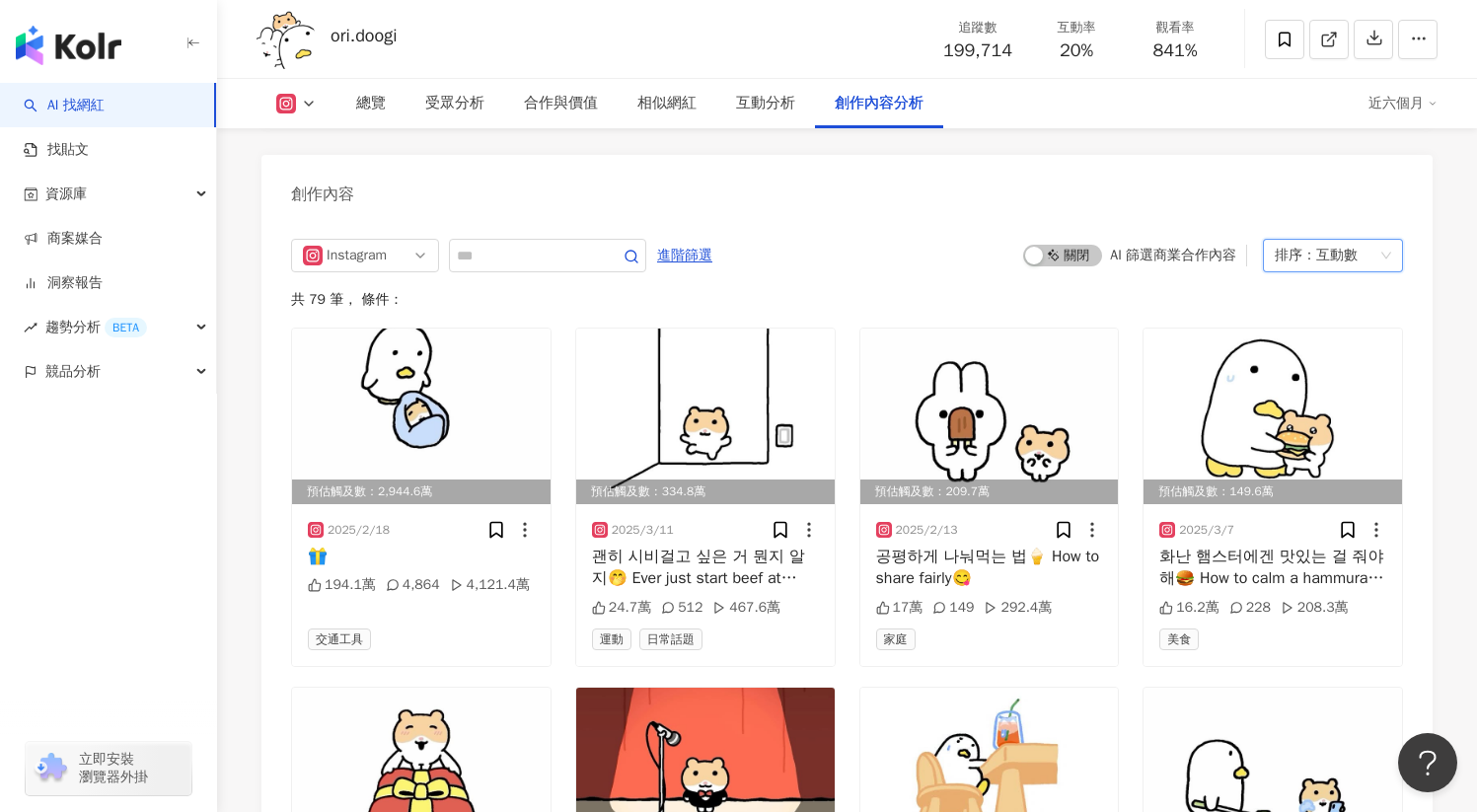 click on "排序： 互動數" at bounding box center (1324, 256) 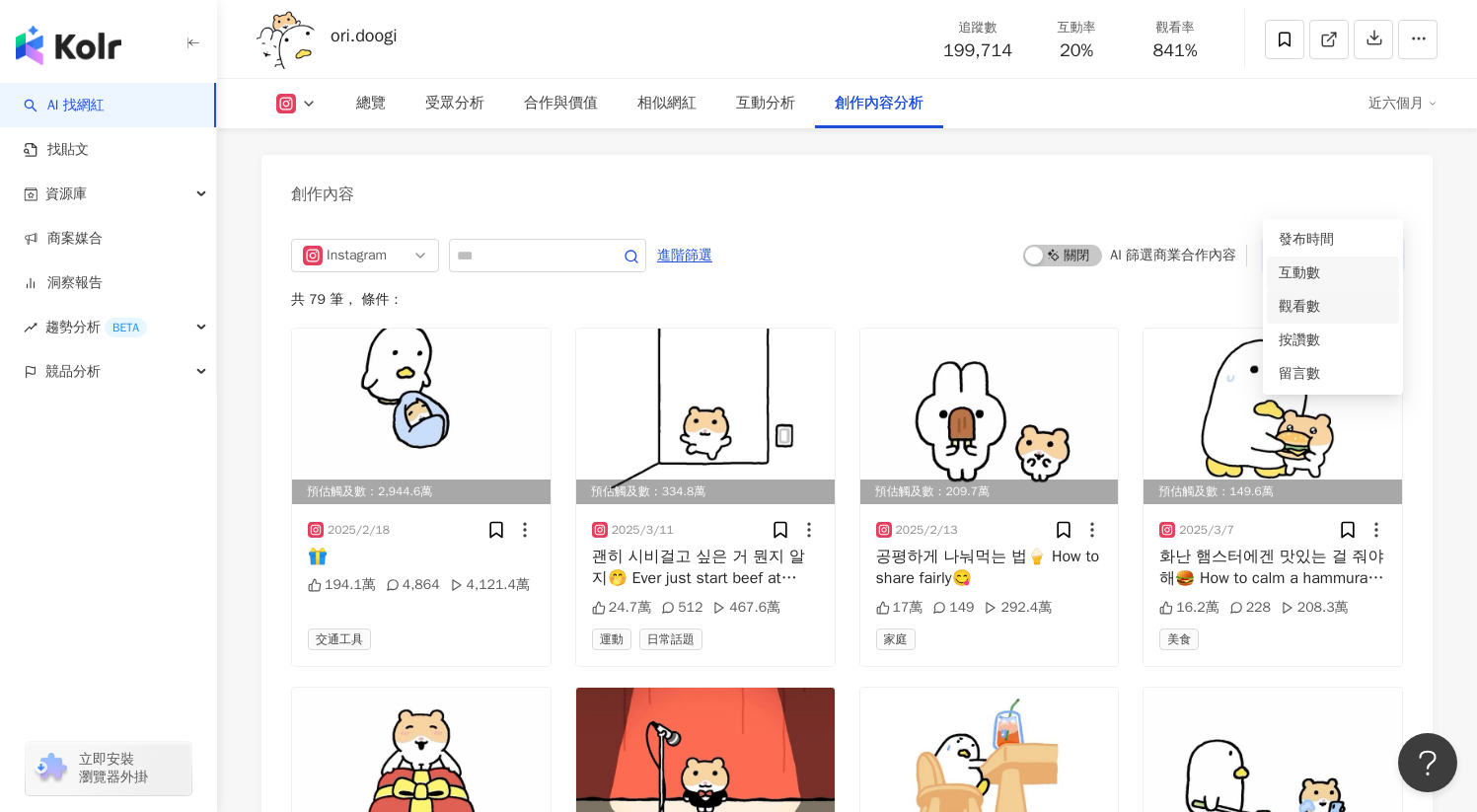 click on "觀看數" at bounding box center [1333, 307] 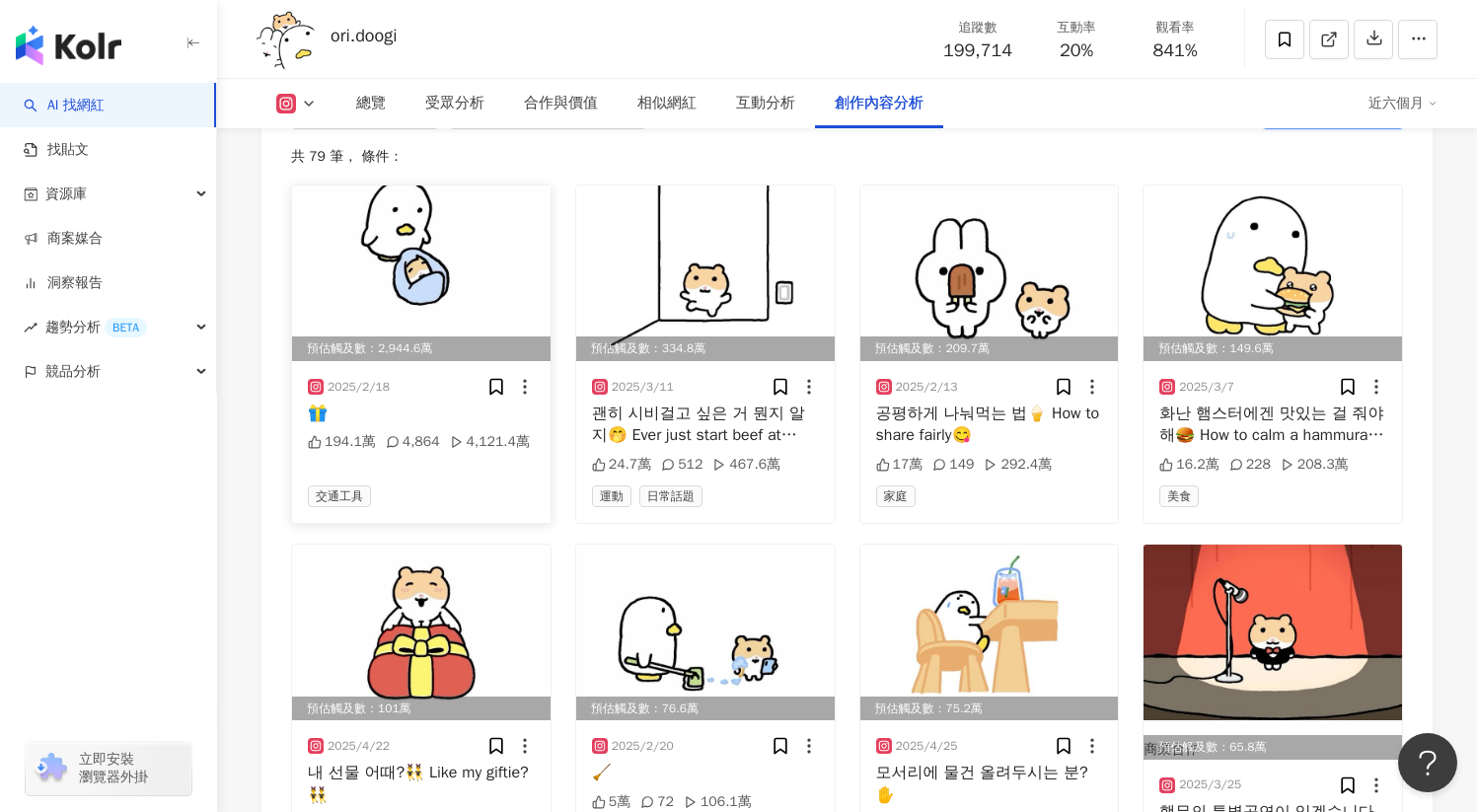 scroll, scrollTop: 6232, scrollLeft: 0, axis: vertical 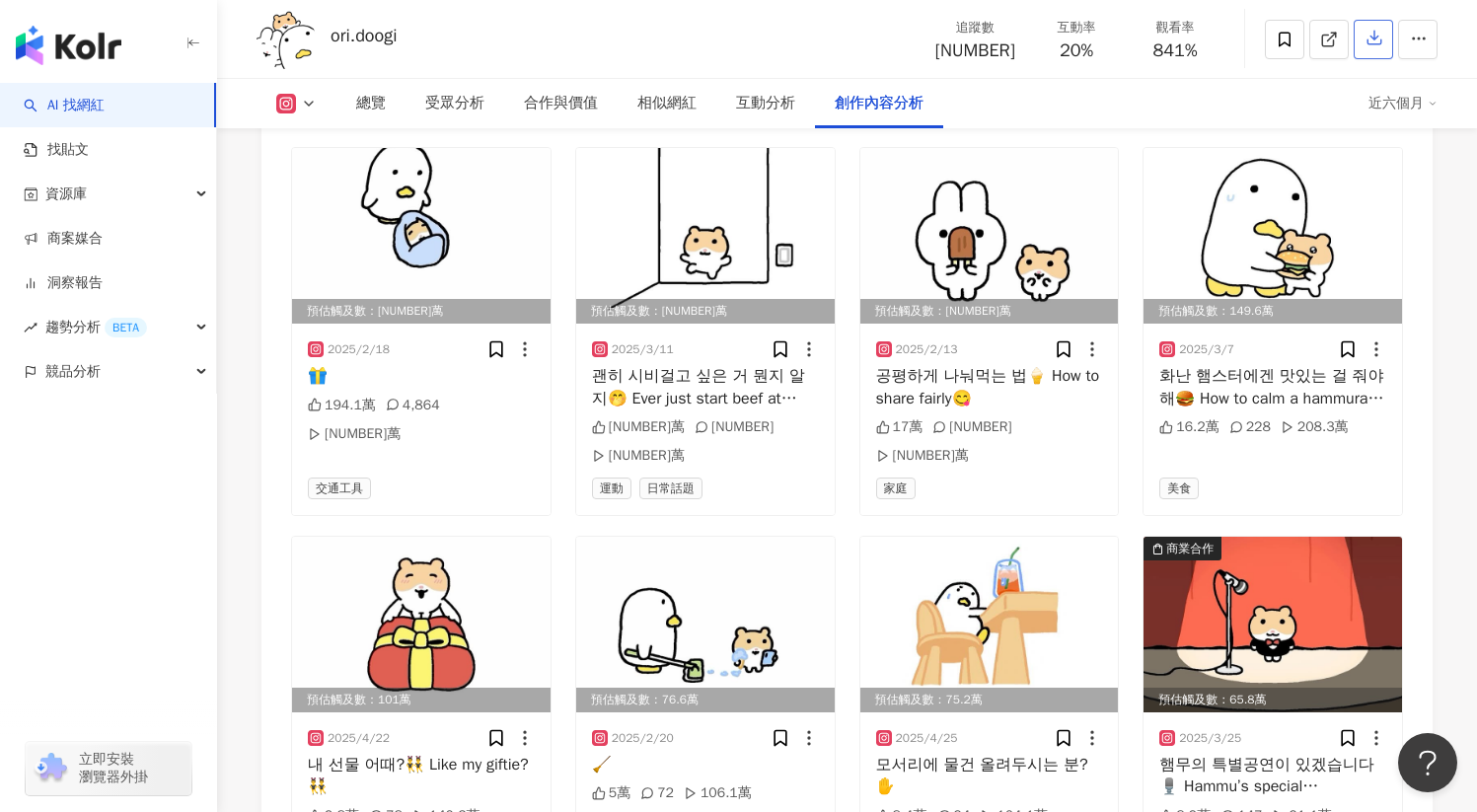 click at bounding box center [1373, 39] 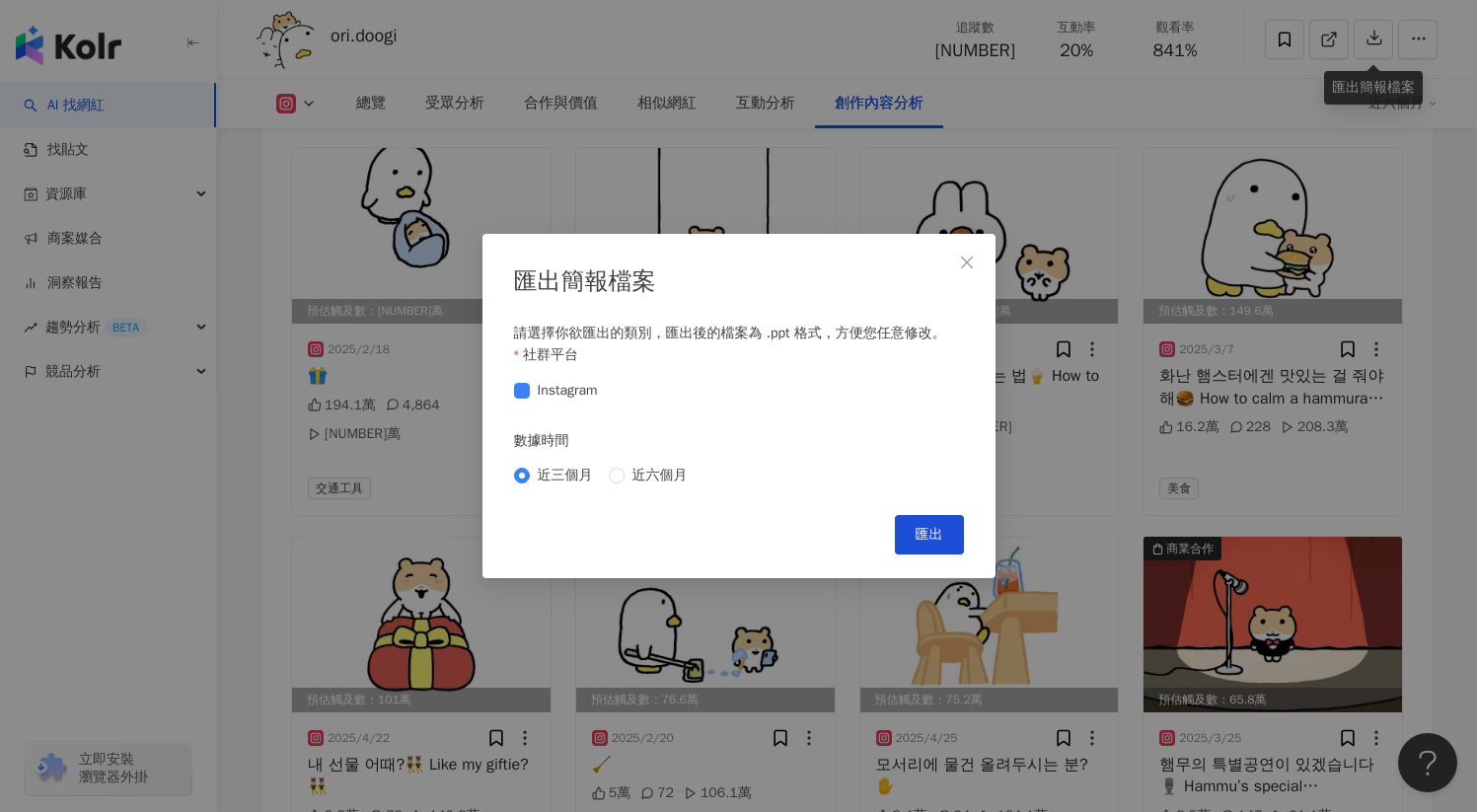 click on "近三個月 近六個月" at bounding box center [739, 476] 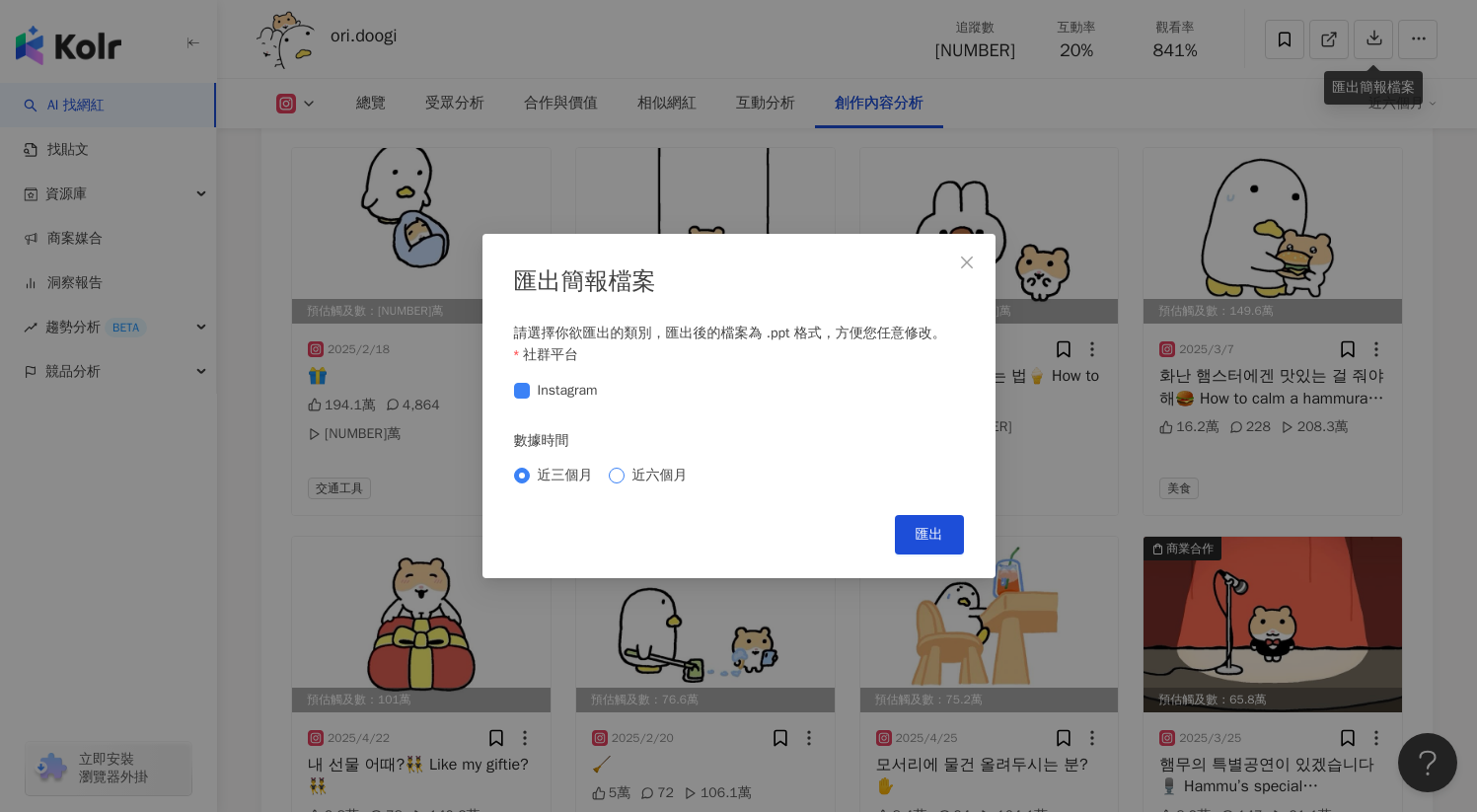 click on "近六個月" at bounding box center [660, 476] 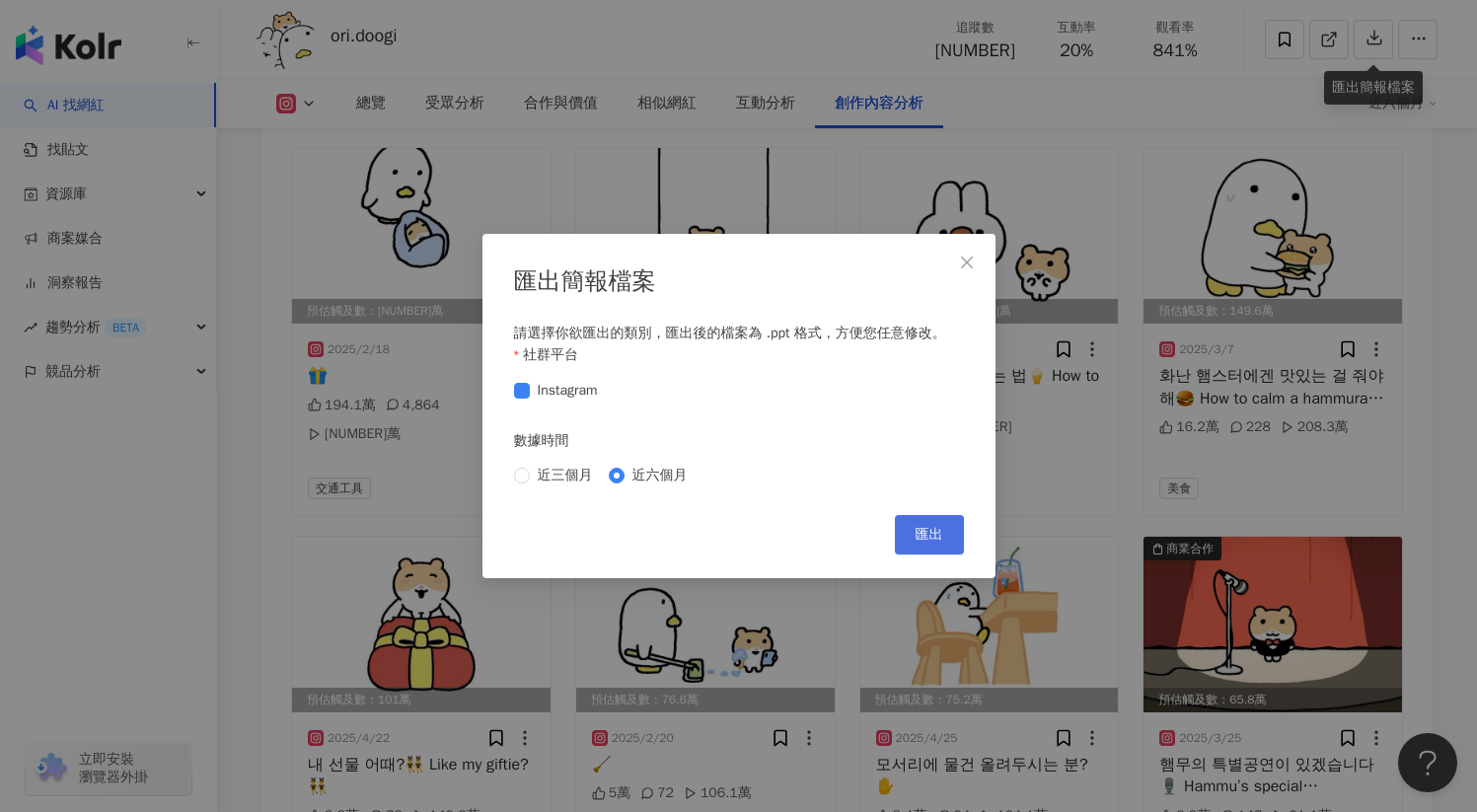 click on "匯出" at bounding box center [929, 535] 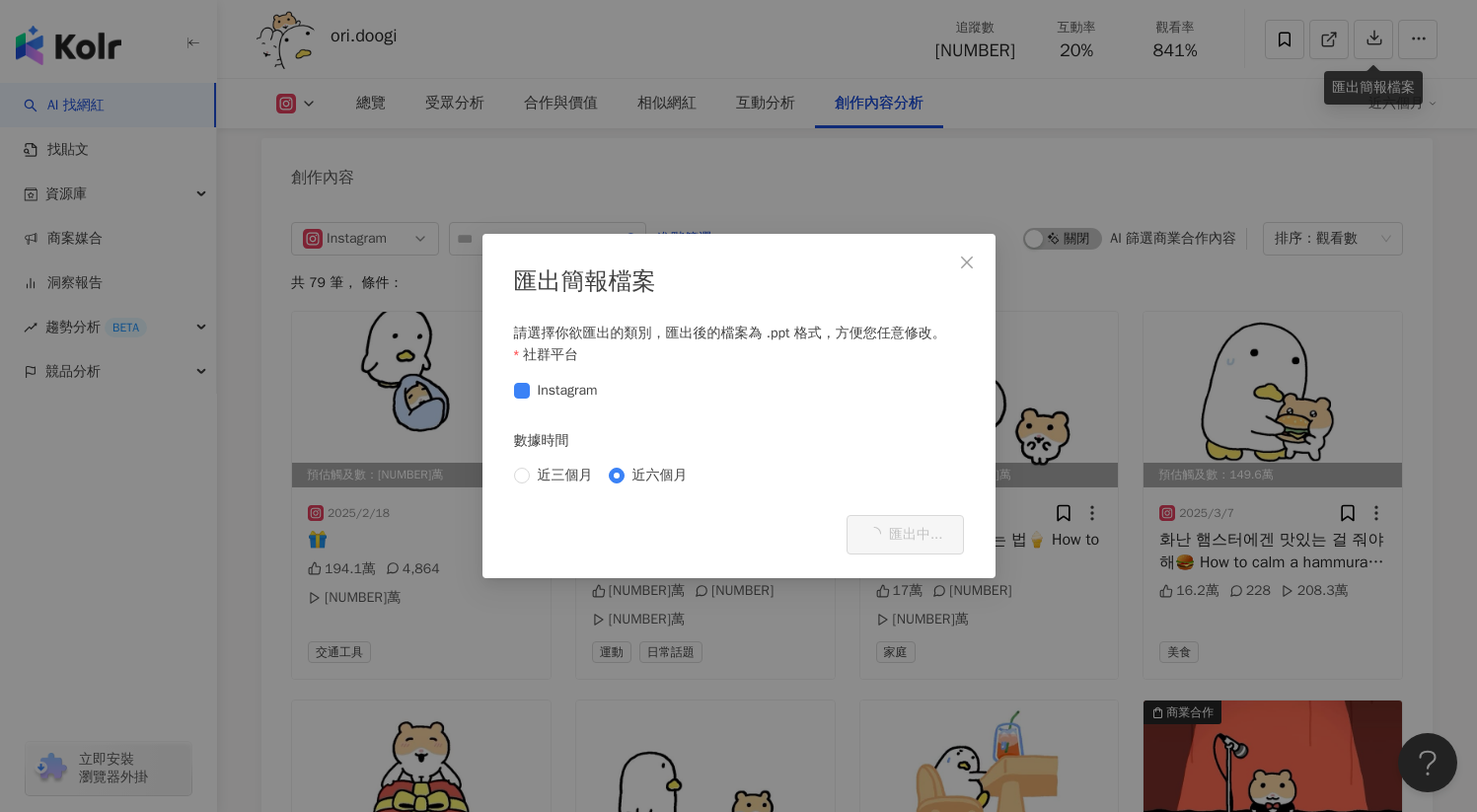 scroll, scrollTop: 6232, scrollLeft: 0, axis: vertical 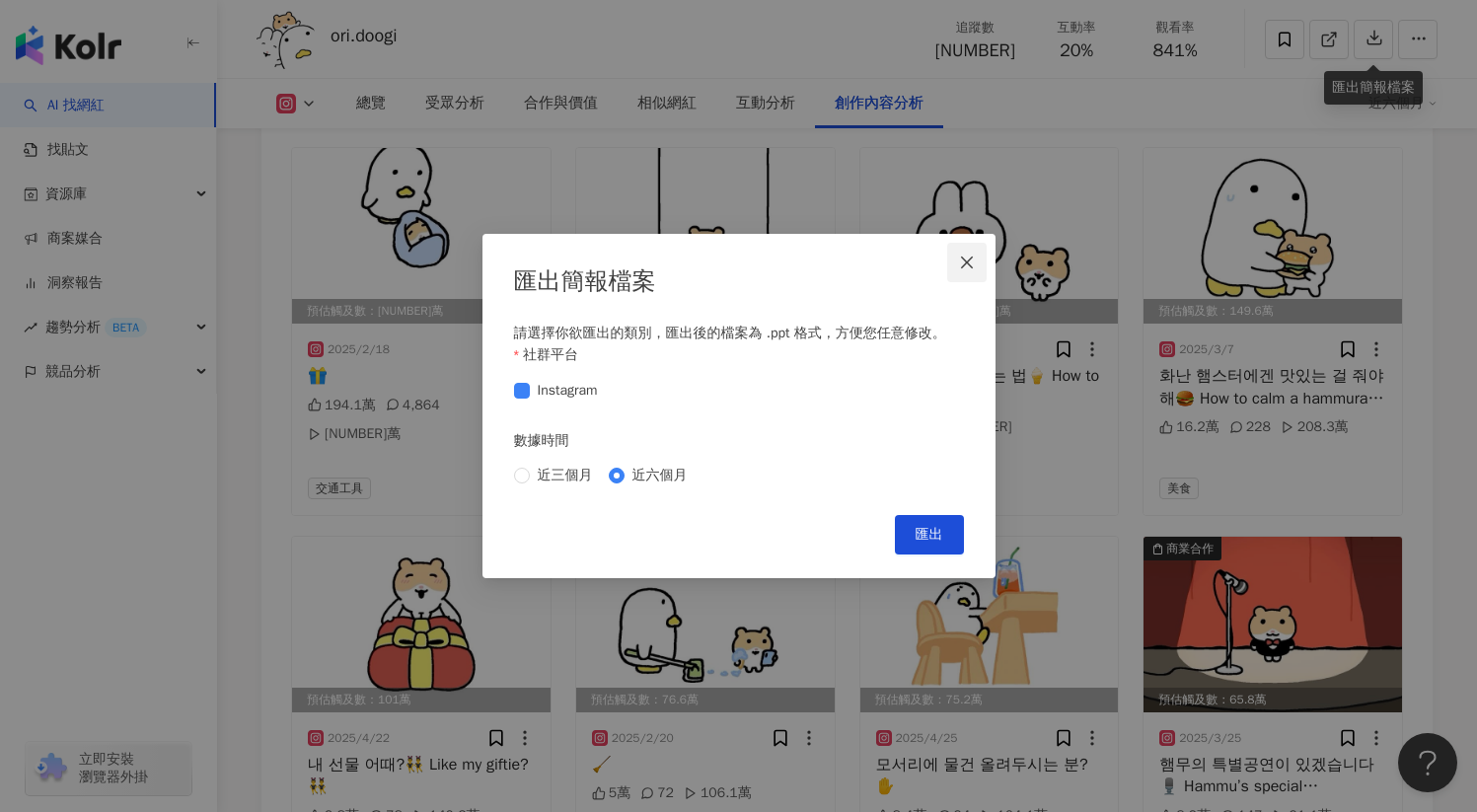 click 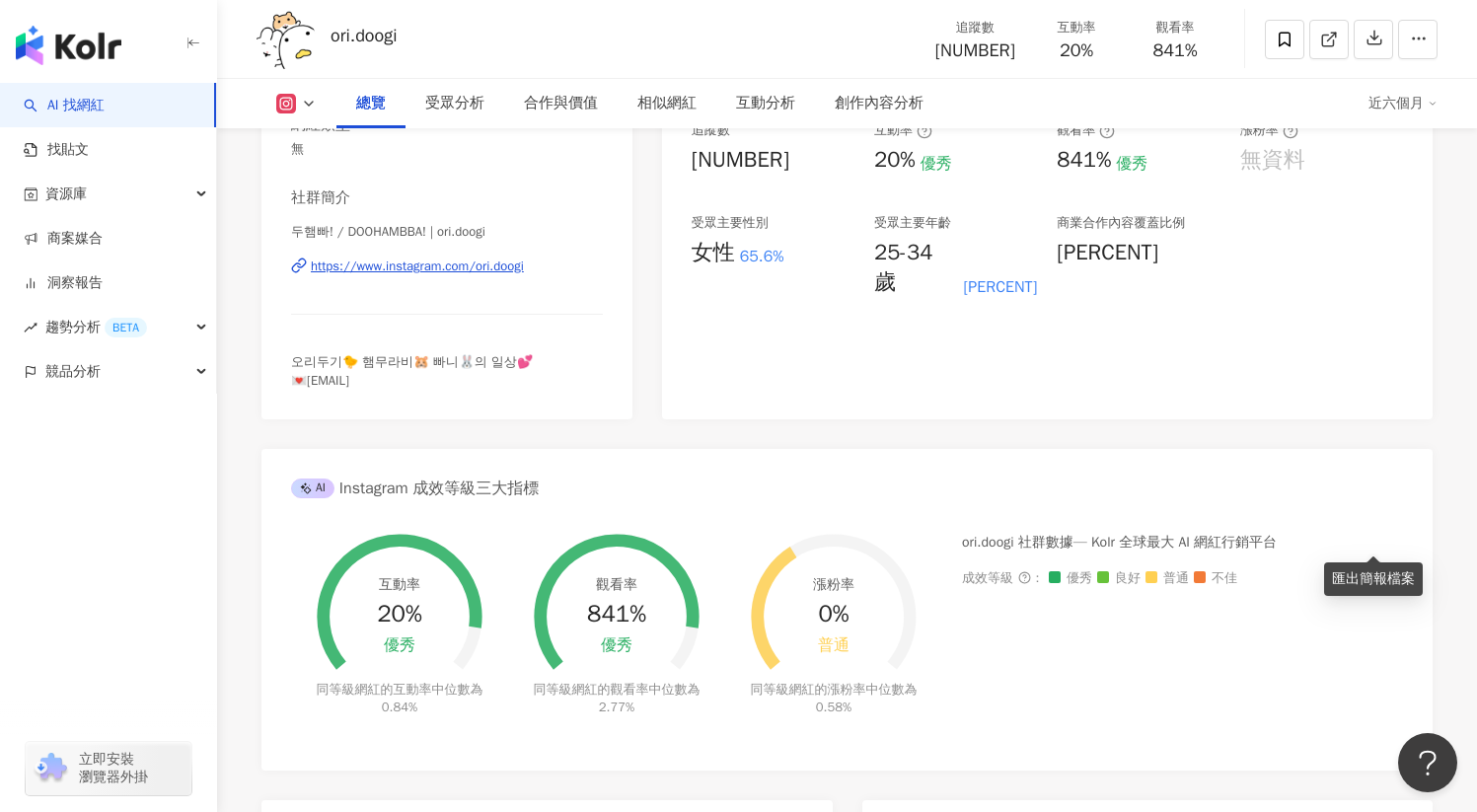 scroll, scrollTop: 0, scrollLeft: 0, axis: both 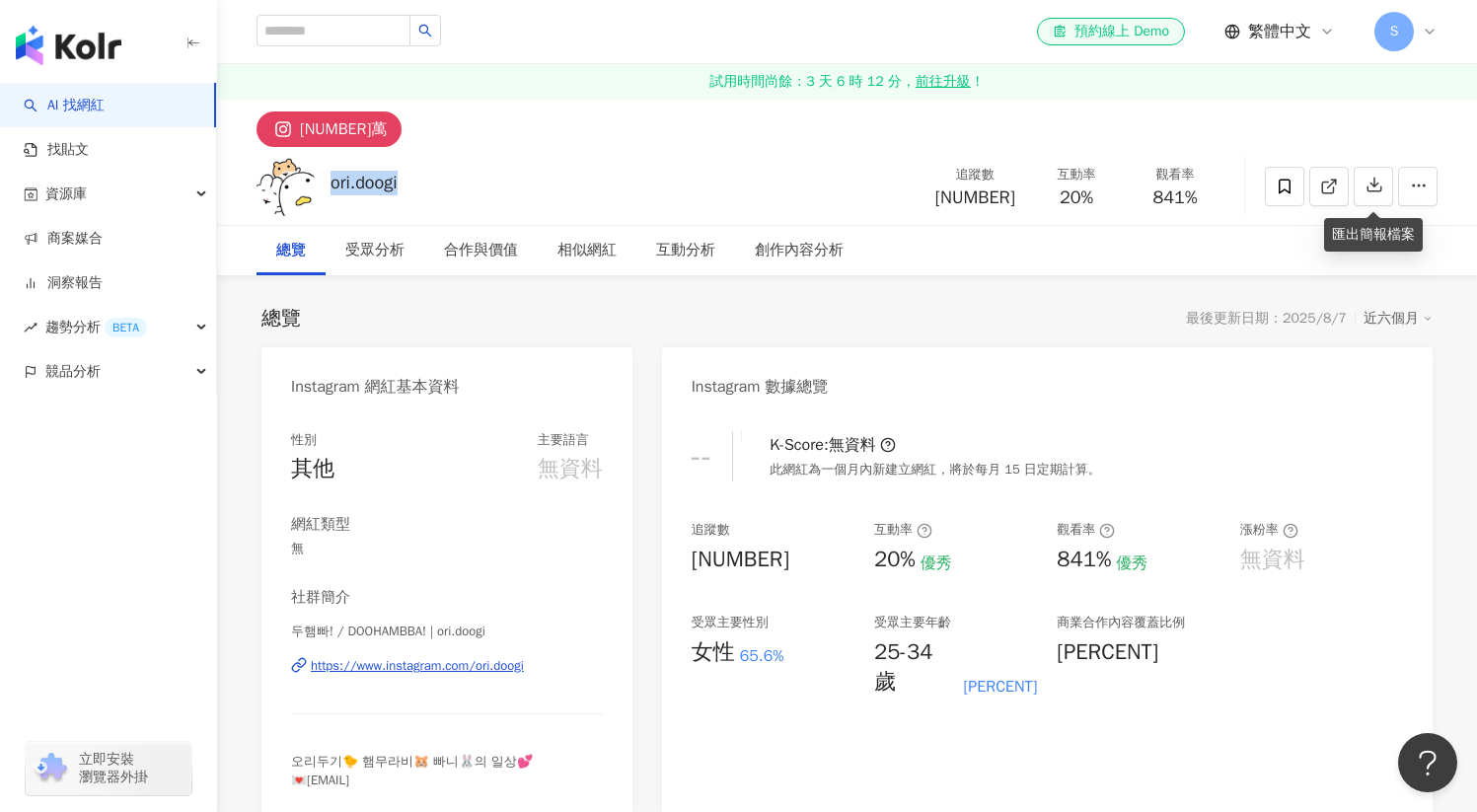 drag, startPoint x: 334, startPoint y: 189, endPoint x: 410, endPoint y: 186, distance: 76.05919 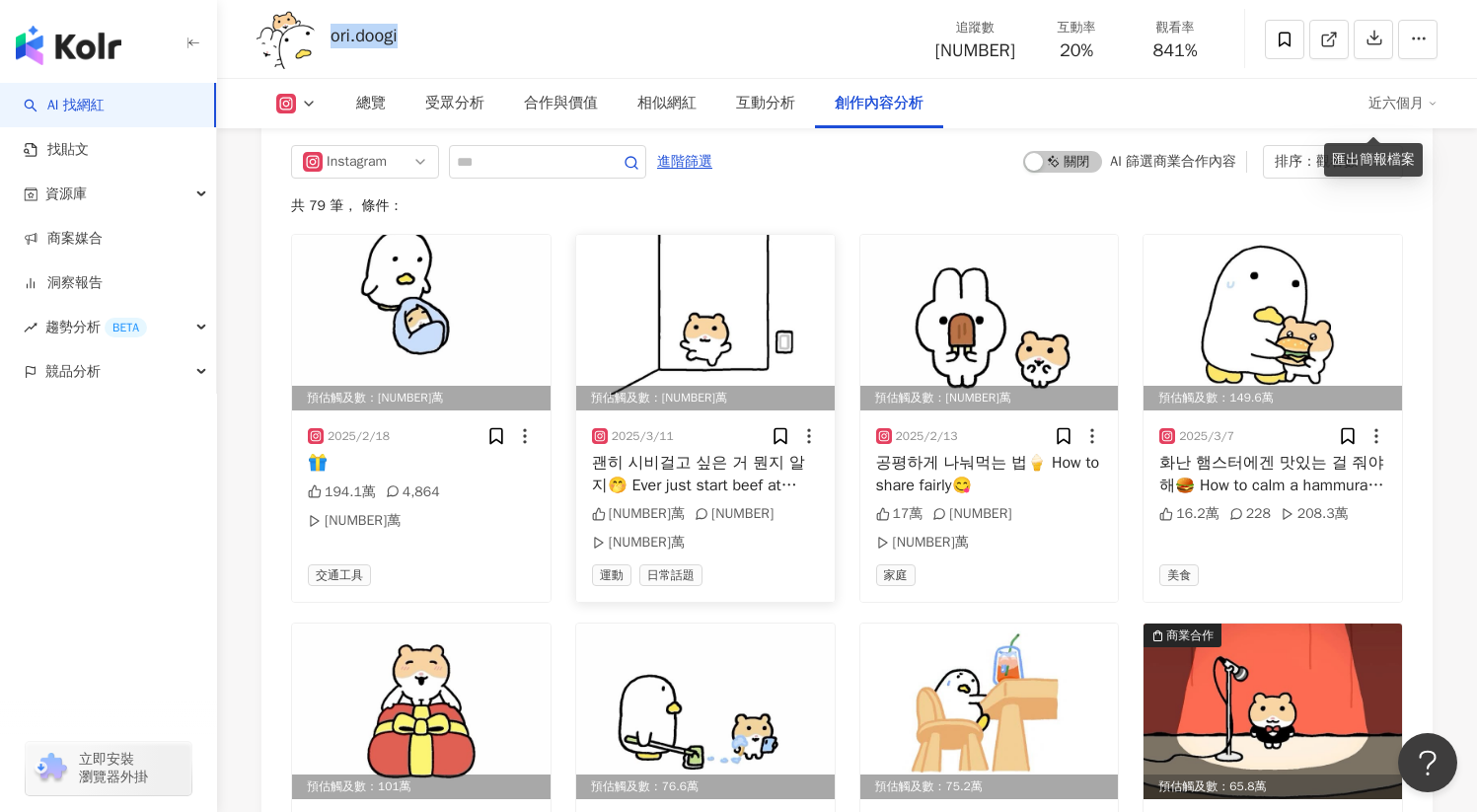 scroll, scrollTop: 6020, scrollLeft: 0, axis: vertical 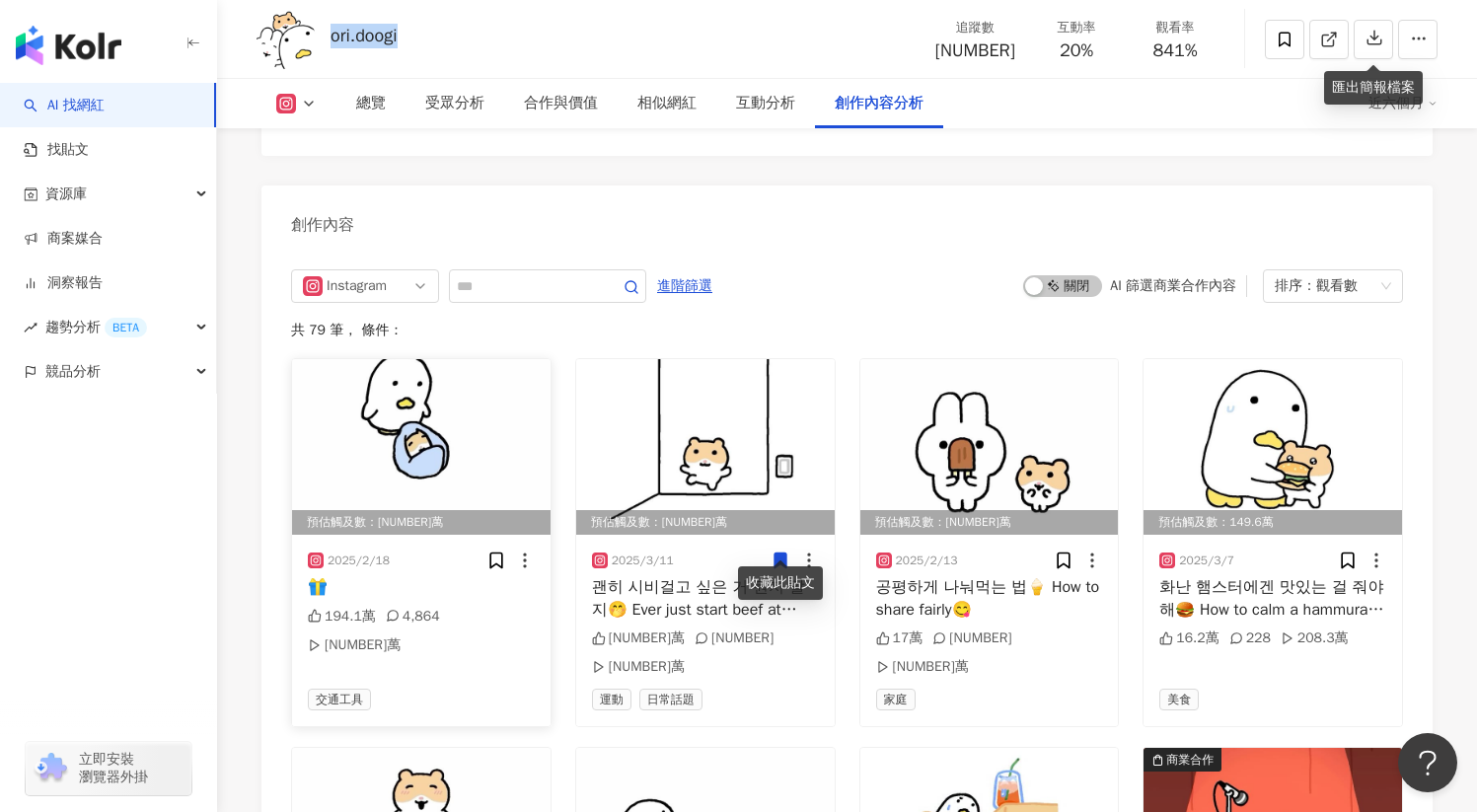 click at bounding box center [421, 447] 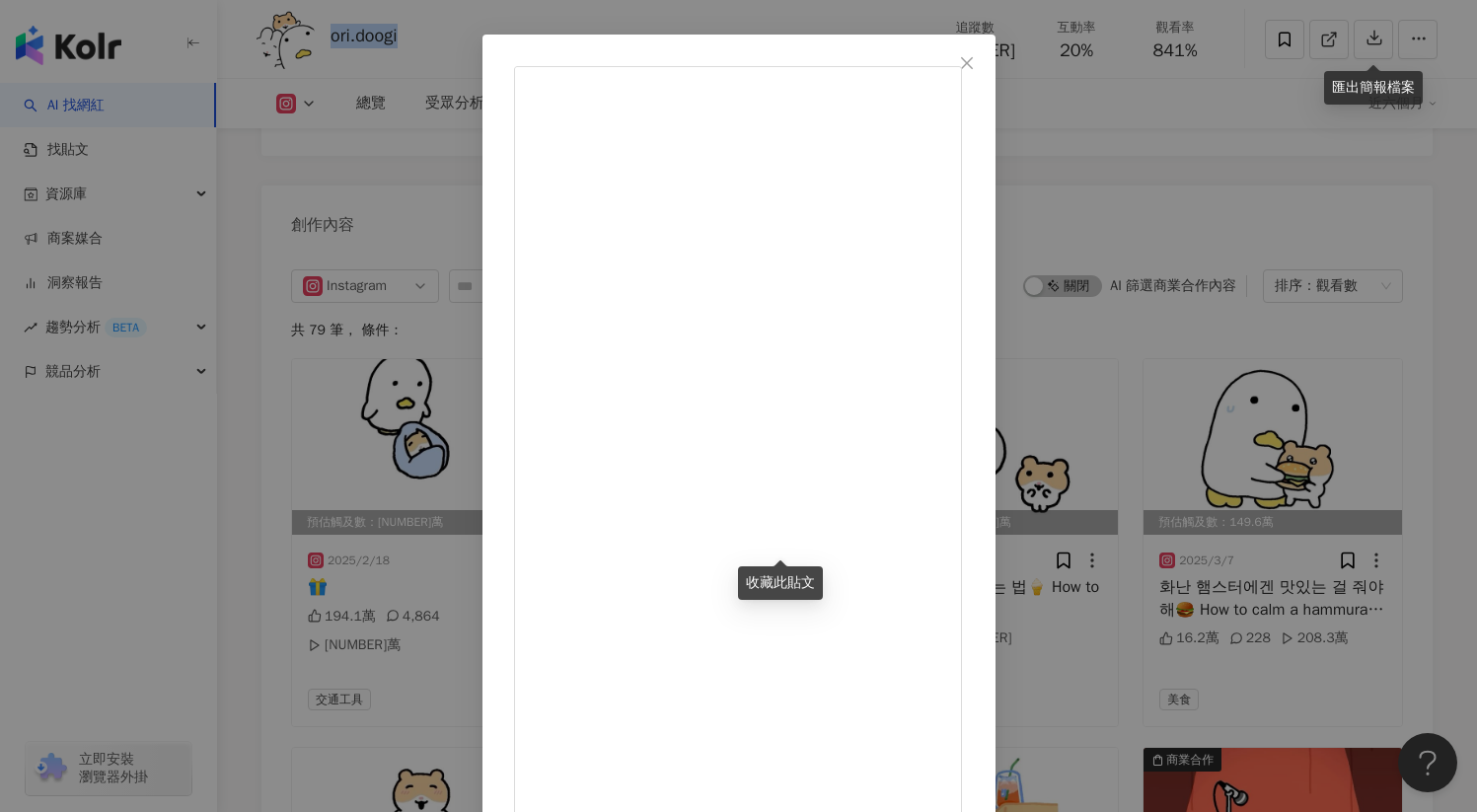 scroll, scrollTop: 73, scrollLeft: 0, axis: vertical 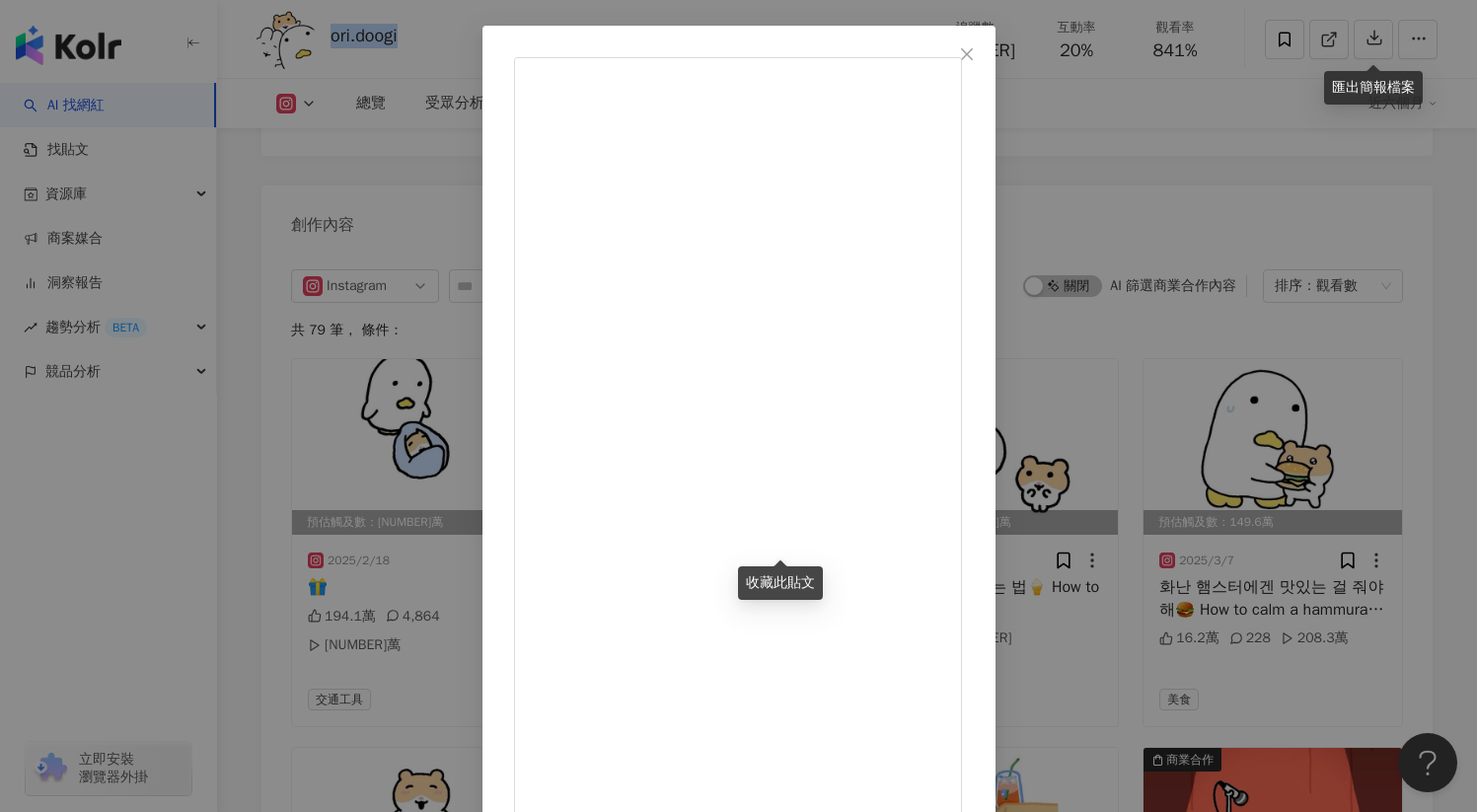 click on "查看原始貼文" at bounding box center (555, 961) 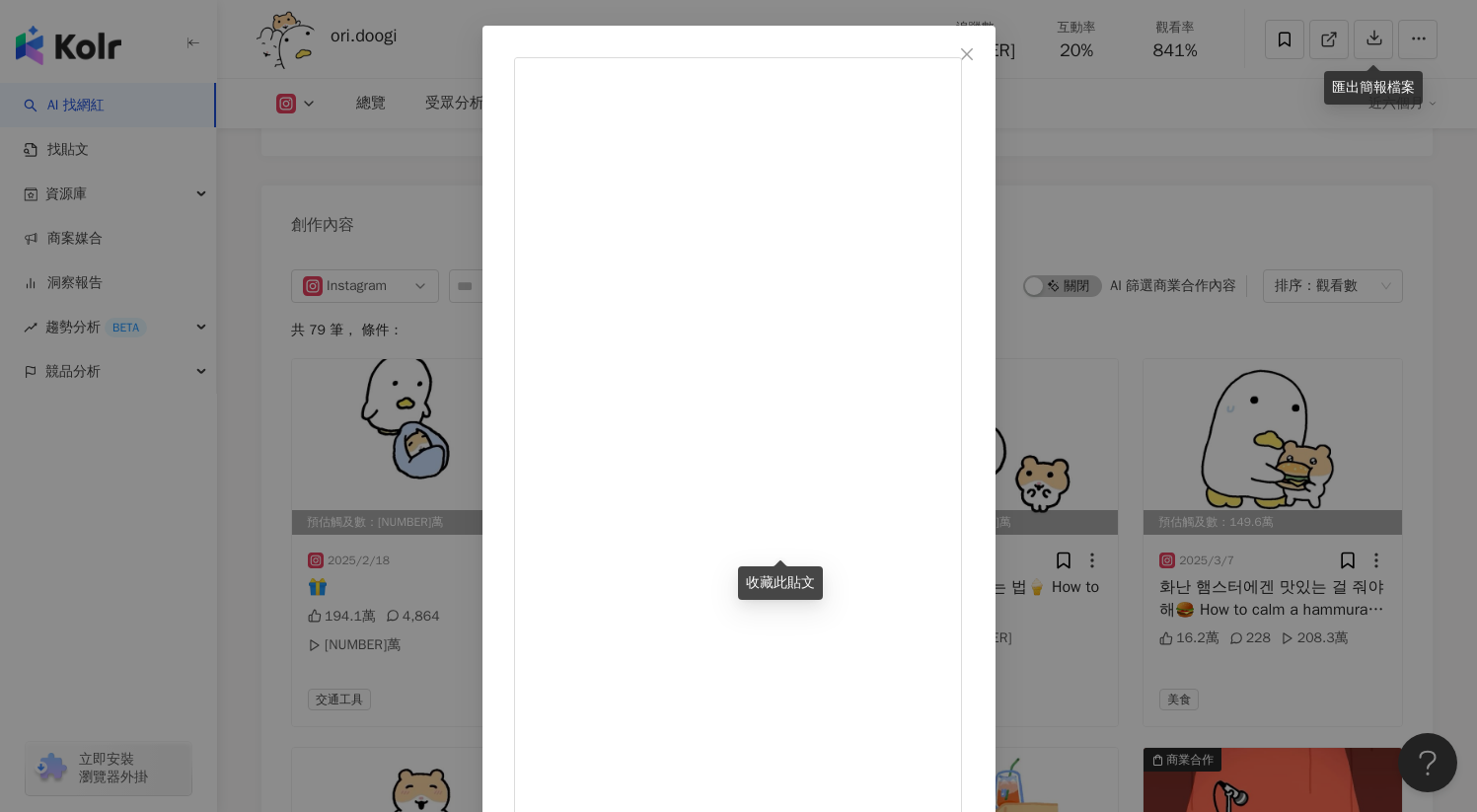 click on "ori.doogi 2025/2/18 🎁 194.1萬 4,864 4,121.4萬 查看原始貼文" at bounding box center [738, 406] 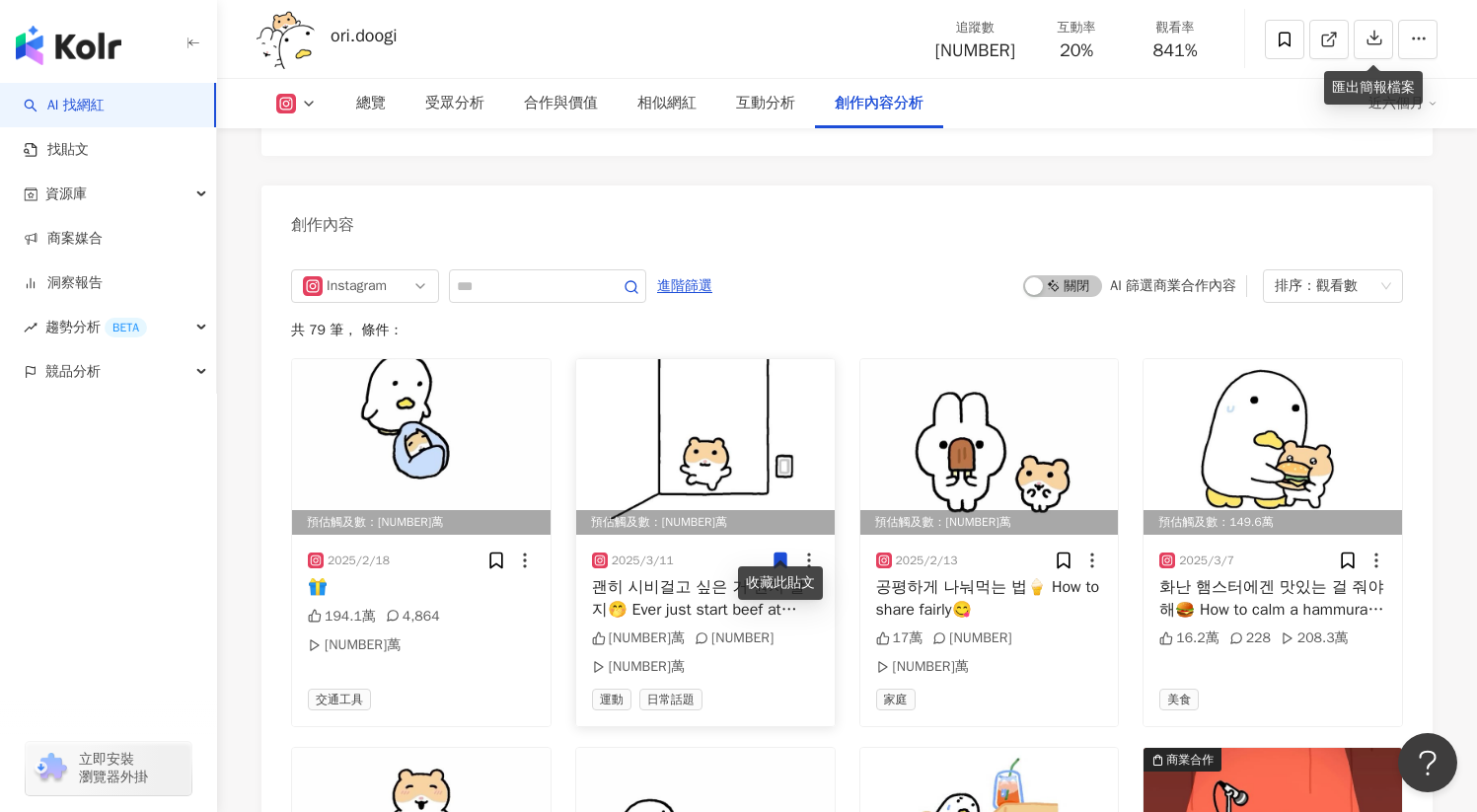 click at bounding box center (705, 447) 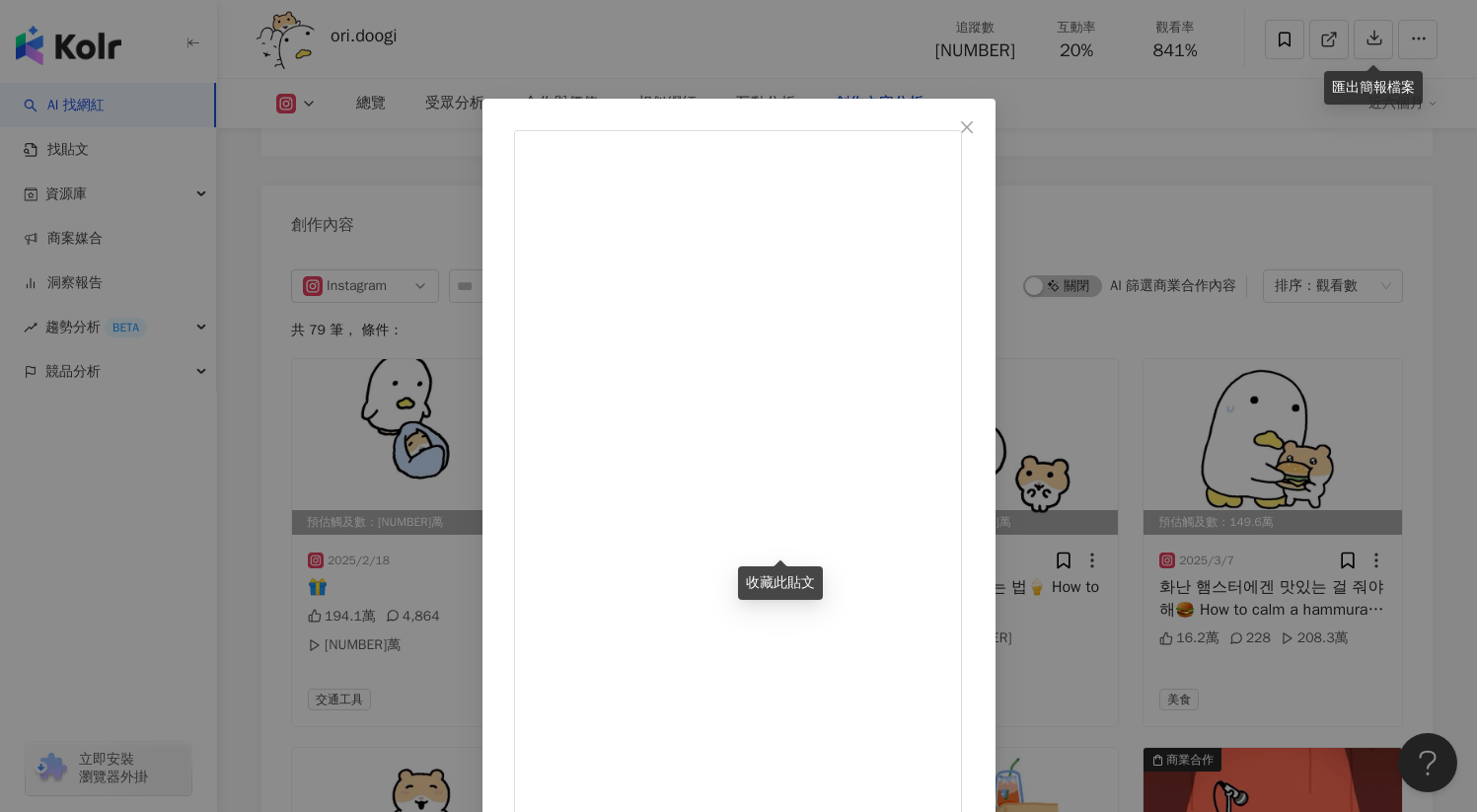 click on "ori.doogi 2025/3/11 괜히 시비걸고 싶은 거 뭔지 알지🤭
Ever just start beef at home for no reason?🏠 24.7萬 512 467.6萬 查看原始貼文" at bounding box center [738, 406] 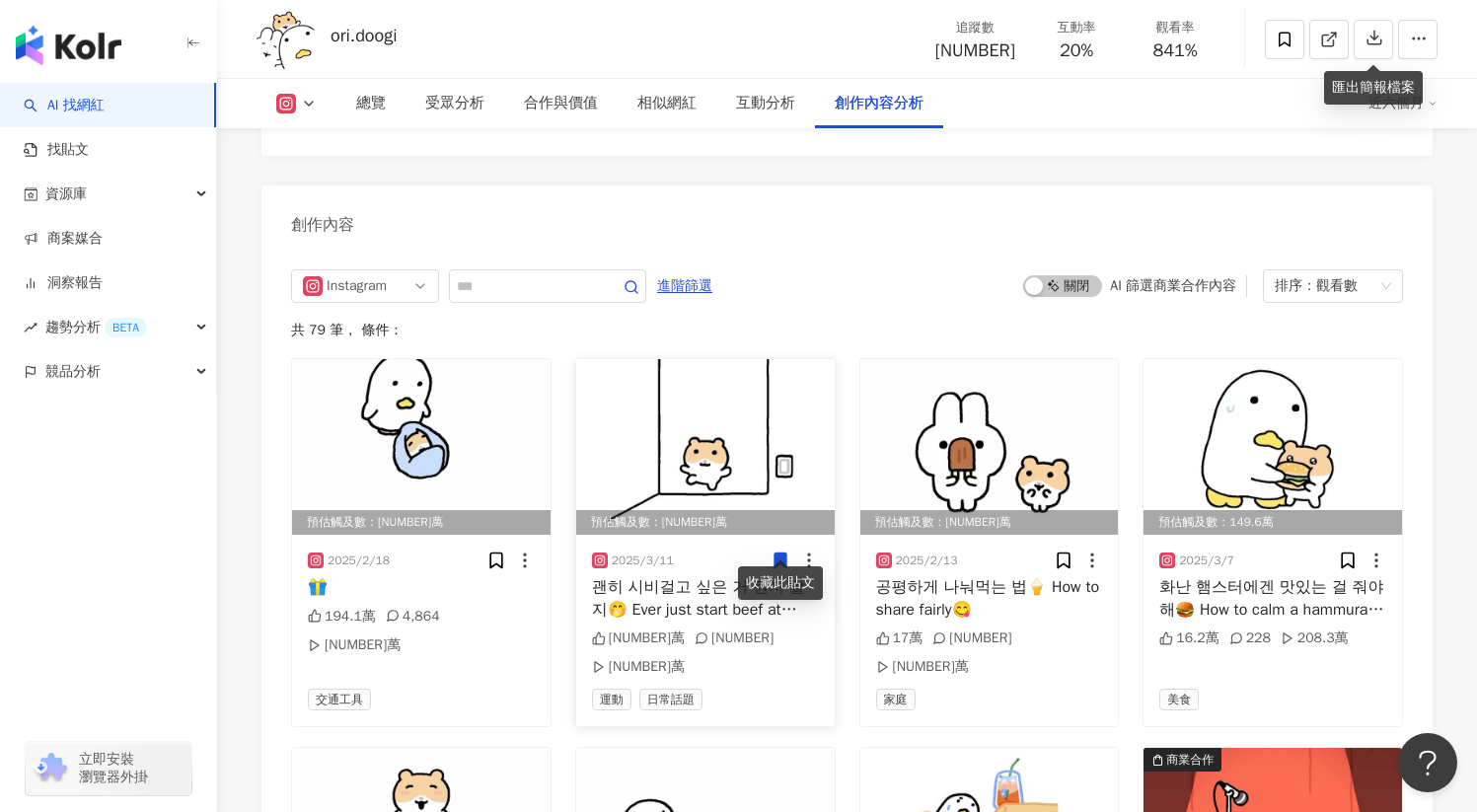 click at bounding box center [705, 447] 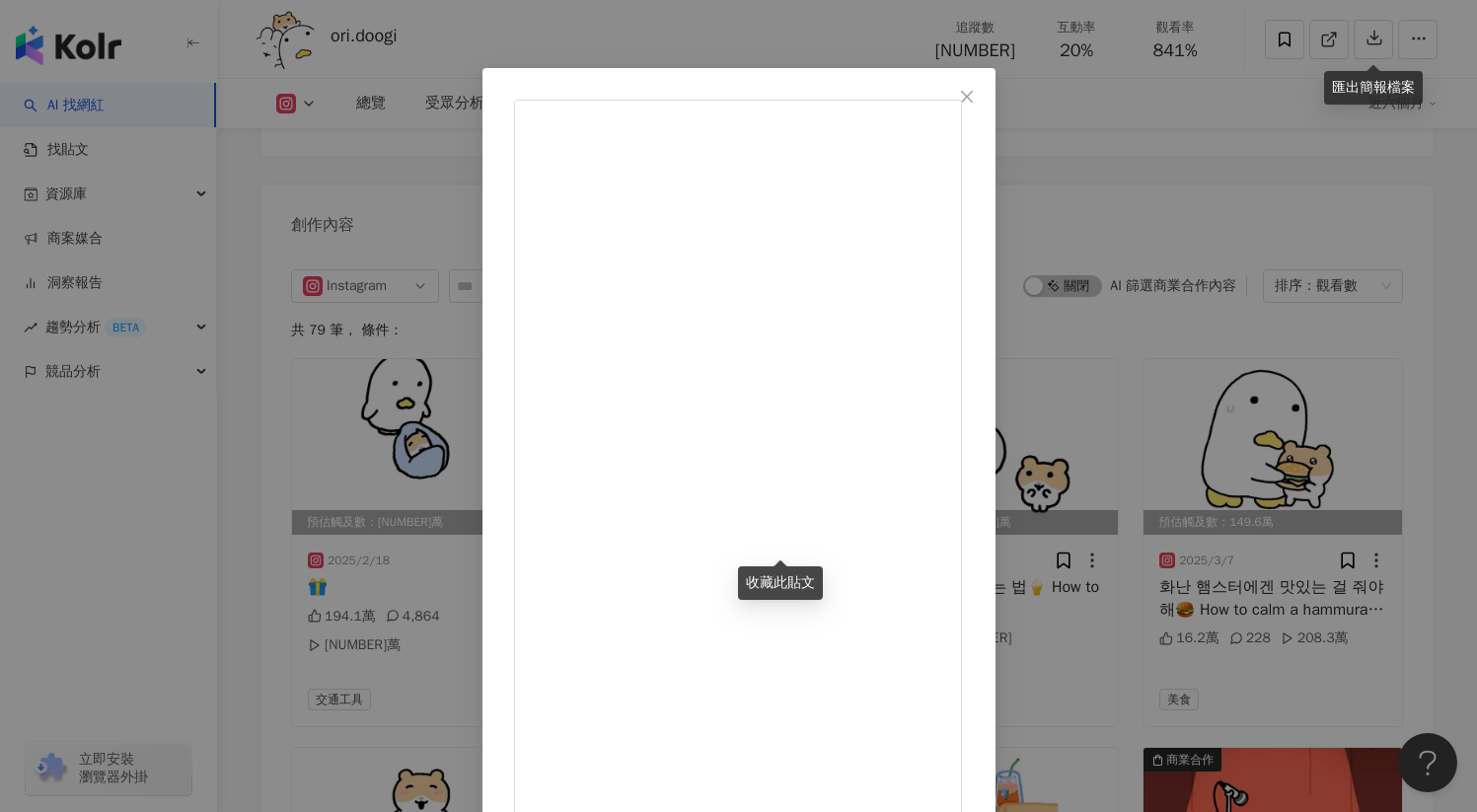 scroll, scrollTop: 36, scrollLeft: 0, axis: vertical 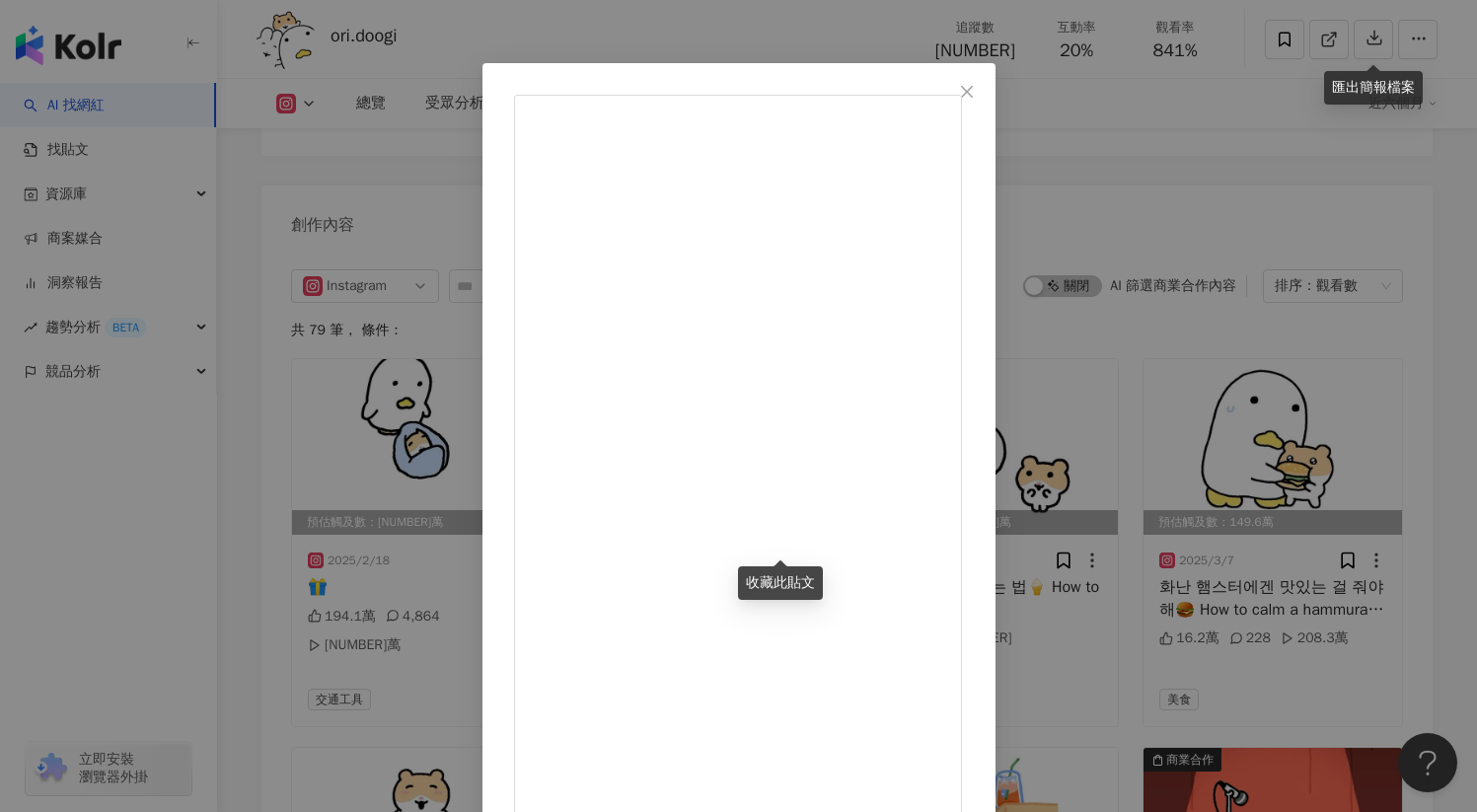 click on "查看原始貼文" at bounding box center (739, 1021) 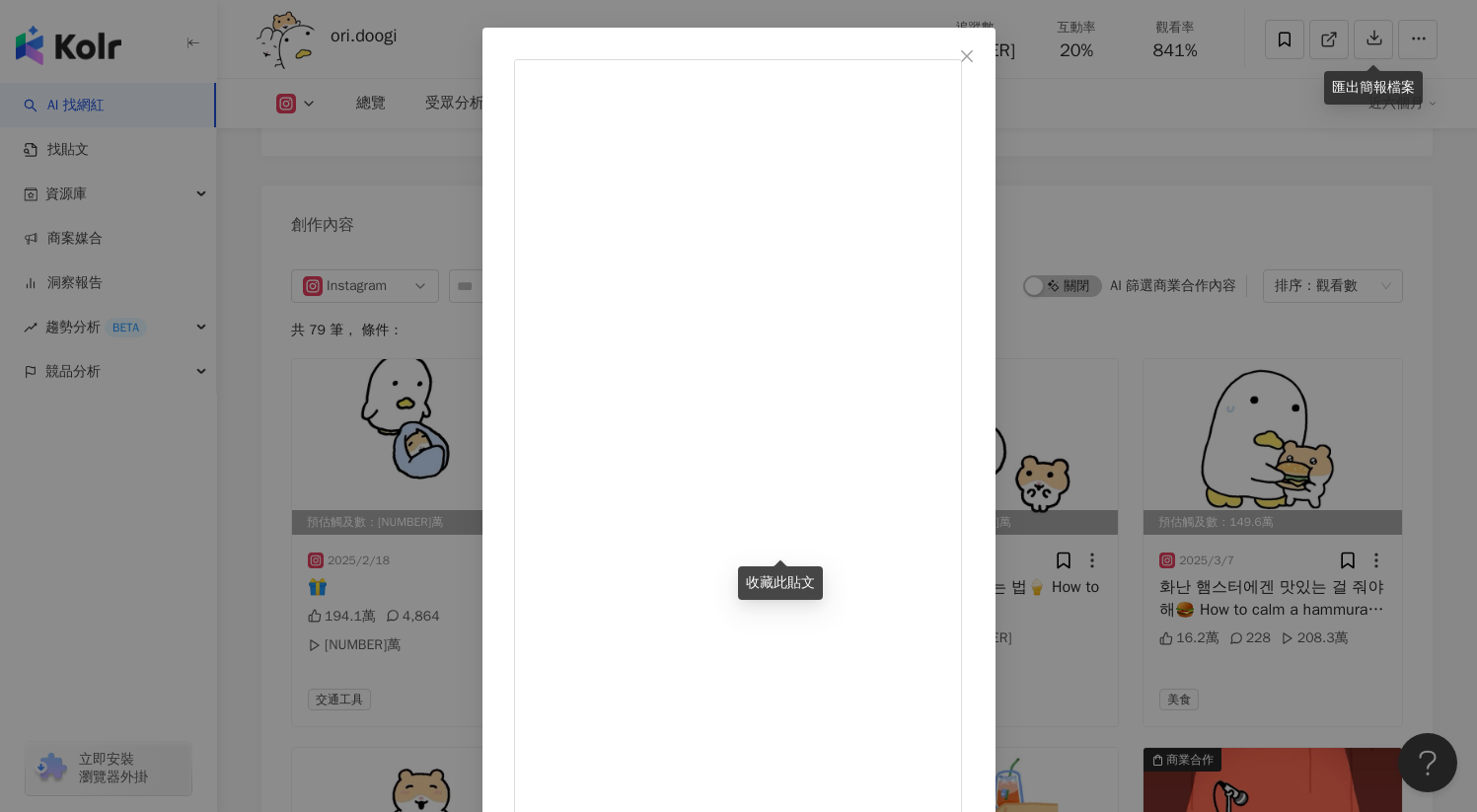 scroll, scrollTop: 73, scrollLeft: 0, axis: vertical 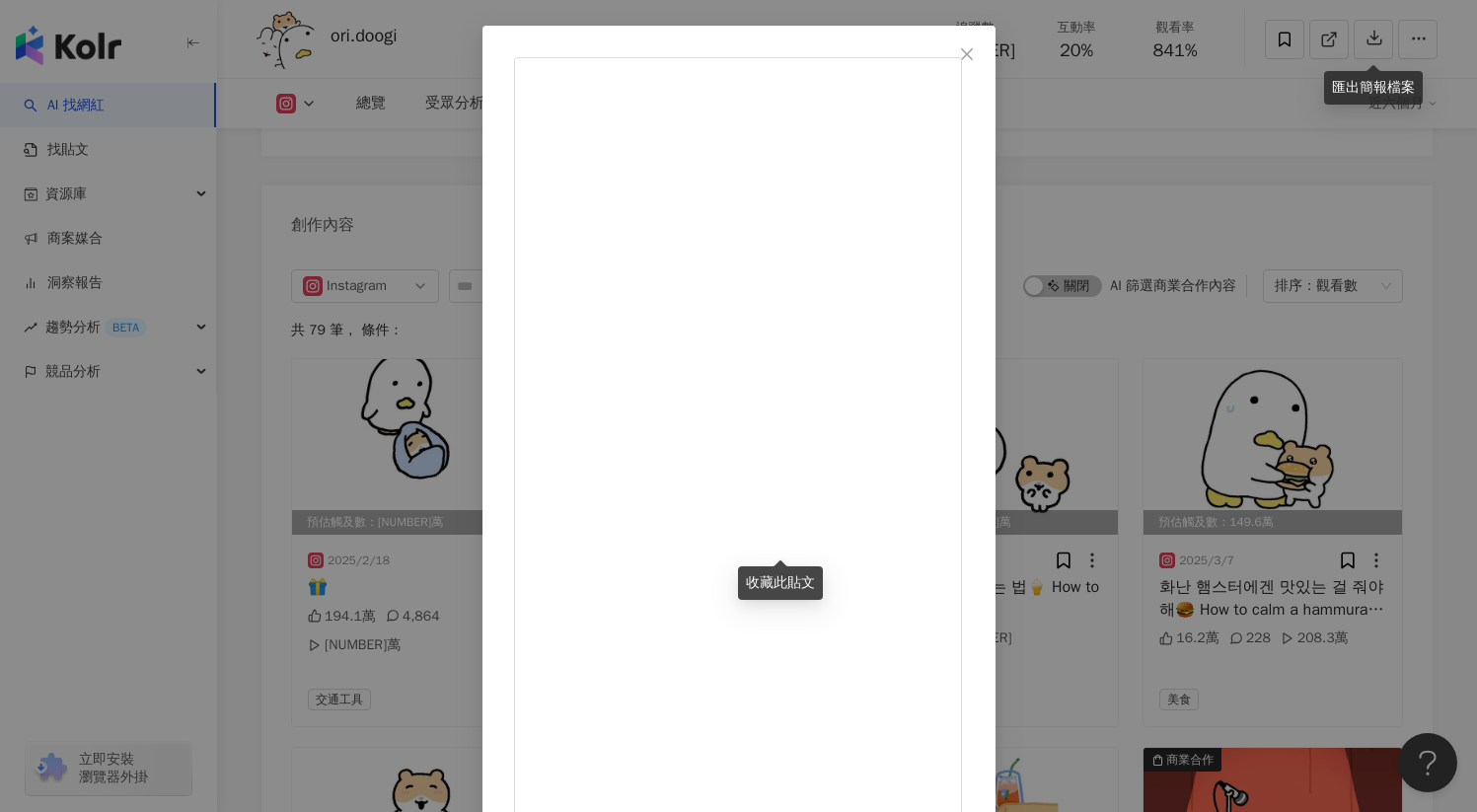 click on "查看原始貼文" at bounding box center (555, 983) 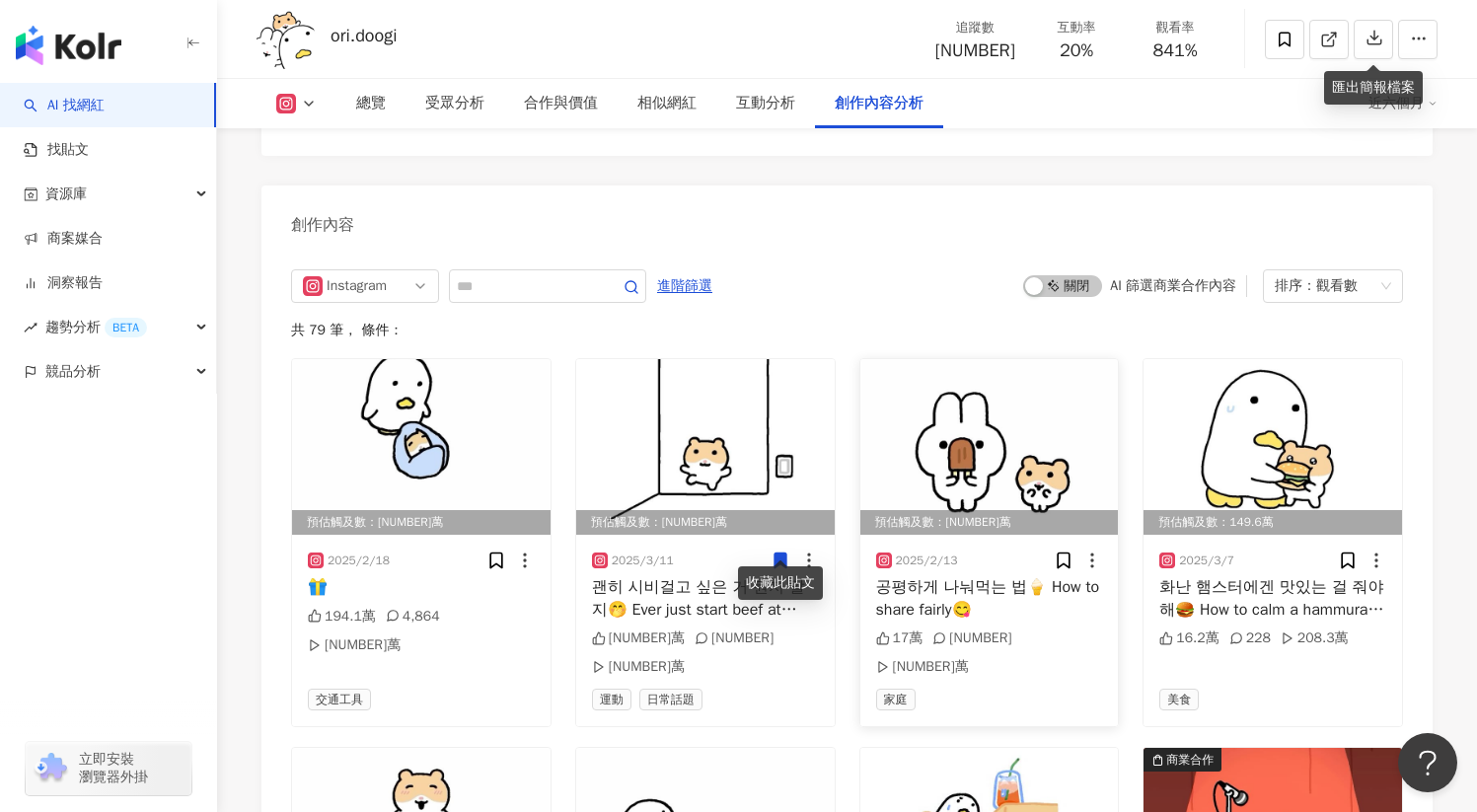 click at bounding box center (990, 447) 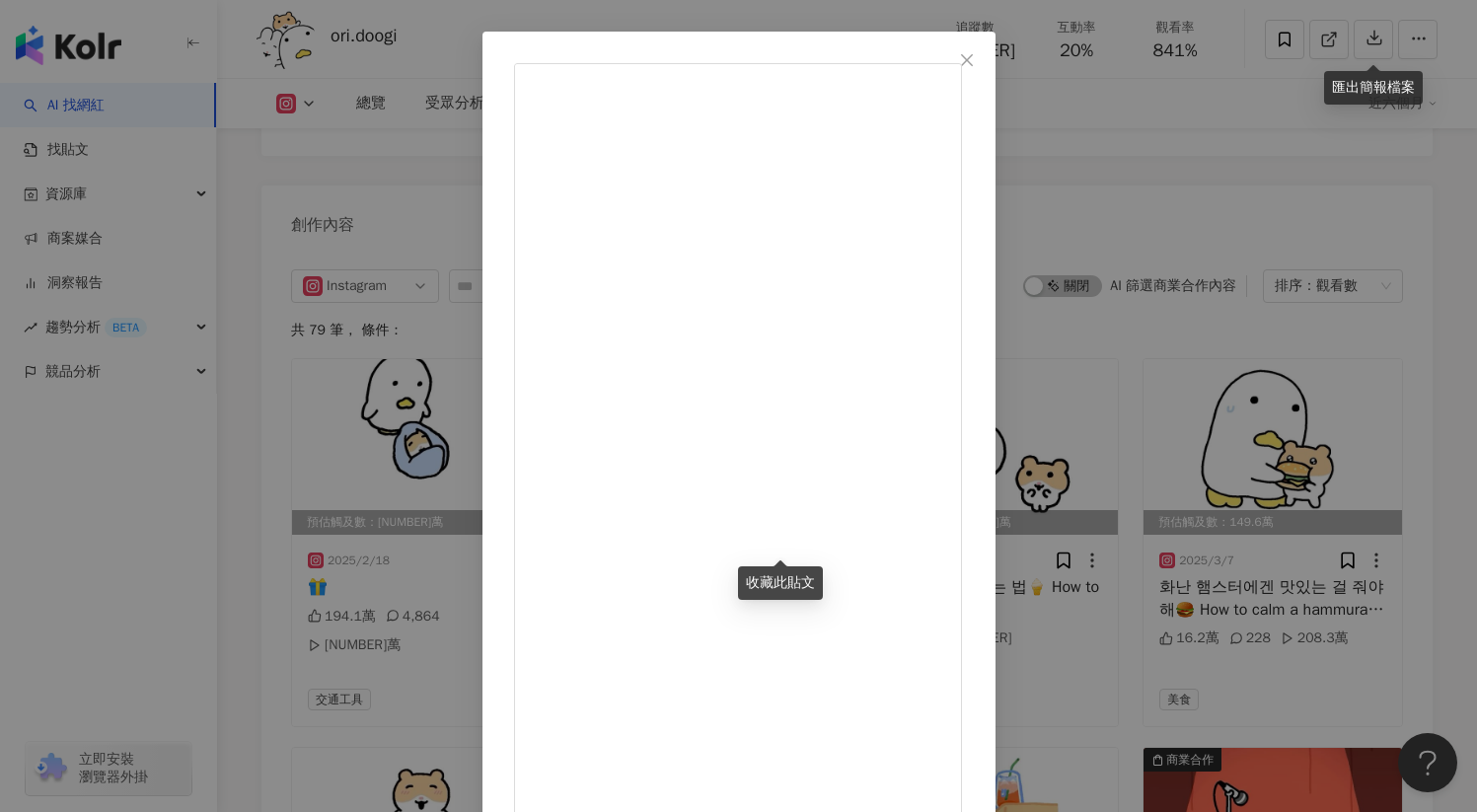 scroll, scrollTop: 73, scrollLeft: 0, axis: vertical 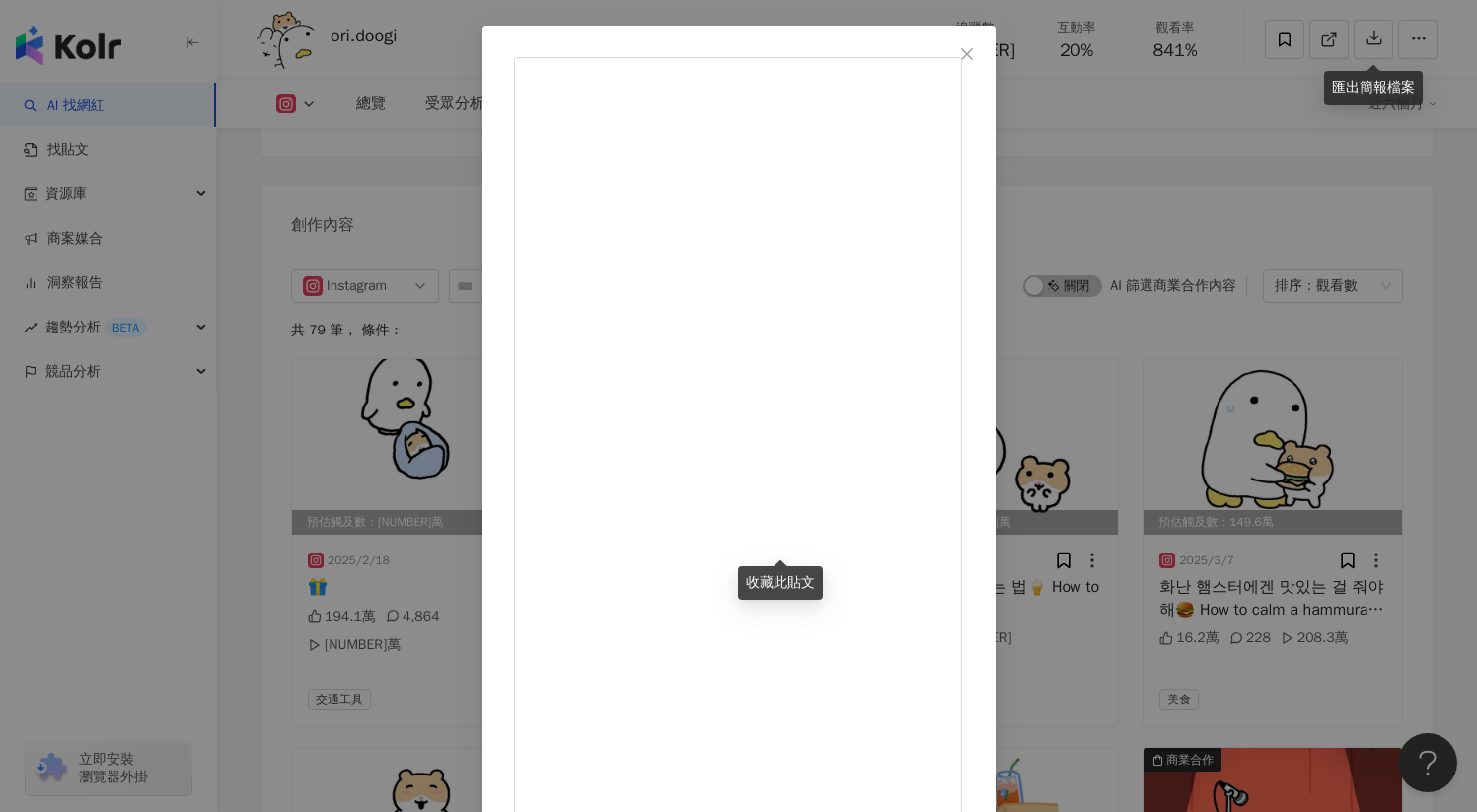 click on "查看原始貼文" at bounding box center (555, 983) 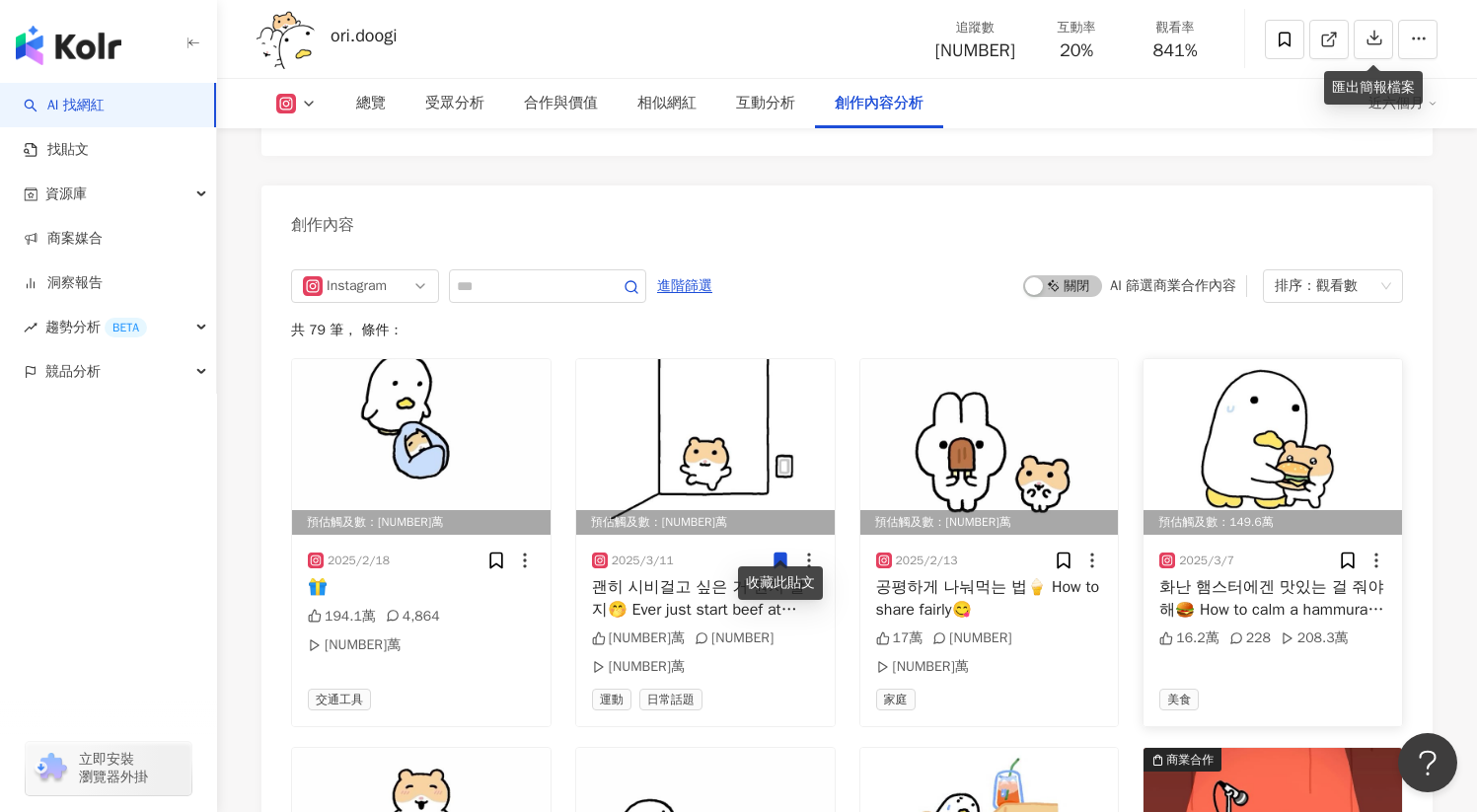 click at bounding box center (1273, 447) 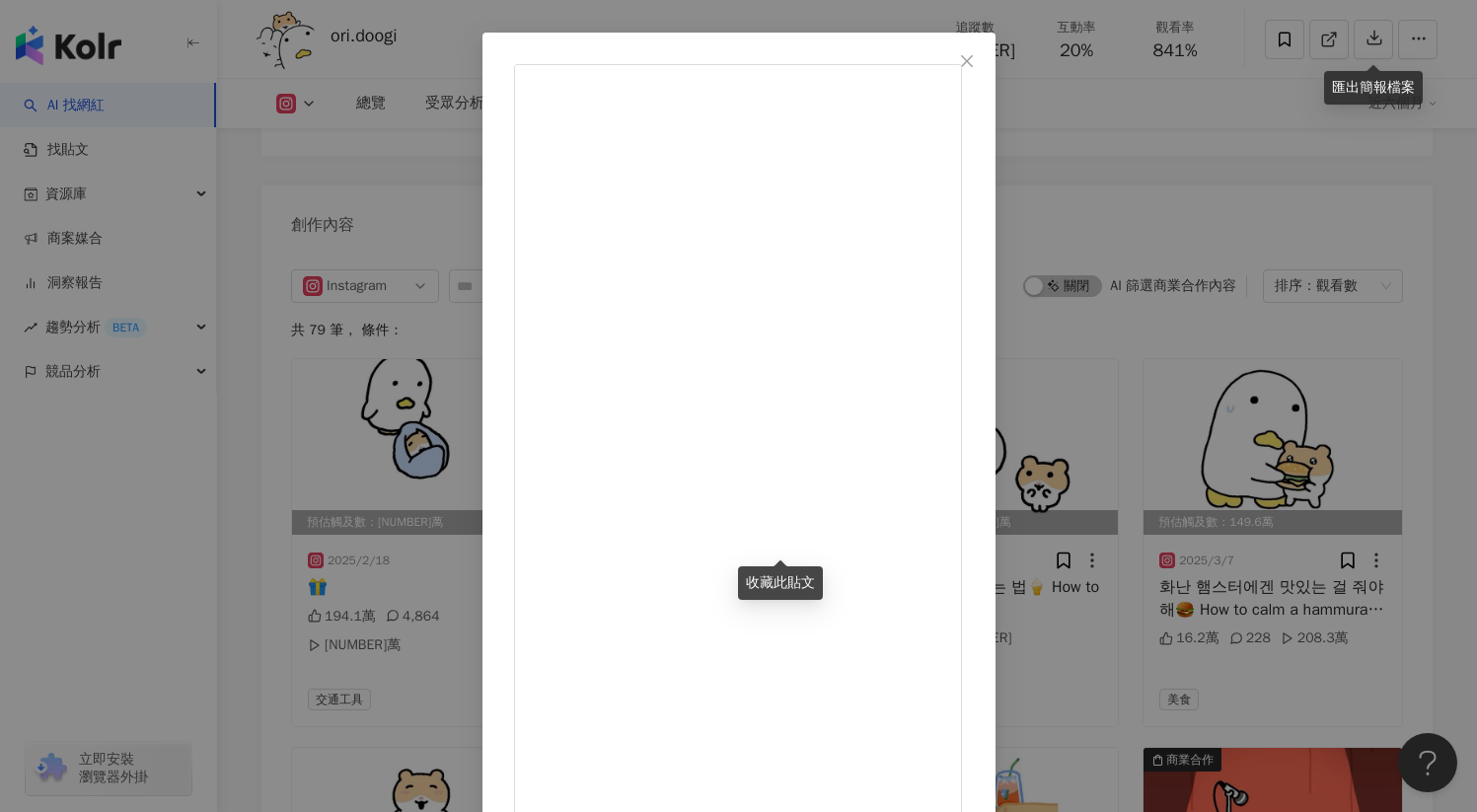 scroll, scrollTop: 73, scrollLeft: 0, axis: vertical 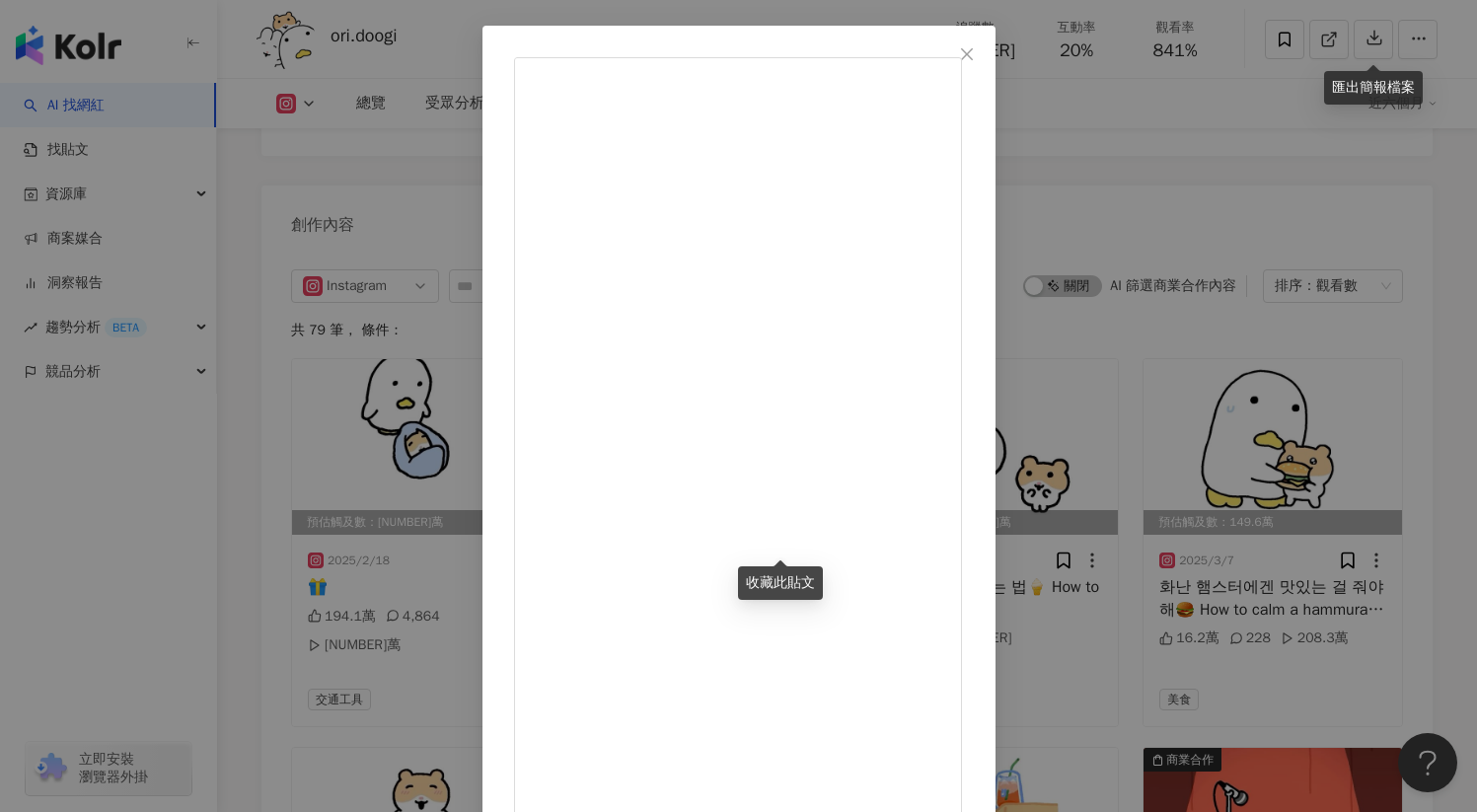 click on "查看原始貼文" at bounding box center [555, 983] 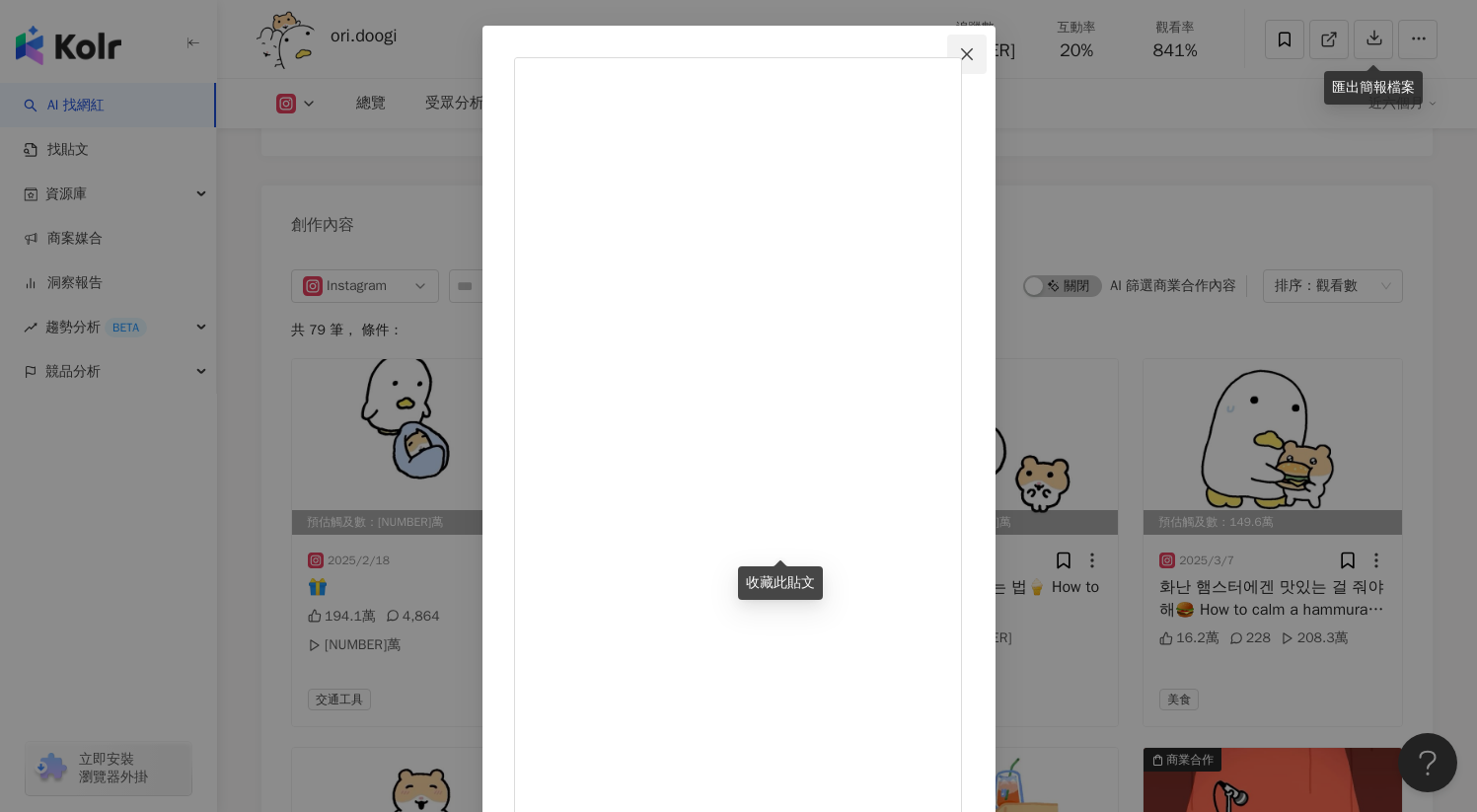 click at bounding box center (967, 54) 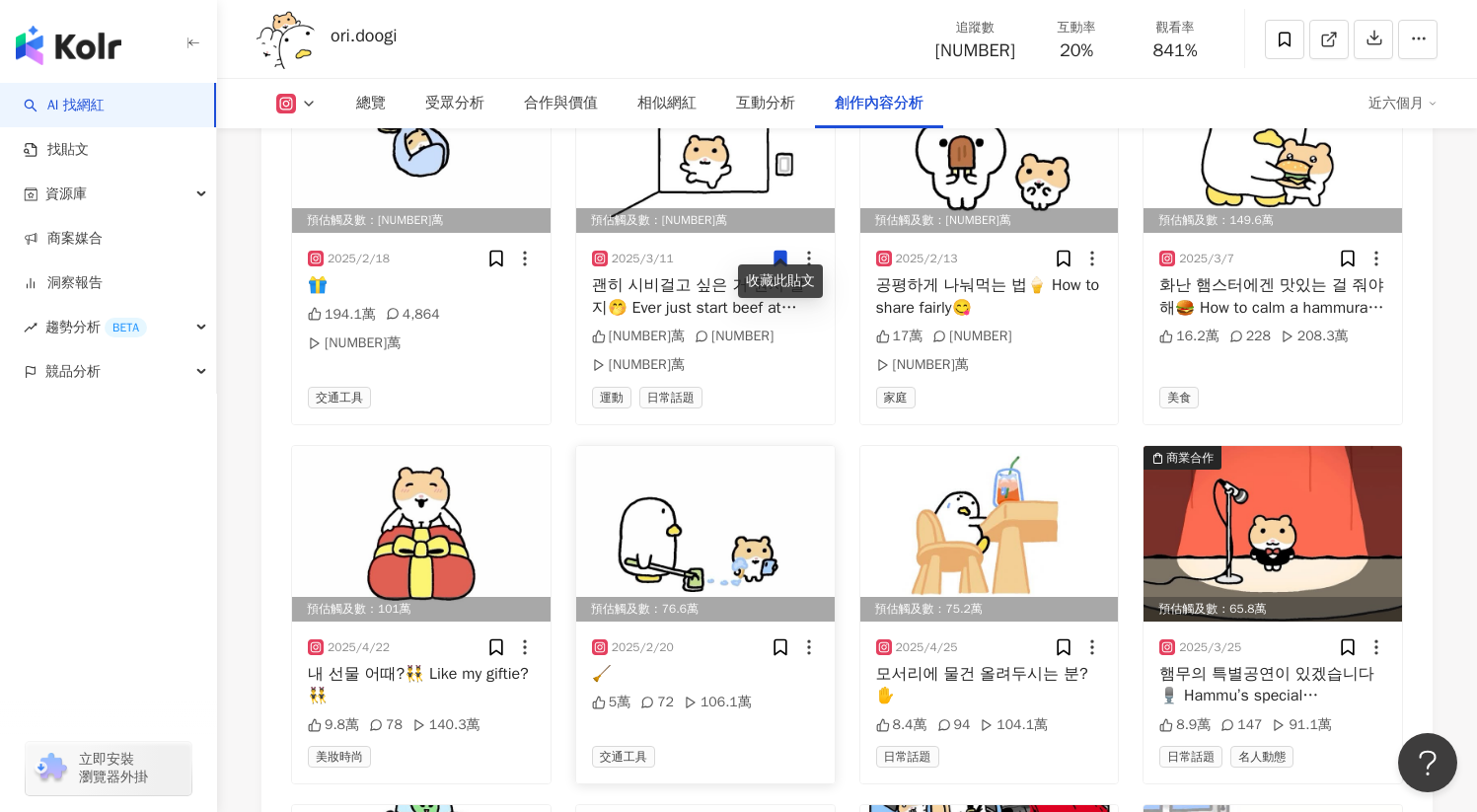 scroll, scrollTop: 6421, scrollLeft: 0, axis: vertical 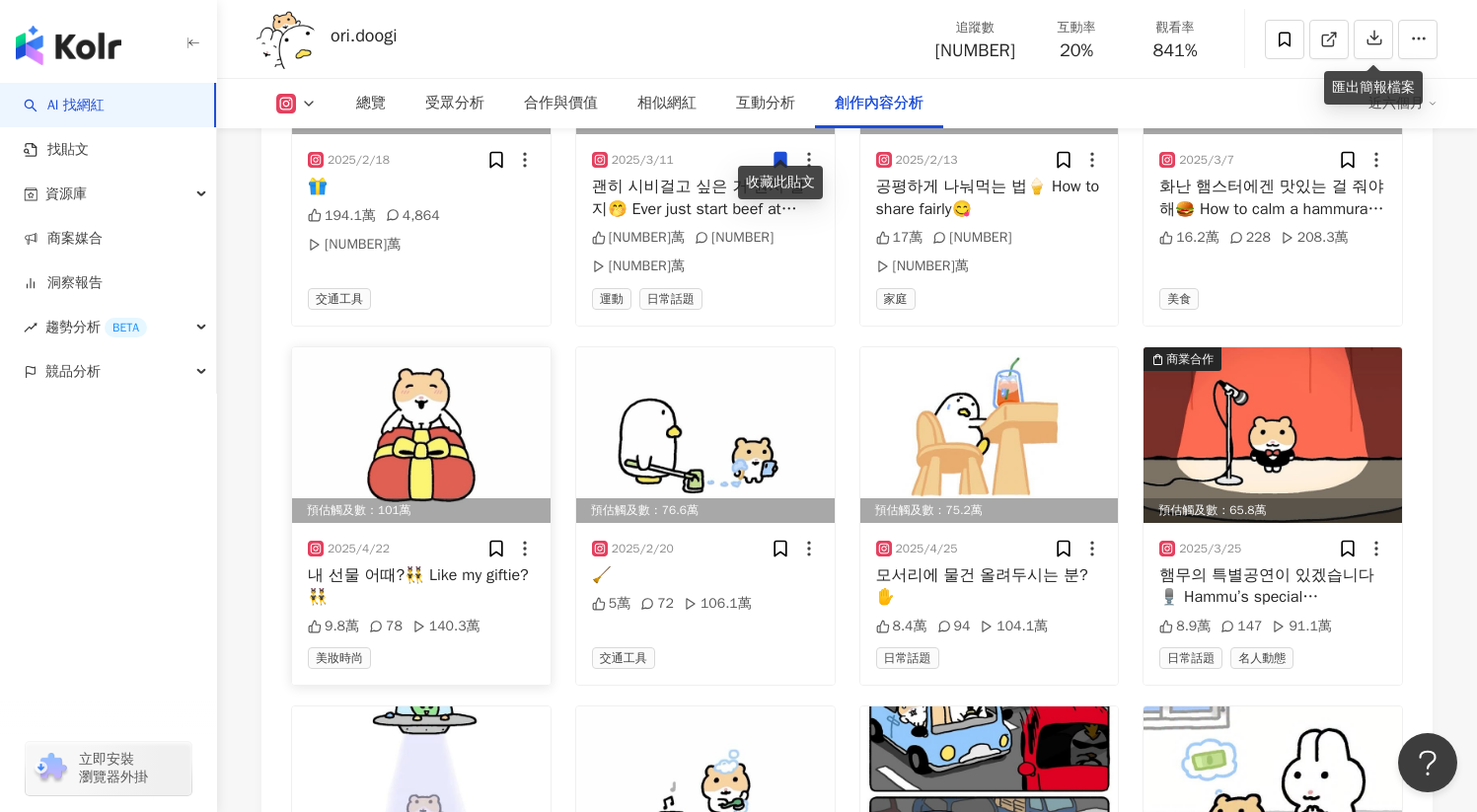 click at bounding box center [421, 435] 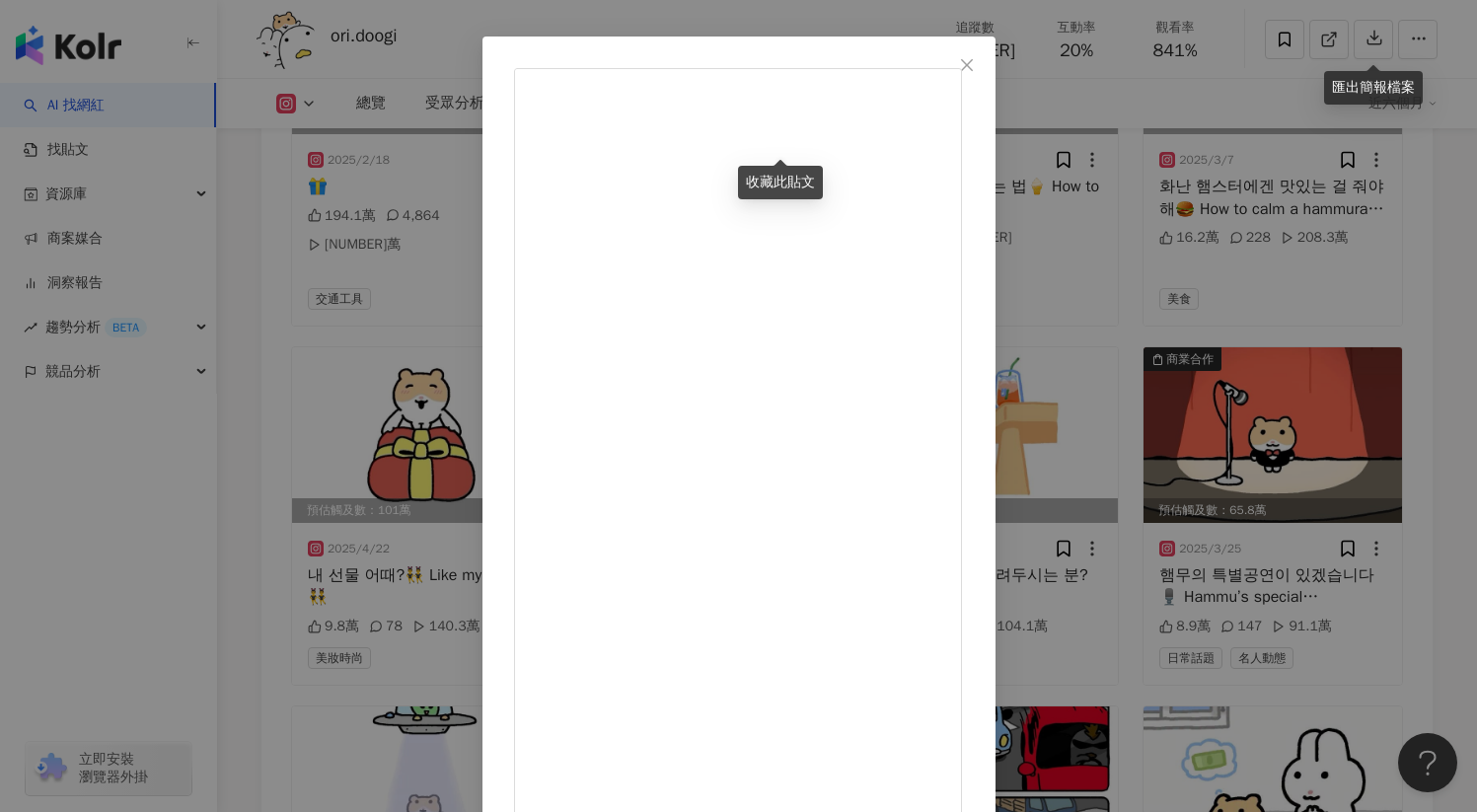 scroll, scrollTop: 73, scrollLeft: 0, axis: vertical 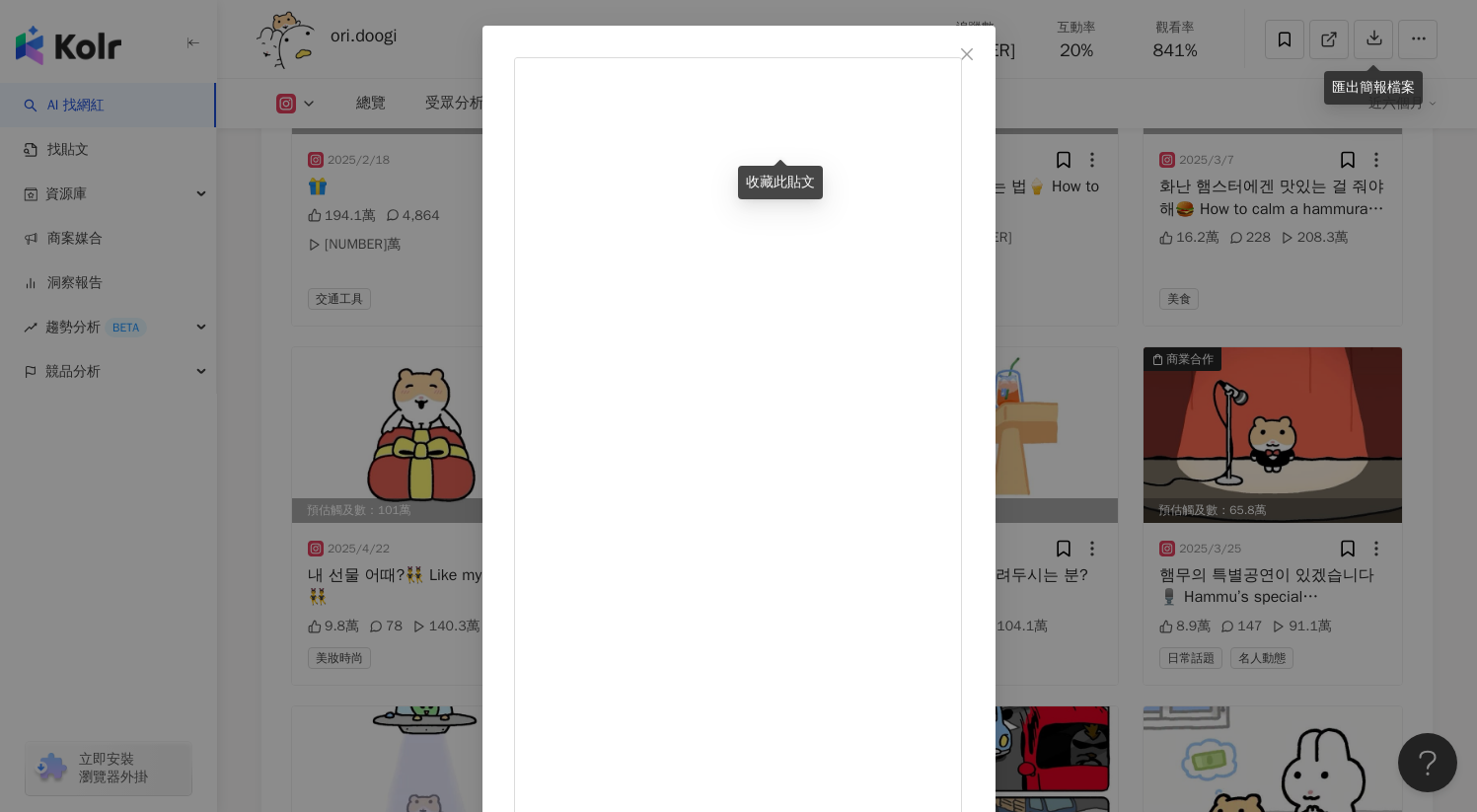 click on "查看原始貼文" at bounding box center [555, 983] 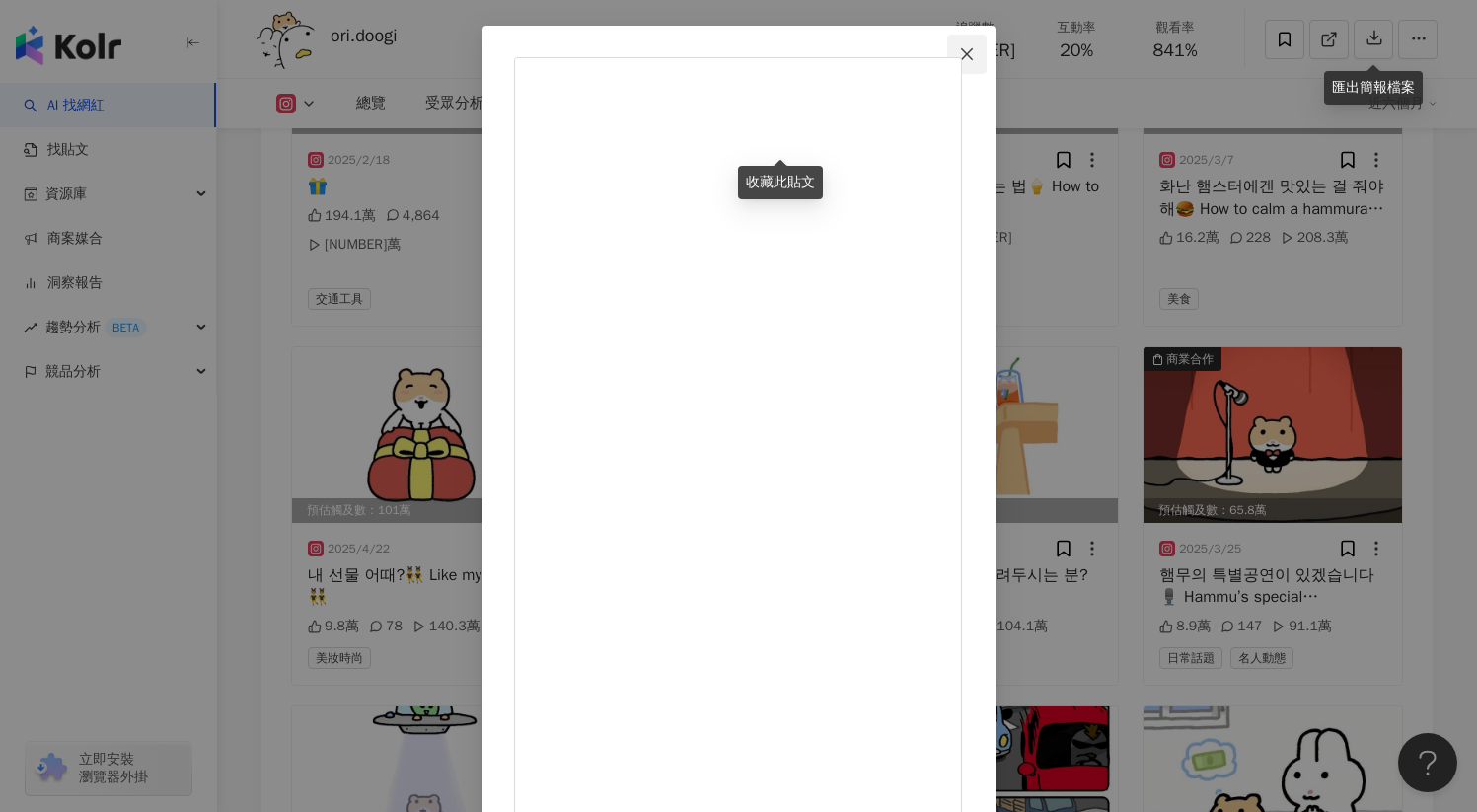 click at bounding box center [967, 54] 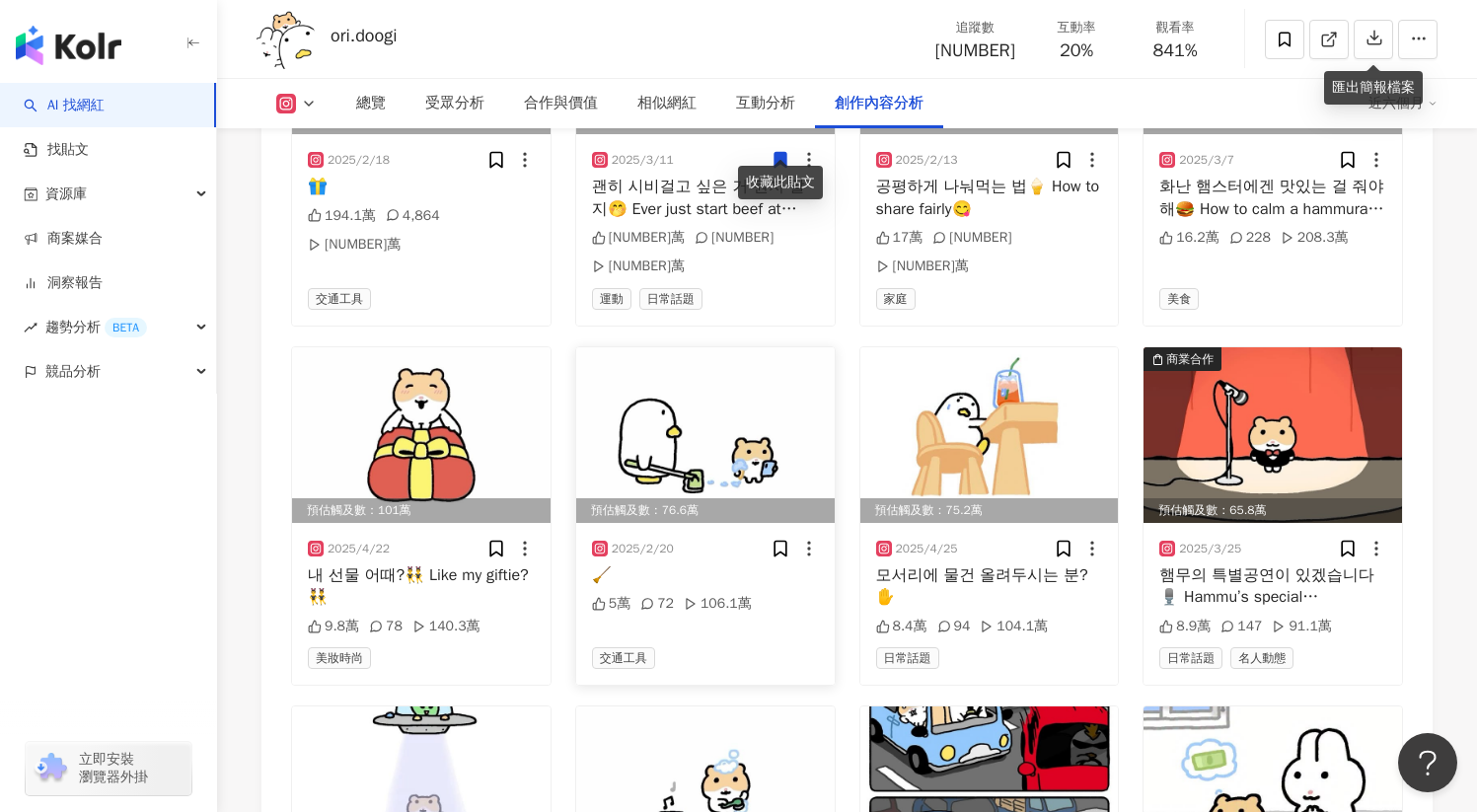 click at bounding box center [705, 435] 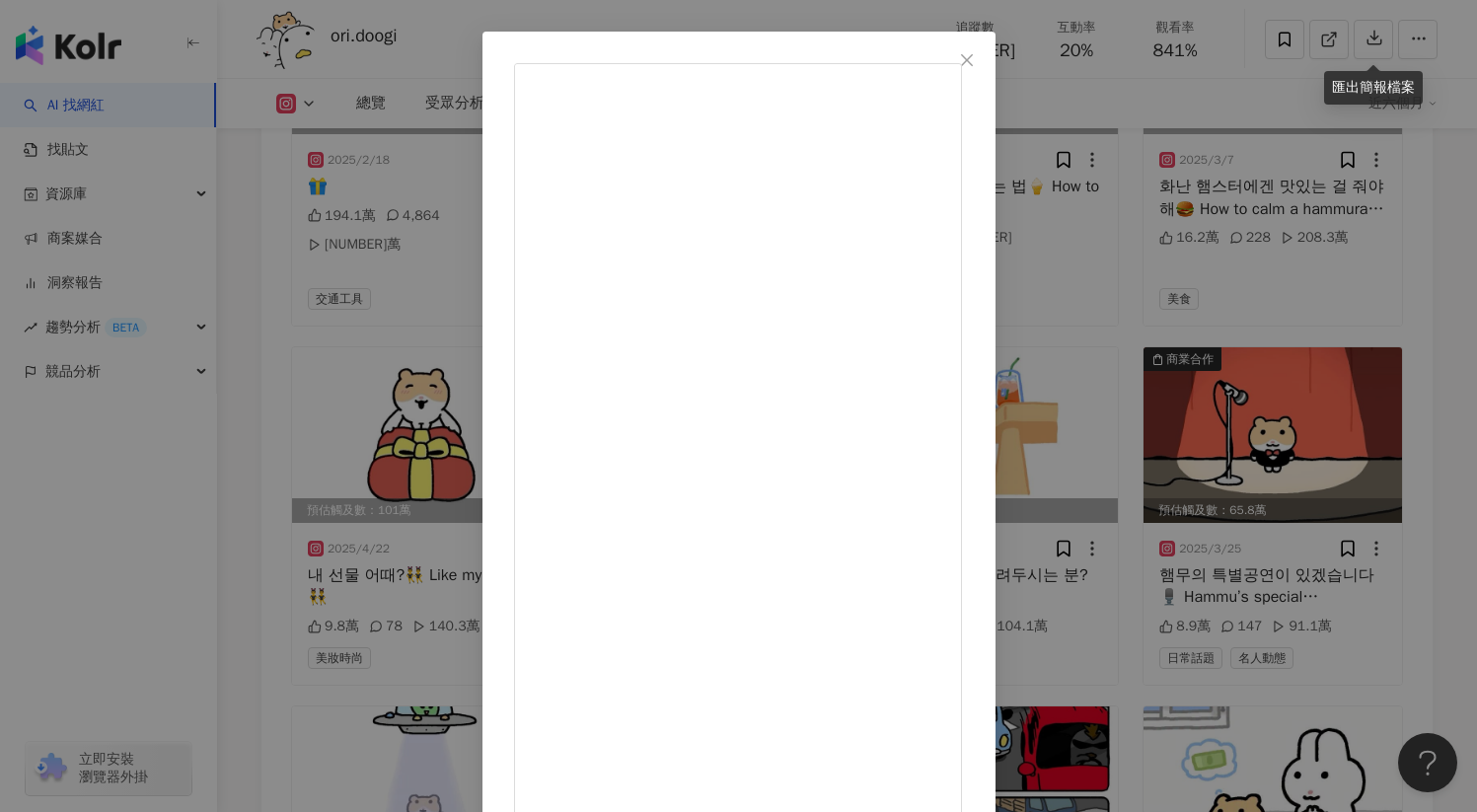 scroll, scrollTop: 73, scrollLeft: 0, axis: vertical 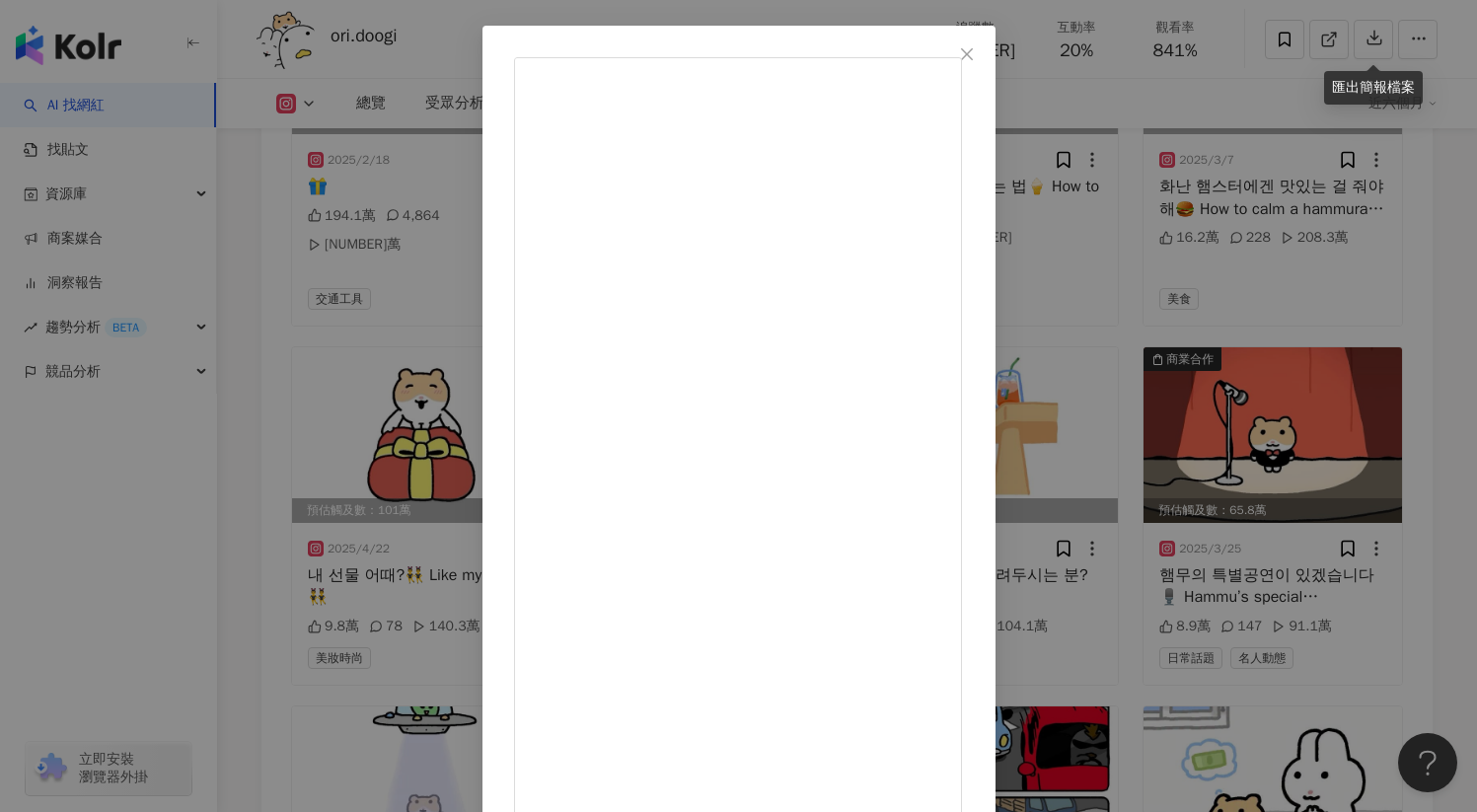 click on "查看原始貼文" at bounding box center (555, 961) 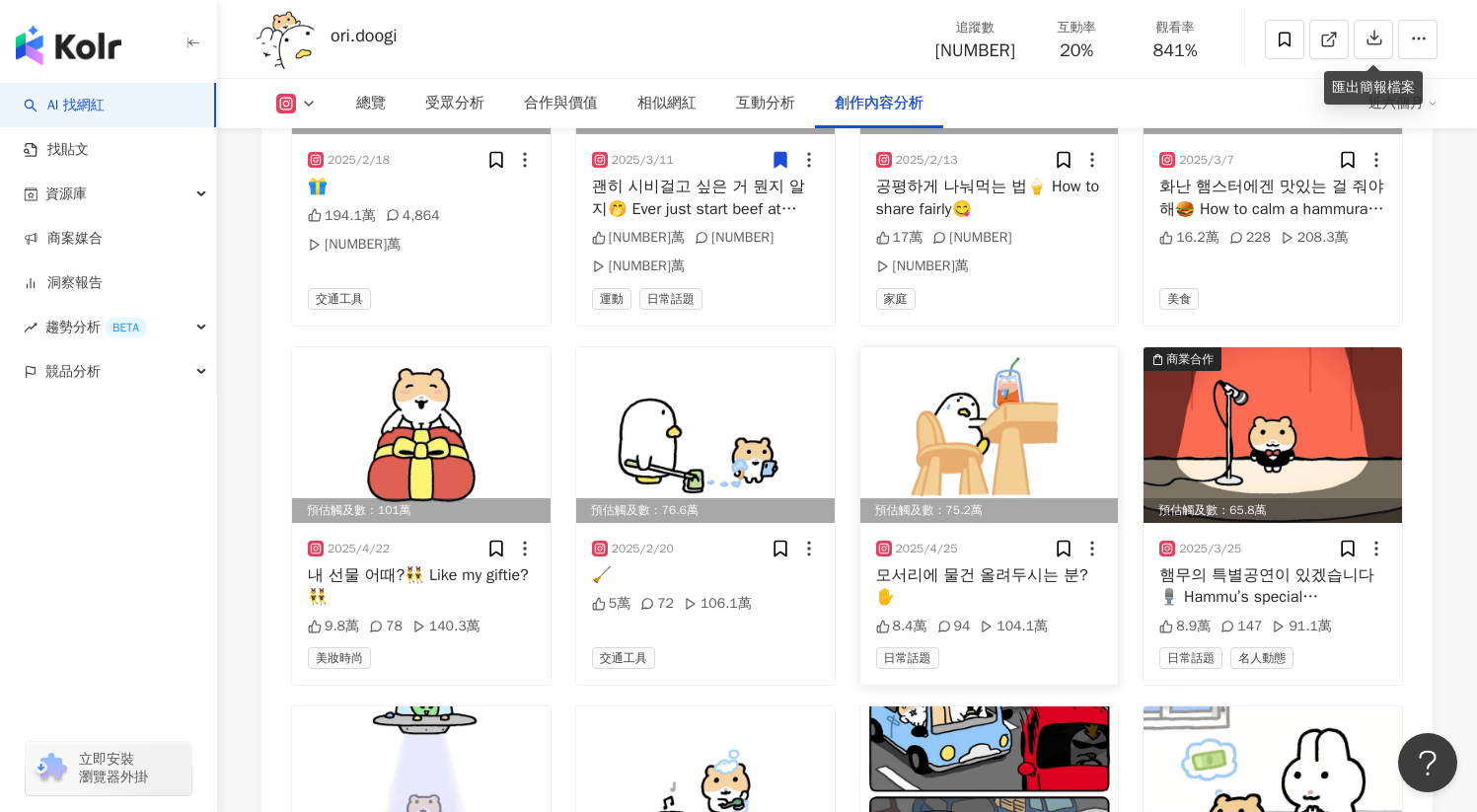 click at bounding box center [990, 435] 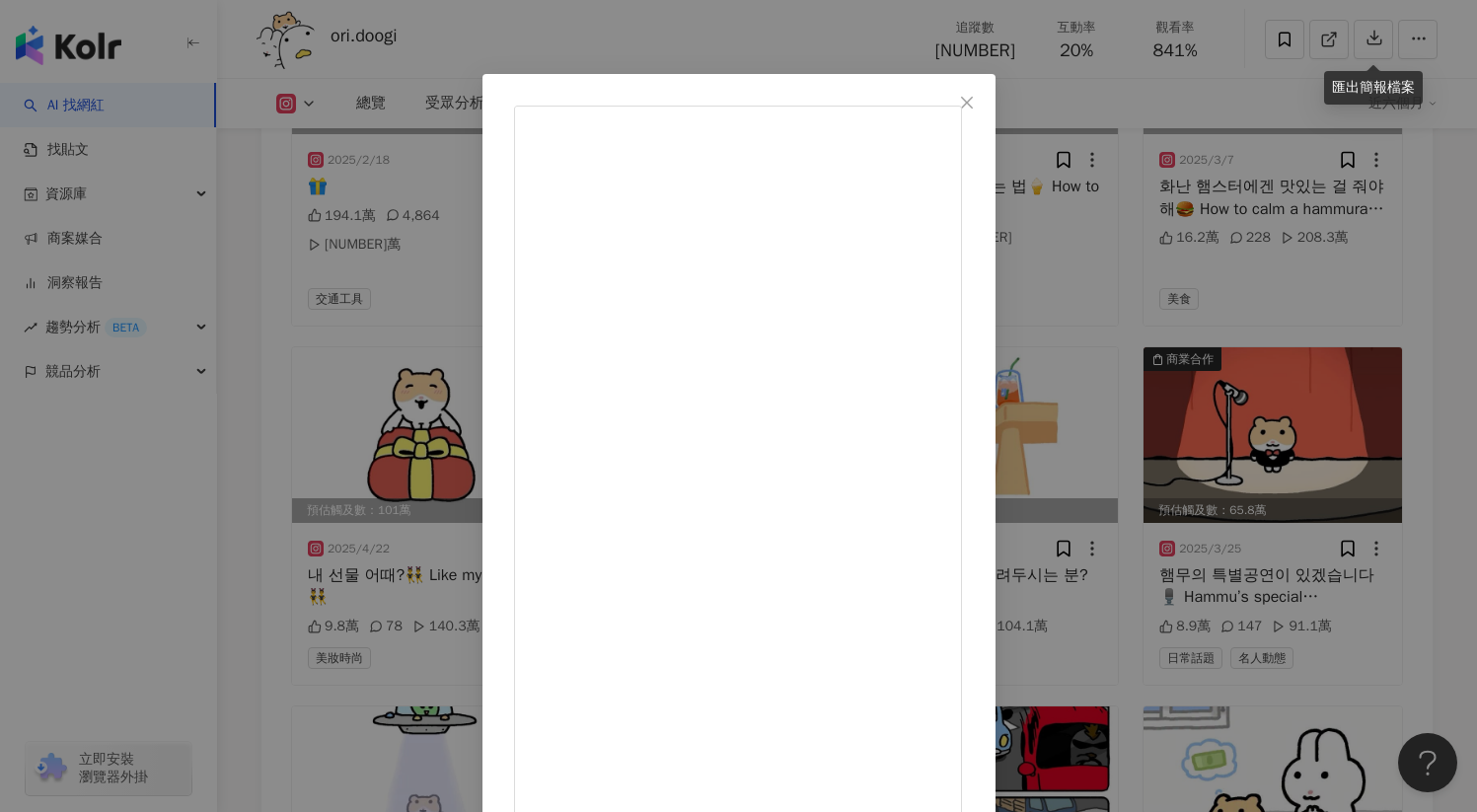 scroll, scrollTop: 73, scrollLeft: 0, axis: vertical 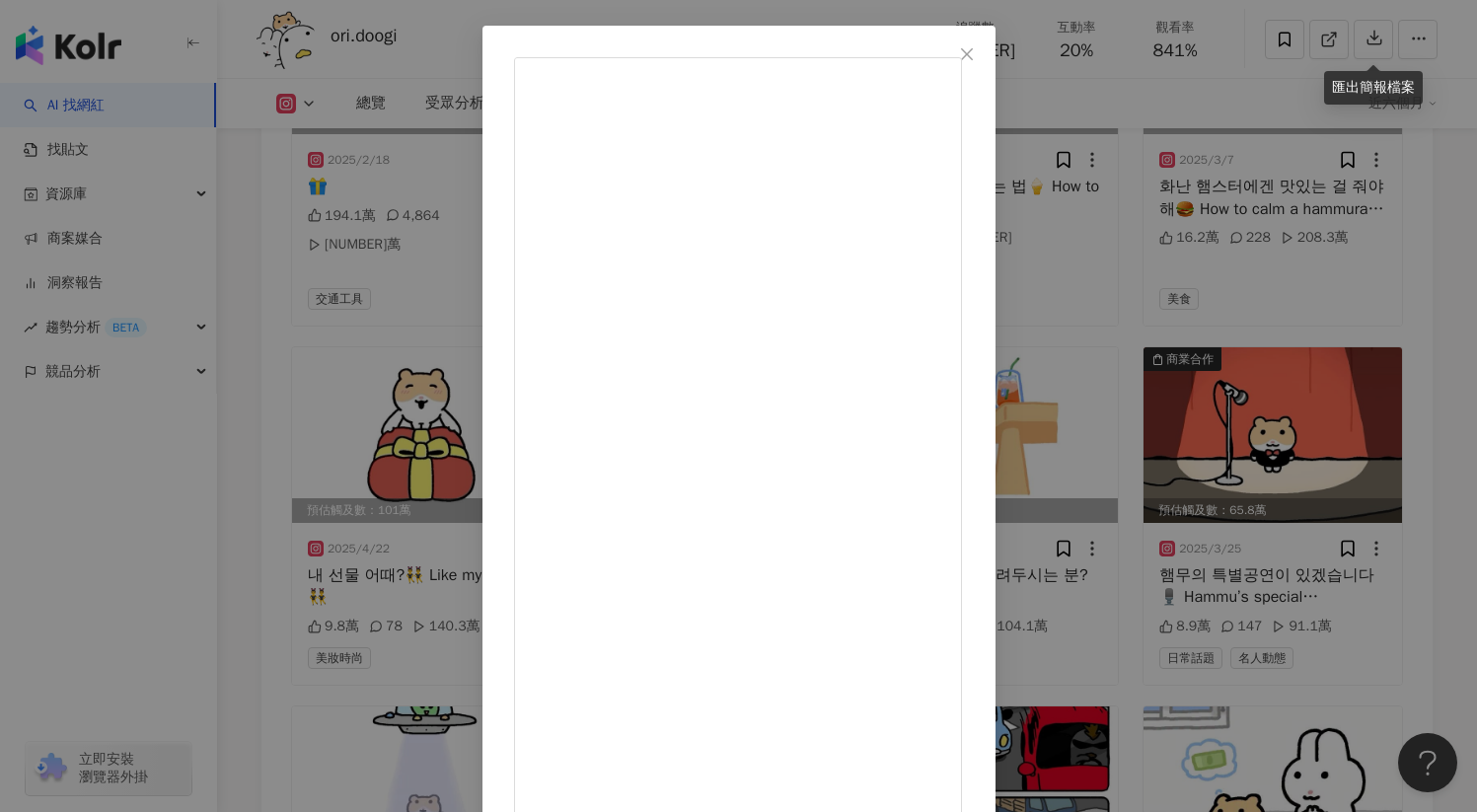 click on "查看原始貼文" at bounding box center [555, 961] 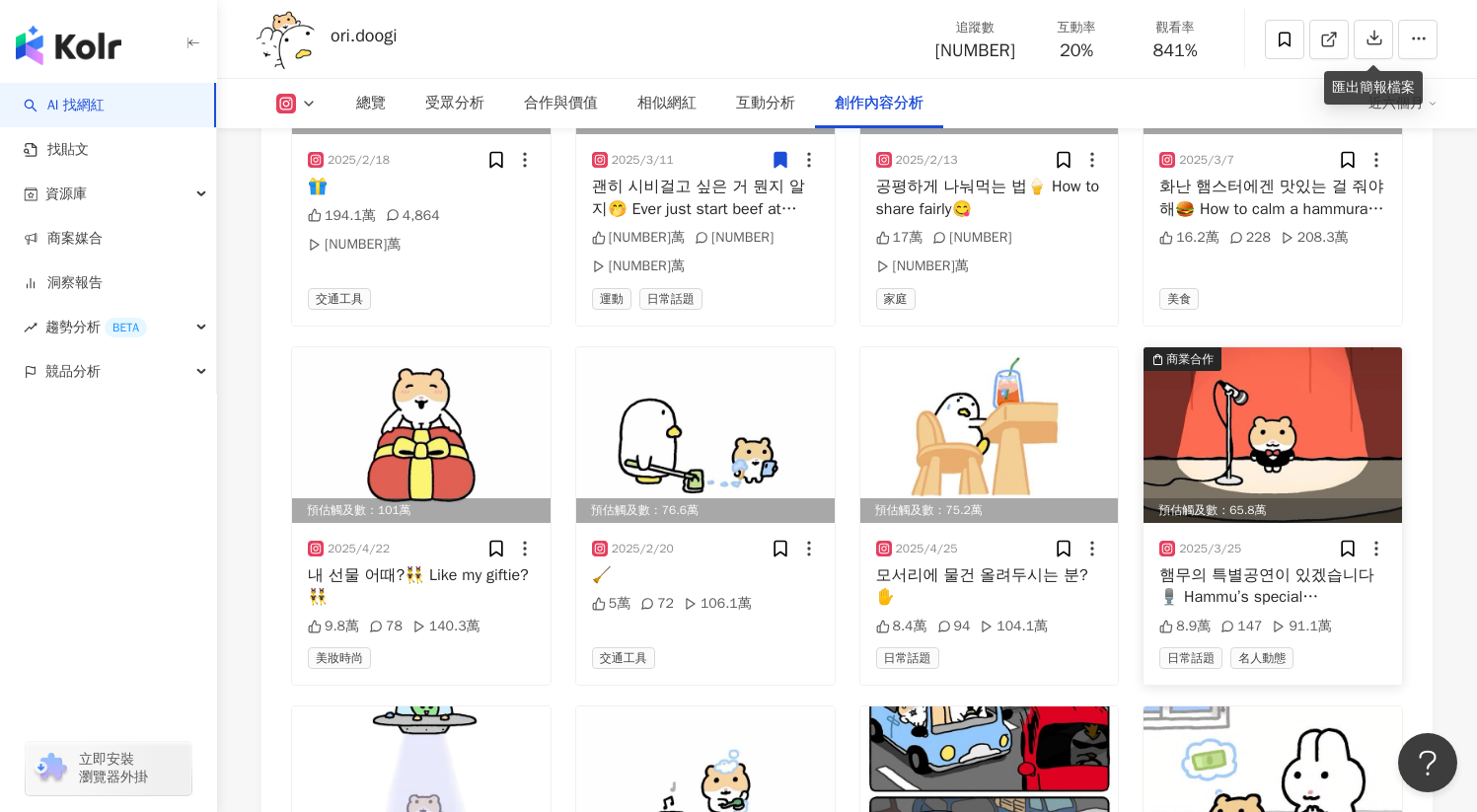 click at bounding box center (1273, 435) 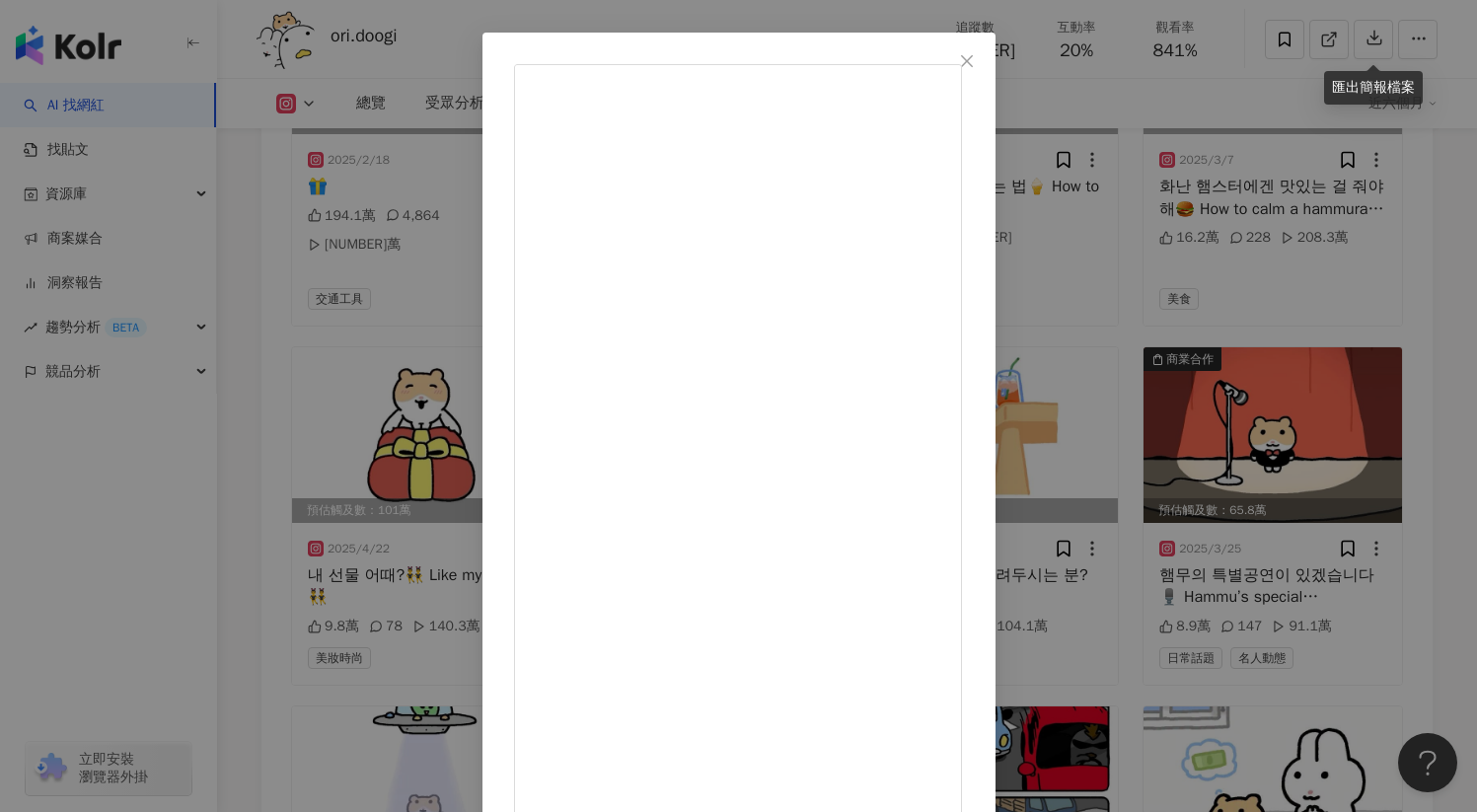 scroll, scrollTop: 73, scrollLeft: 0, axis: vertical 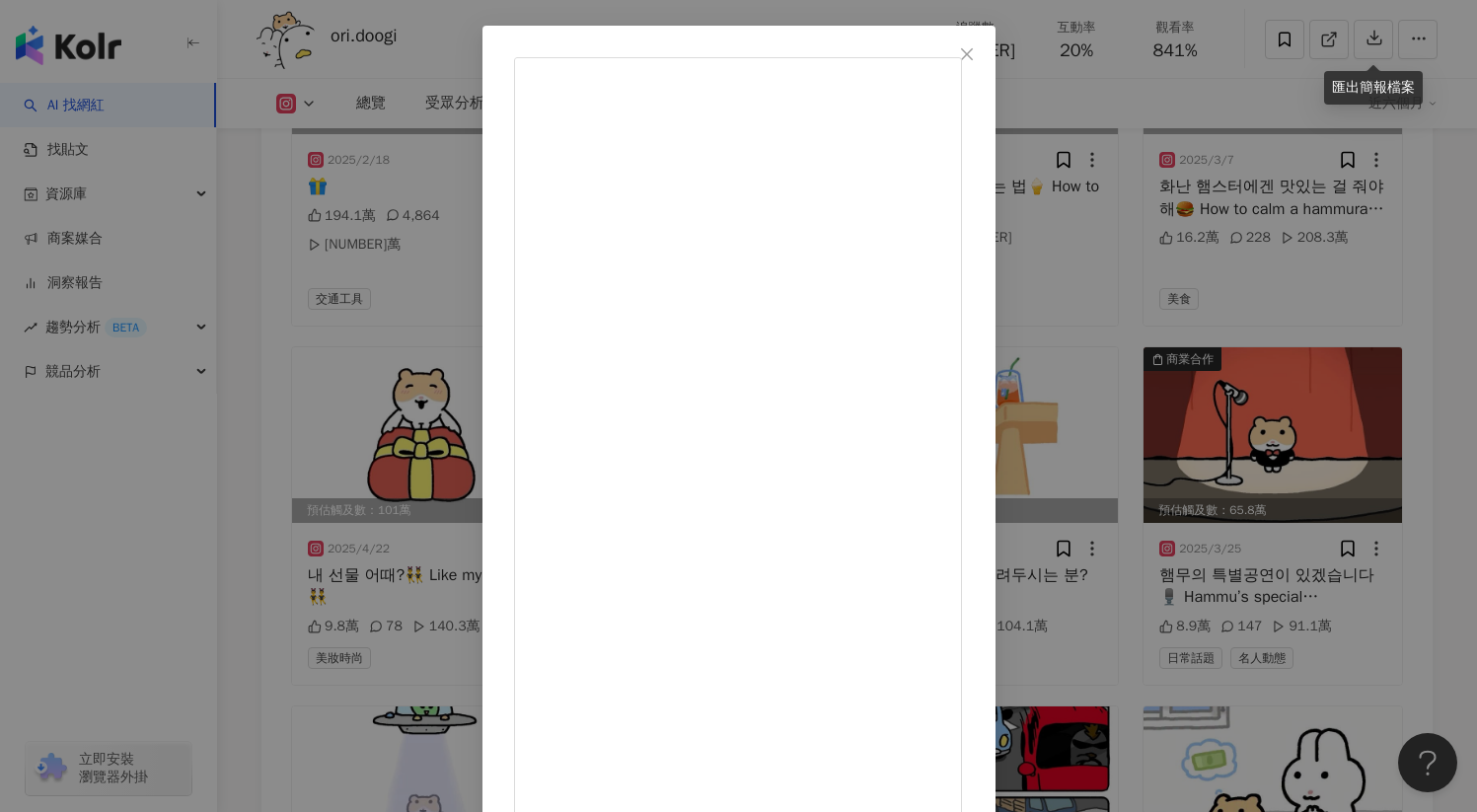click on "查看原始貼文" at bounding box center (739, 984) 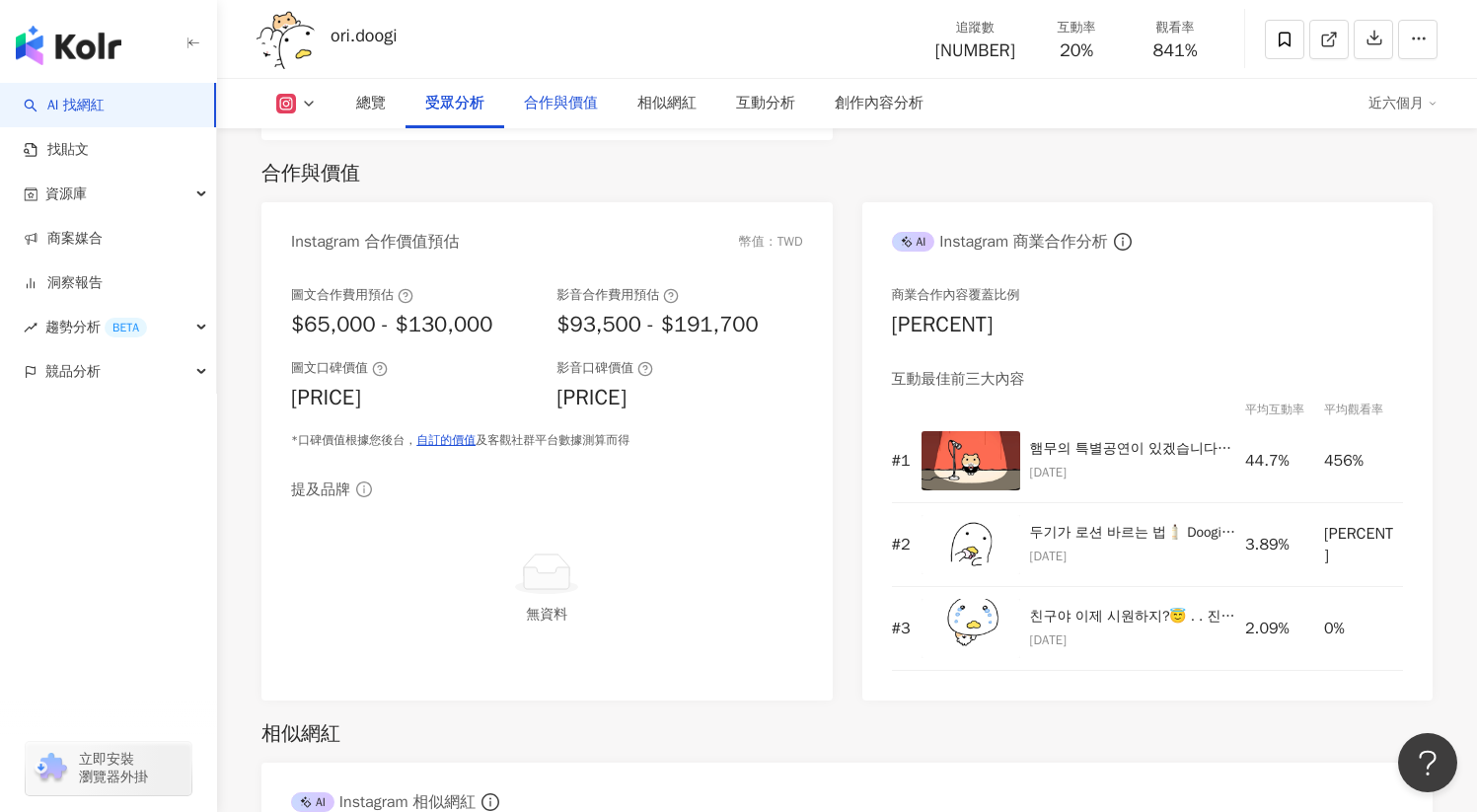 scroll, scrollTop: 1952, scrollLeft: 0, axis: vertical 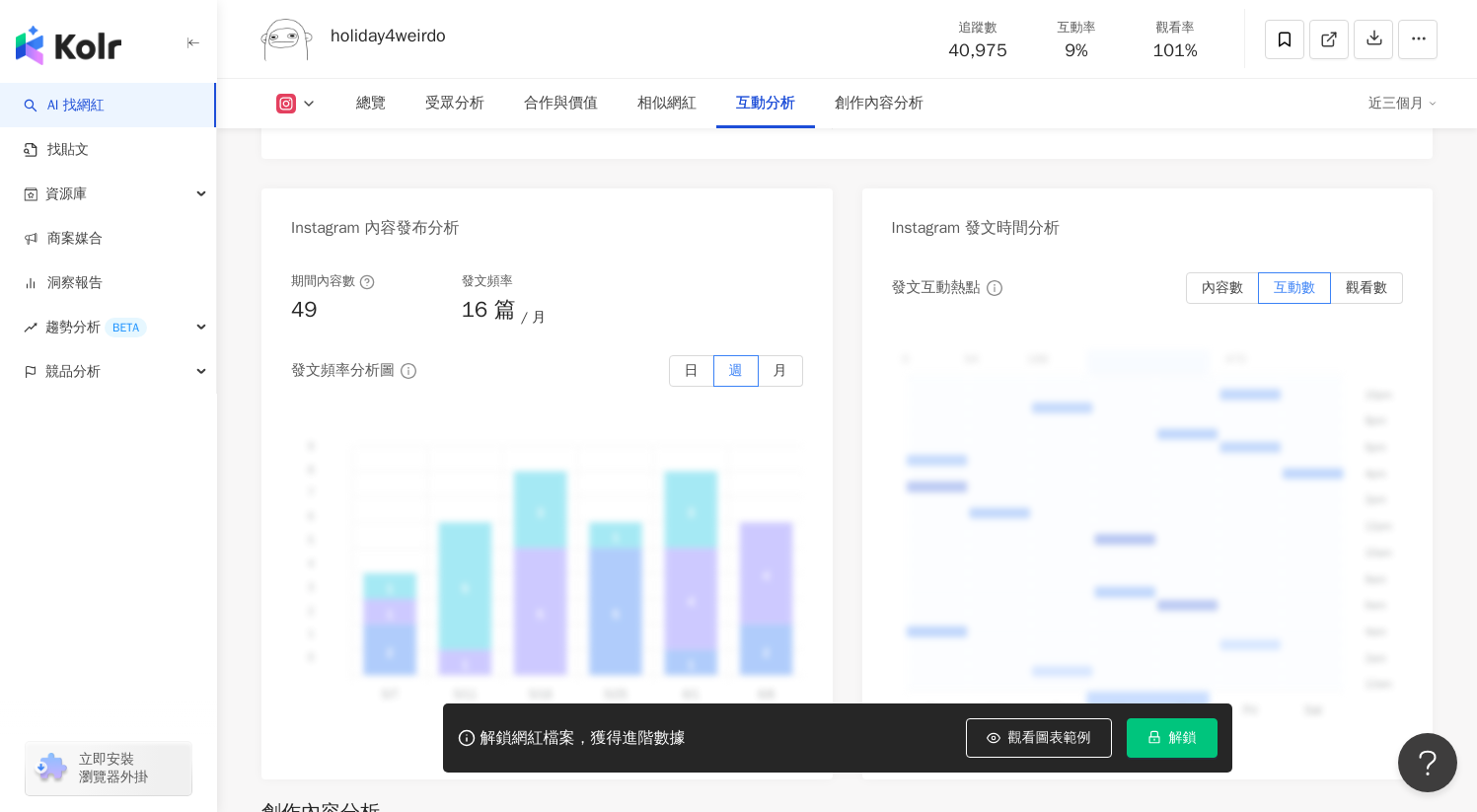 click 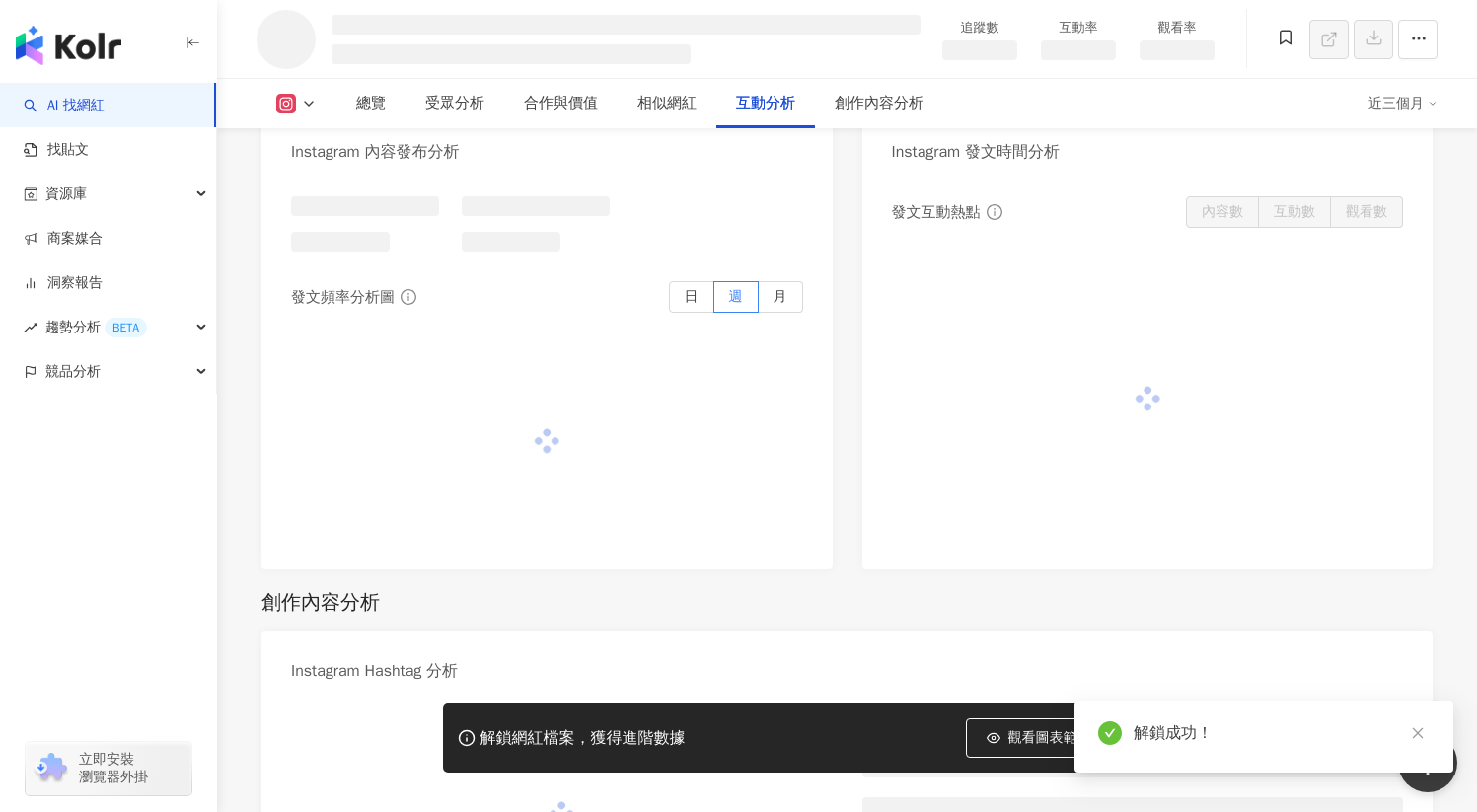 scroll, scrollTop: 4448, scrollLeft: 0, axis: vertical 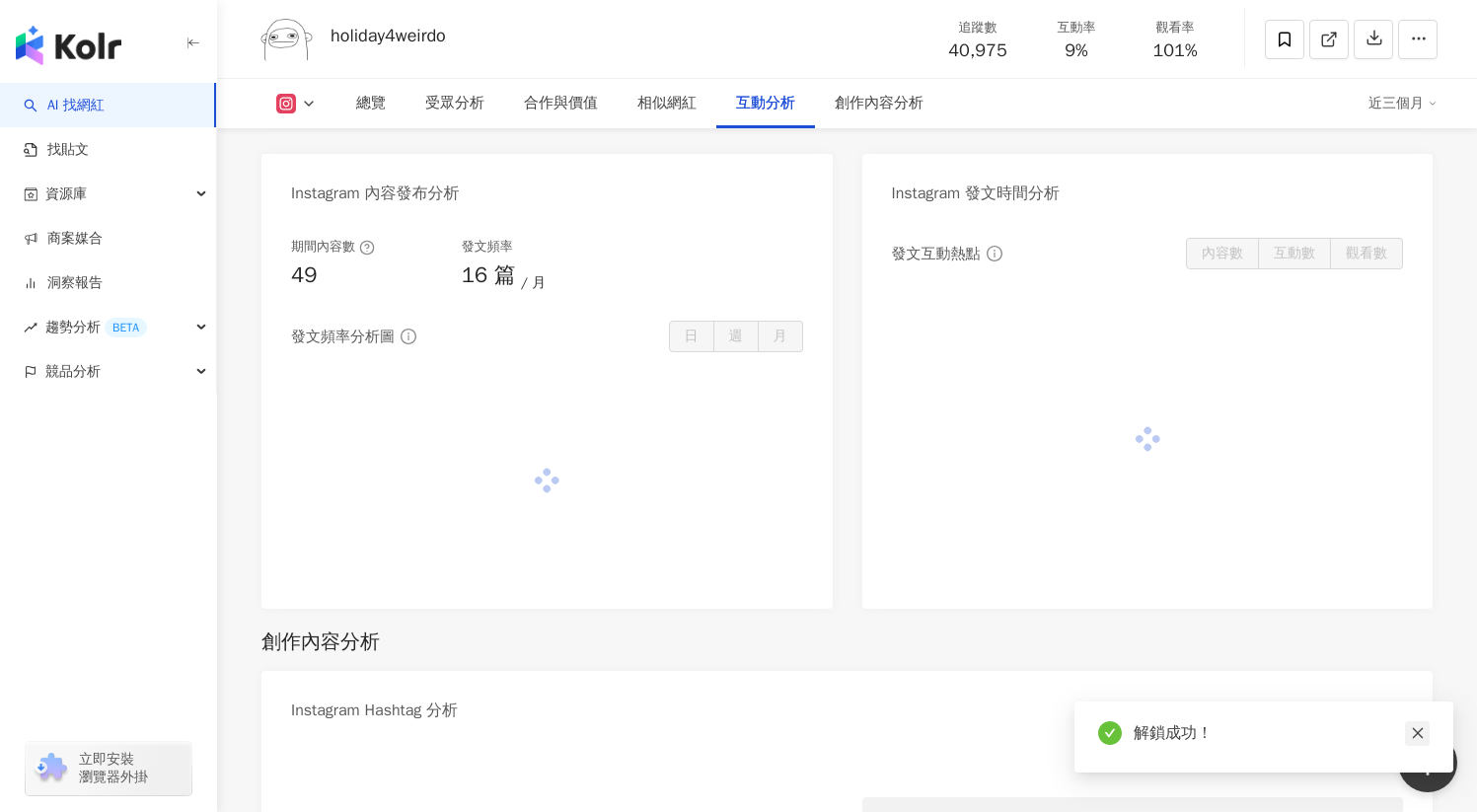 click 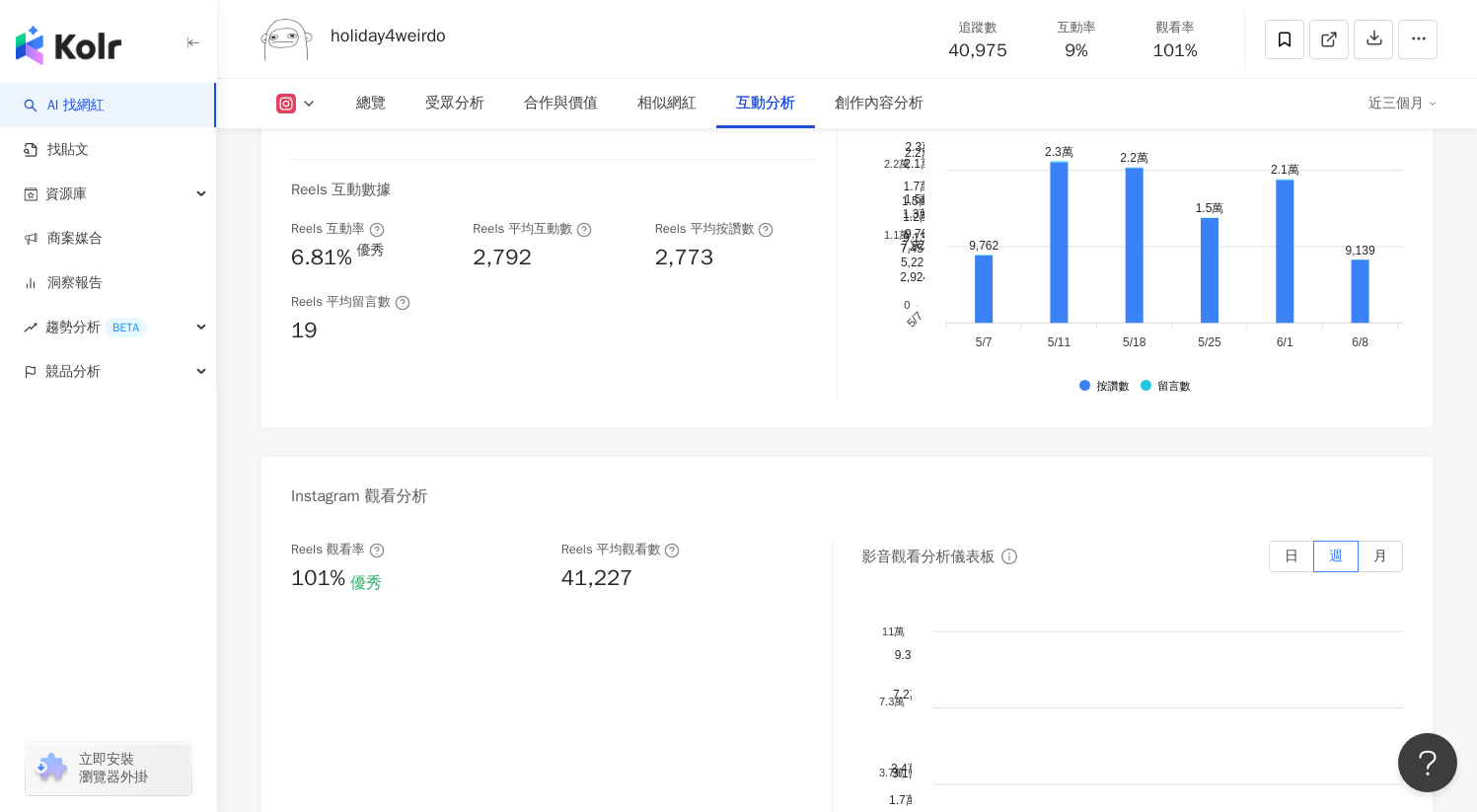 scroll, scrollTop: 3843, scrollLeft: 0, axis: vertical 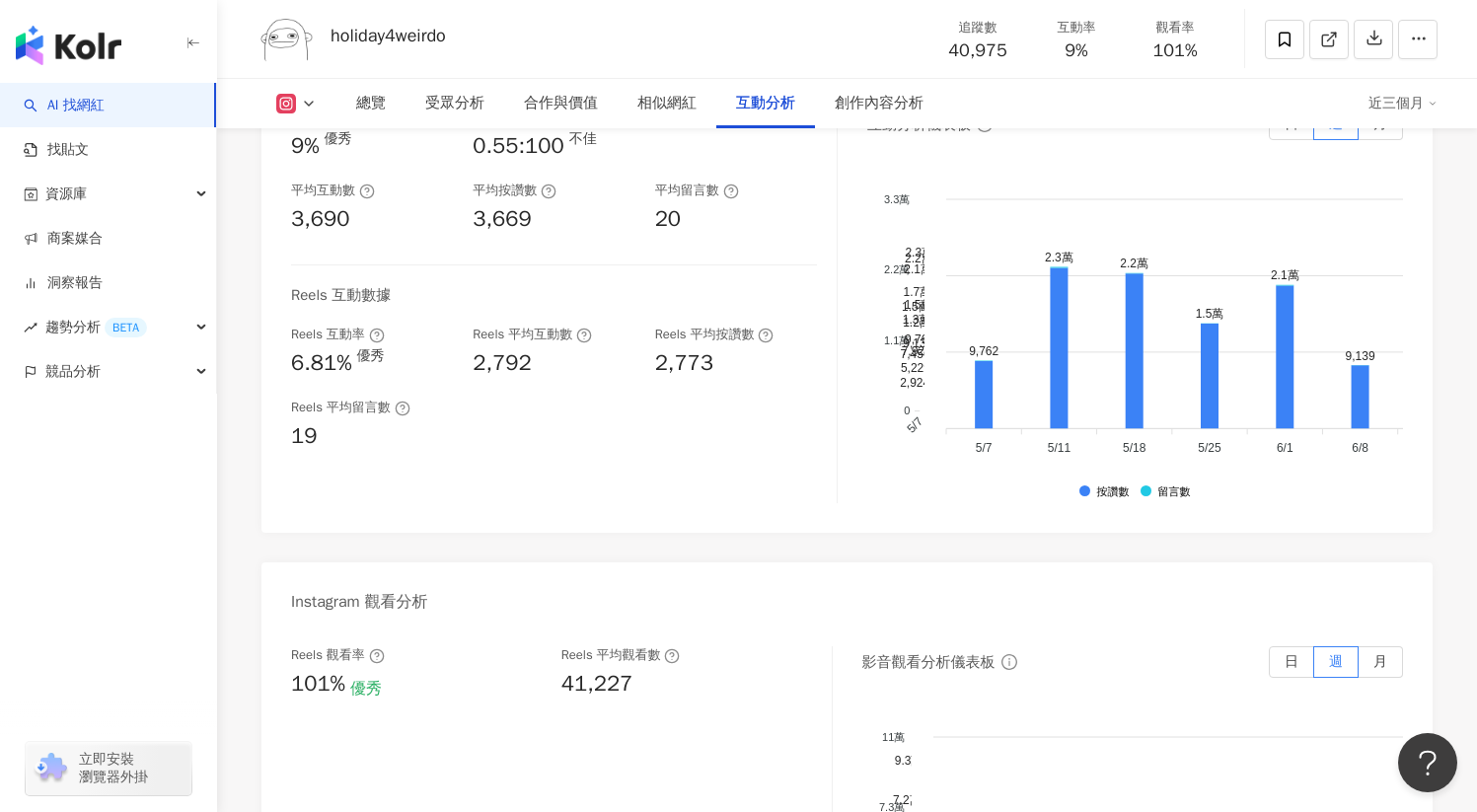 click on "近三個月" at bounding box center (1403, 104) 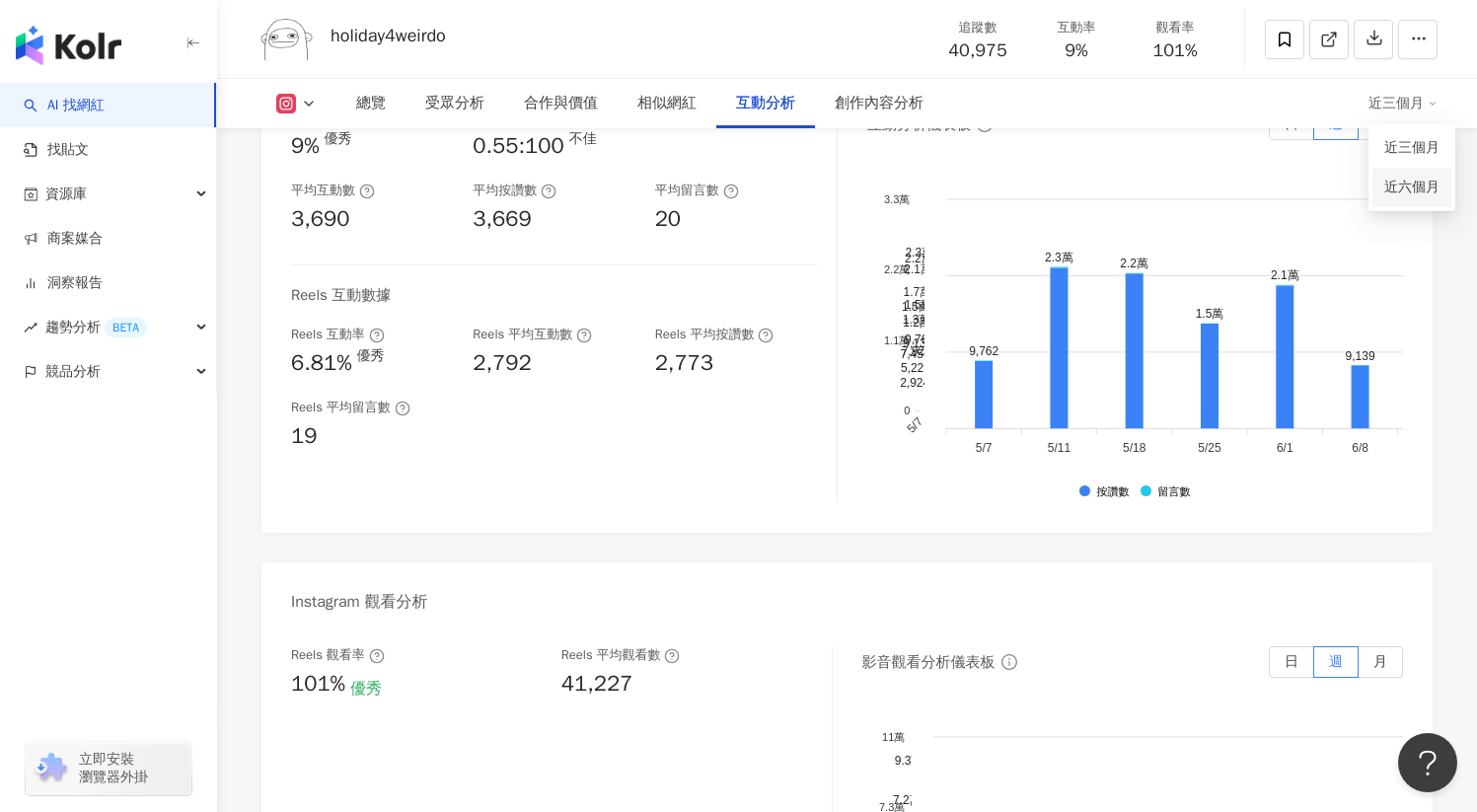 click on "近六個月" at bounding box center (1412, 186) 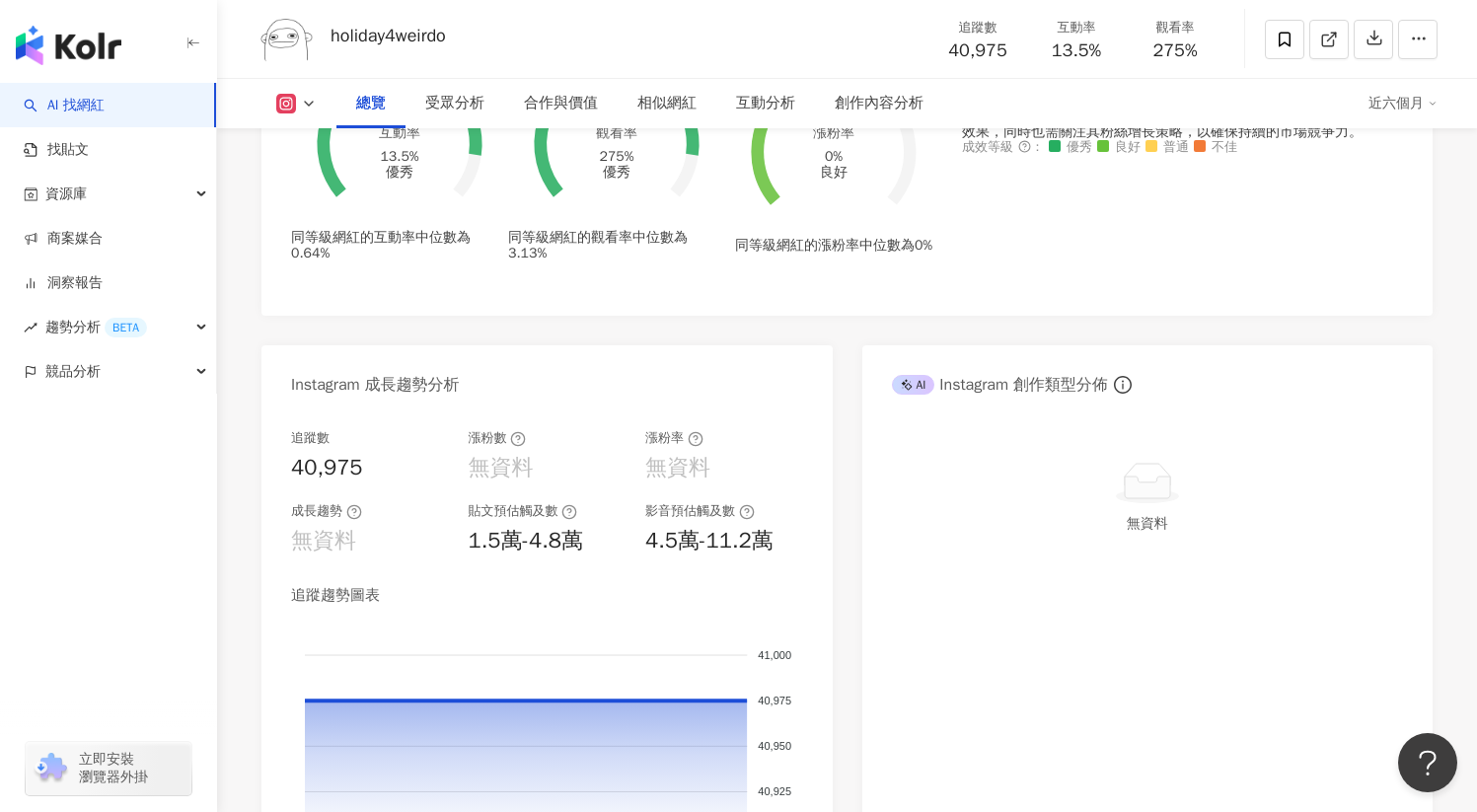 scroll, scrollTop: 0, scrollLeft: 0, axis: both 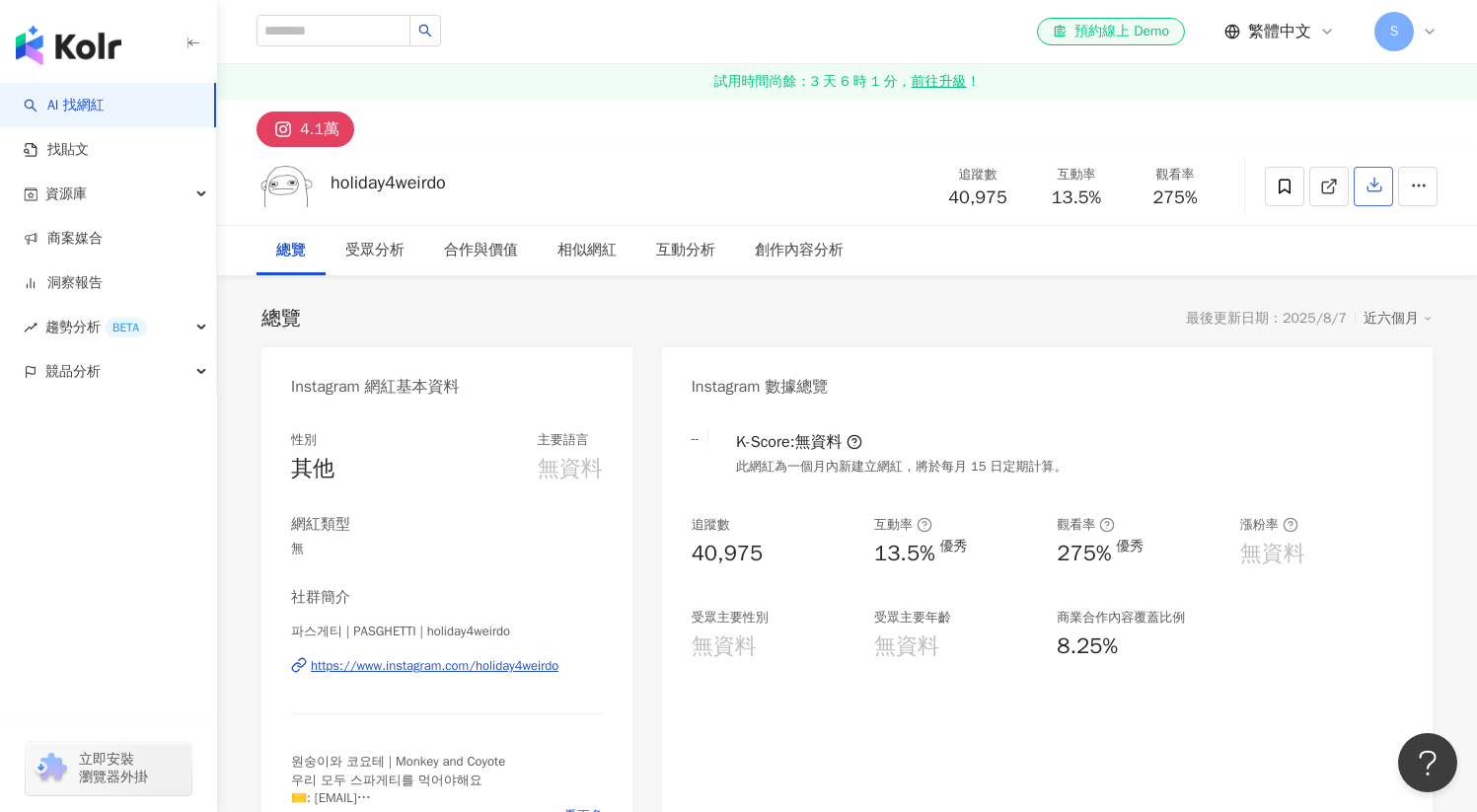 click 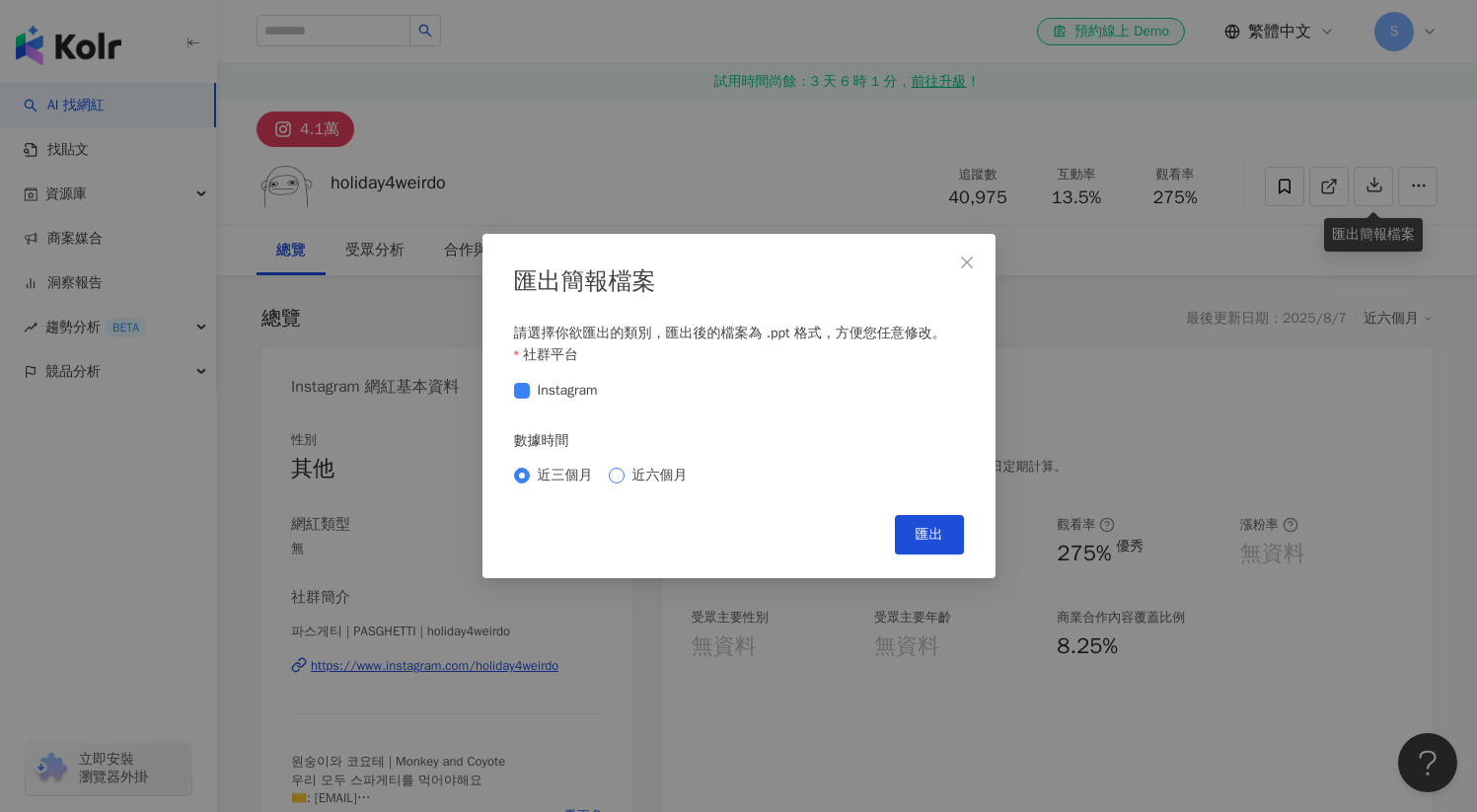 click on "近六個月" at bounding box center (660, 476) 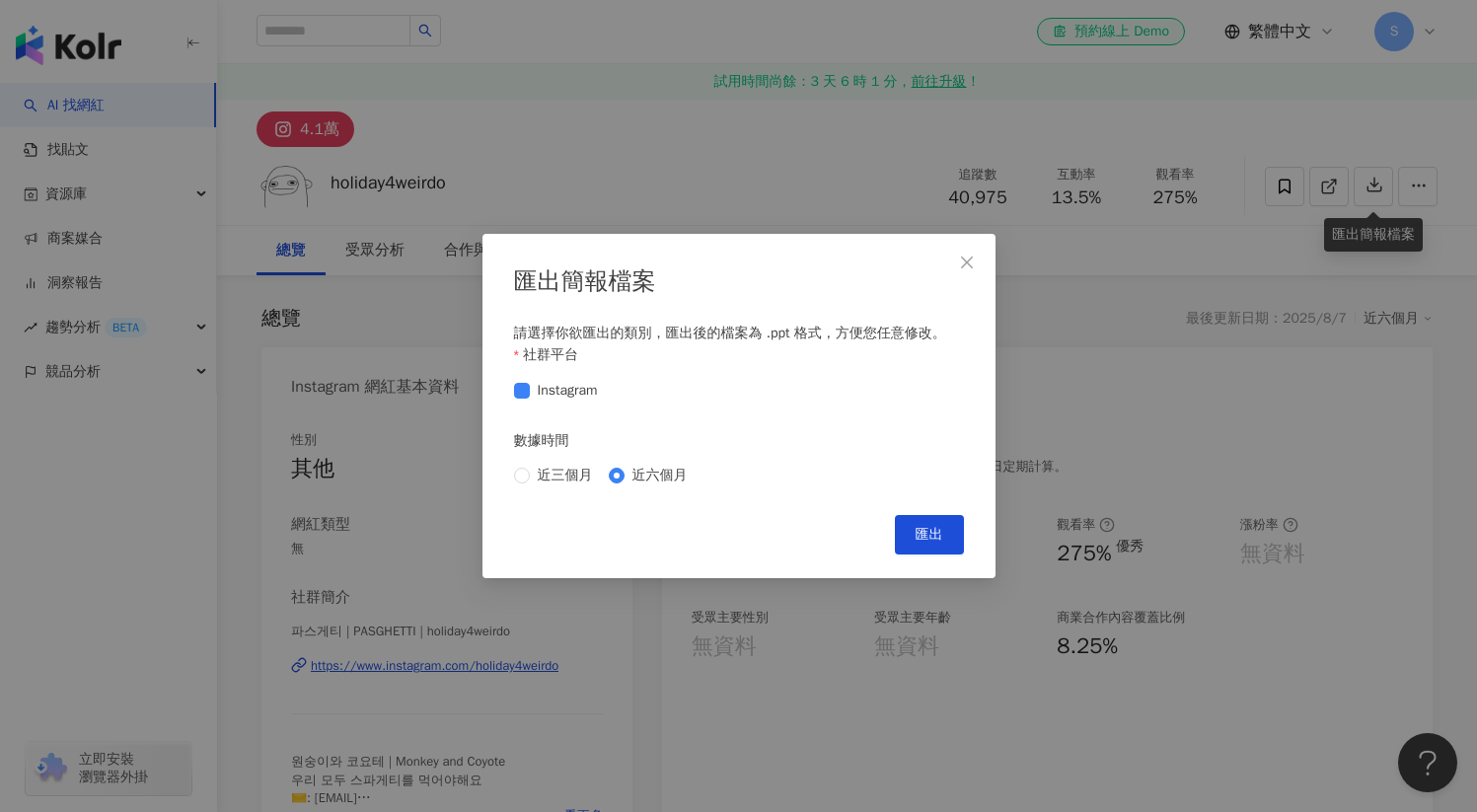 click on "匯出" at bounding box center [929, 535] 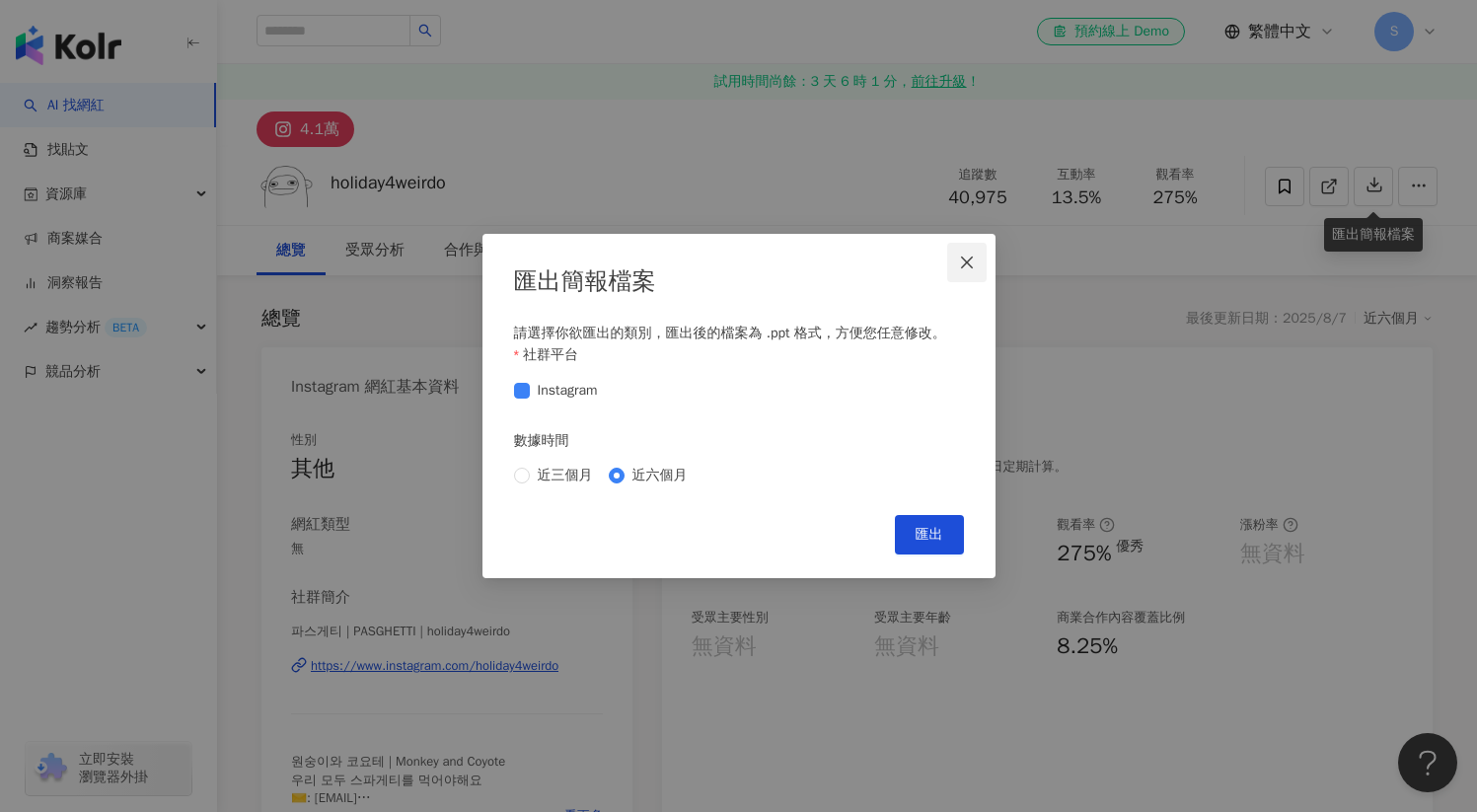 click 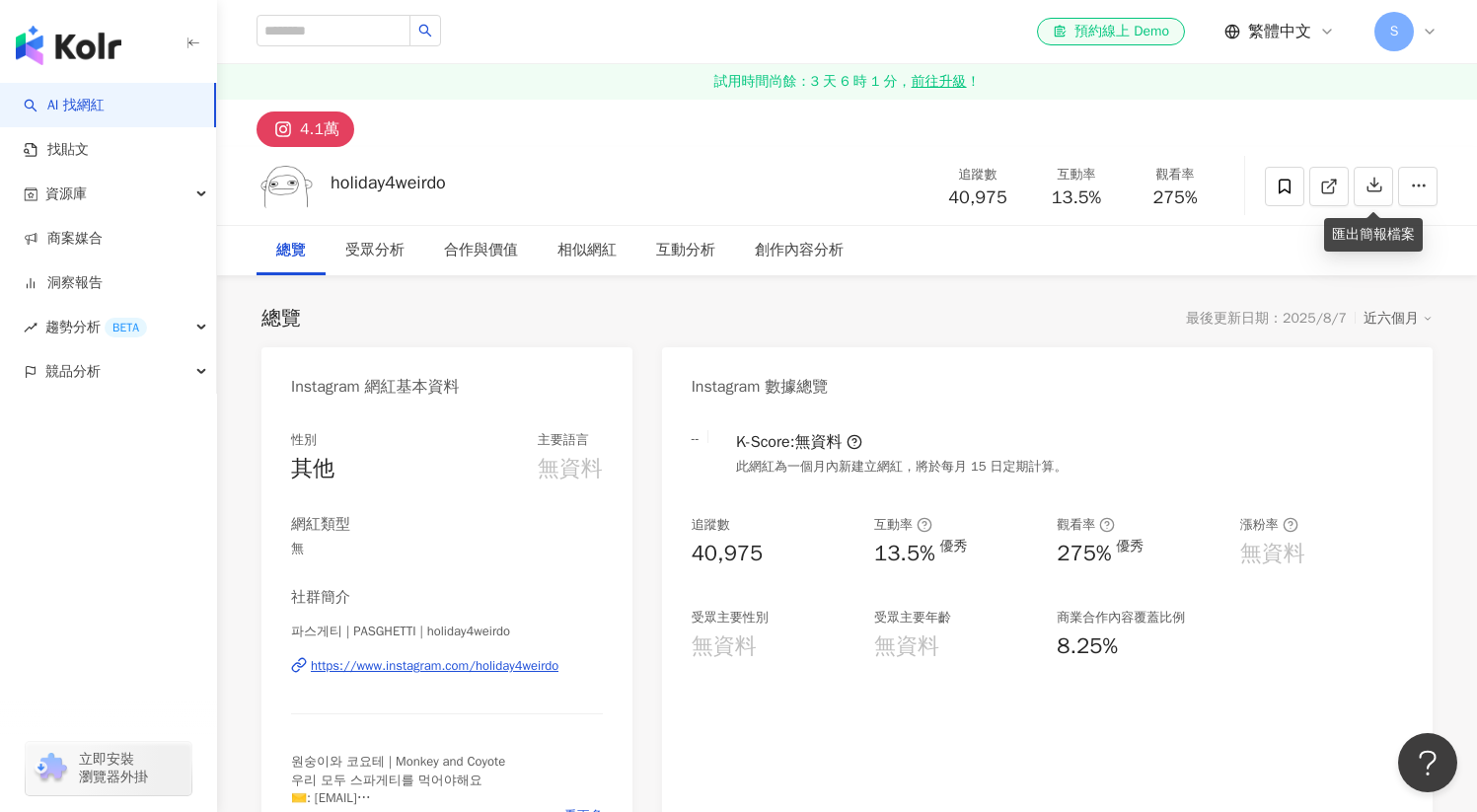 click on "總覽 最後更新日期：2025/8/7 近六個月" at bounding box center (847, 319) 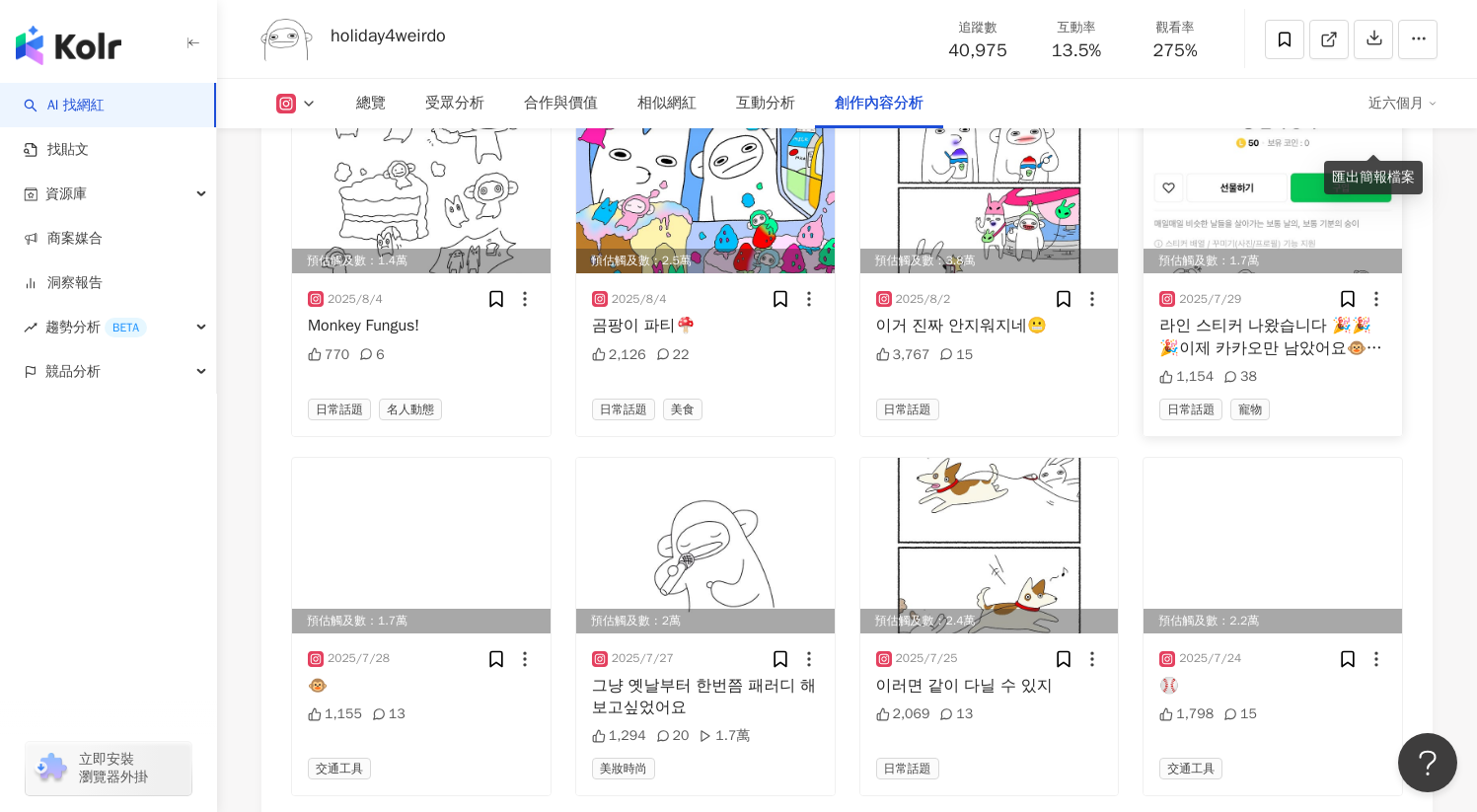 scroll, scrollTop: 5873, scrollLeft: 0, axis: vertical 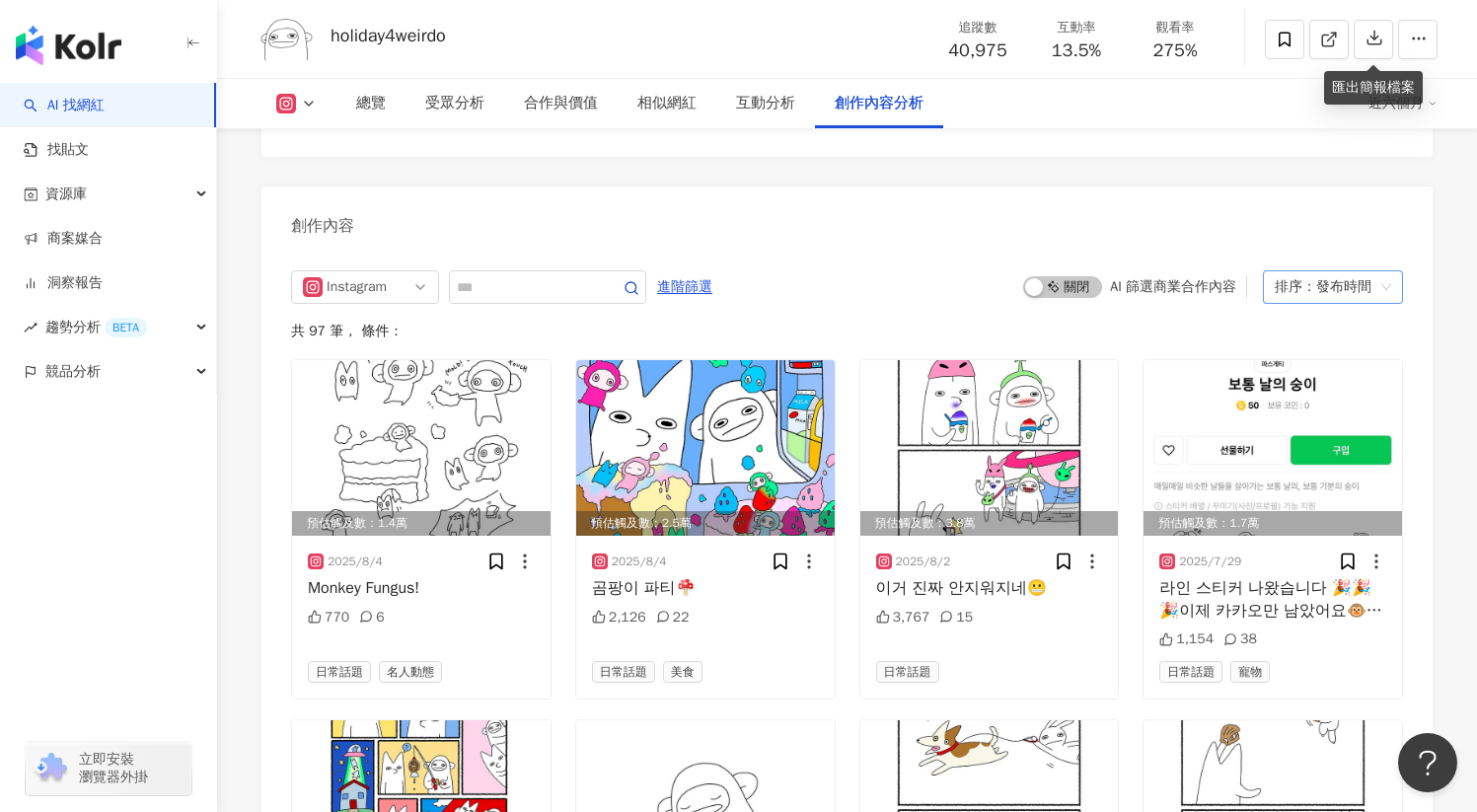 click on "排序：發布時間" at bounding box center [1324, 287] 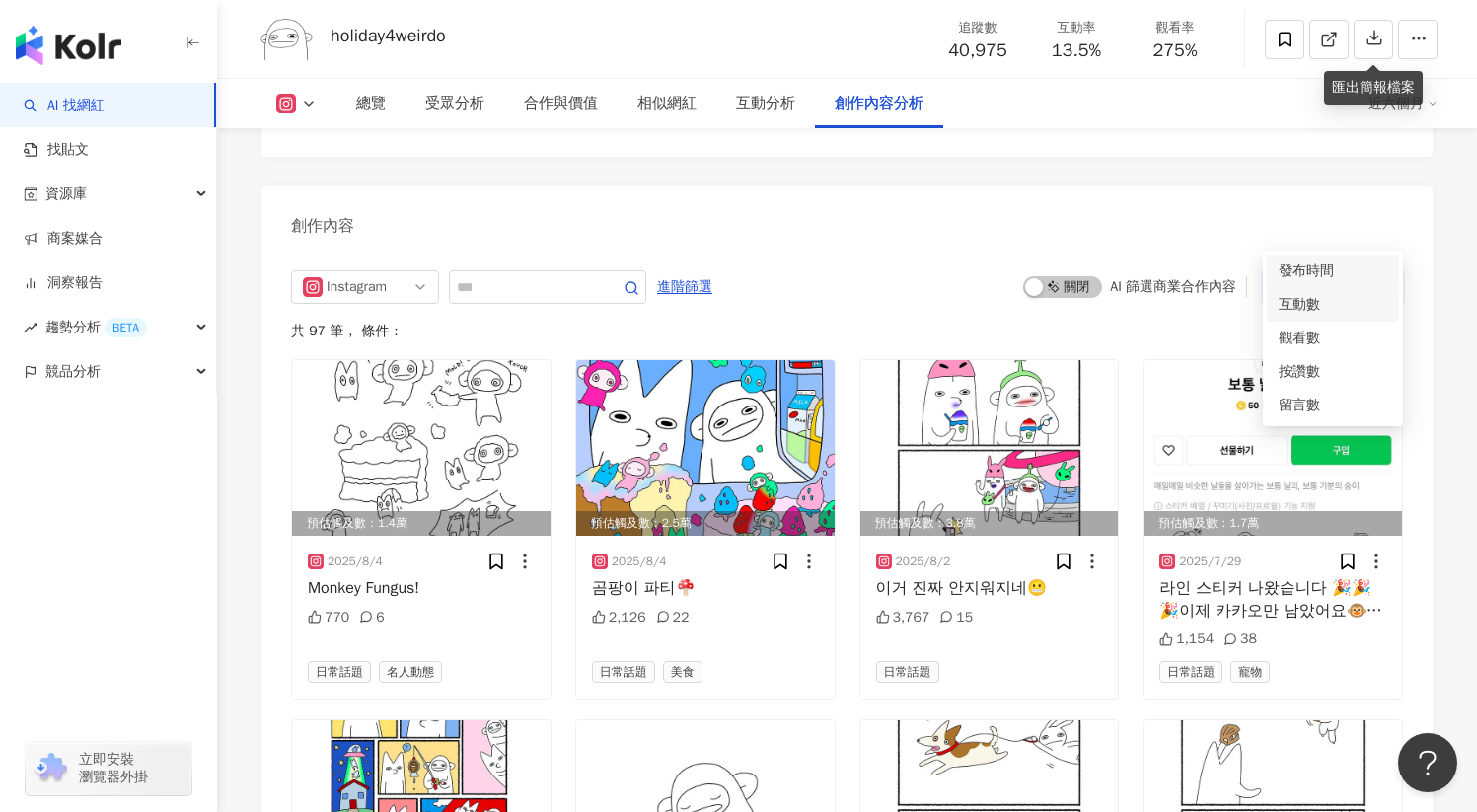 click on "觀看數" at bounding box center [1333, 338] 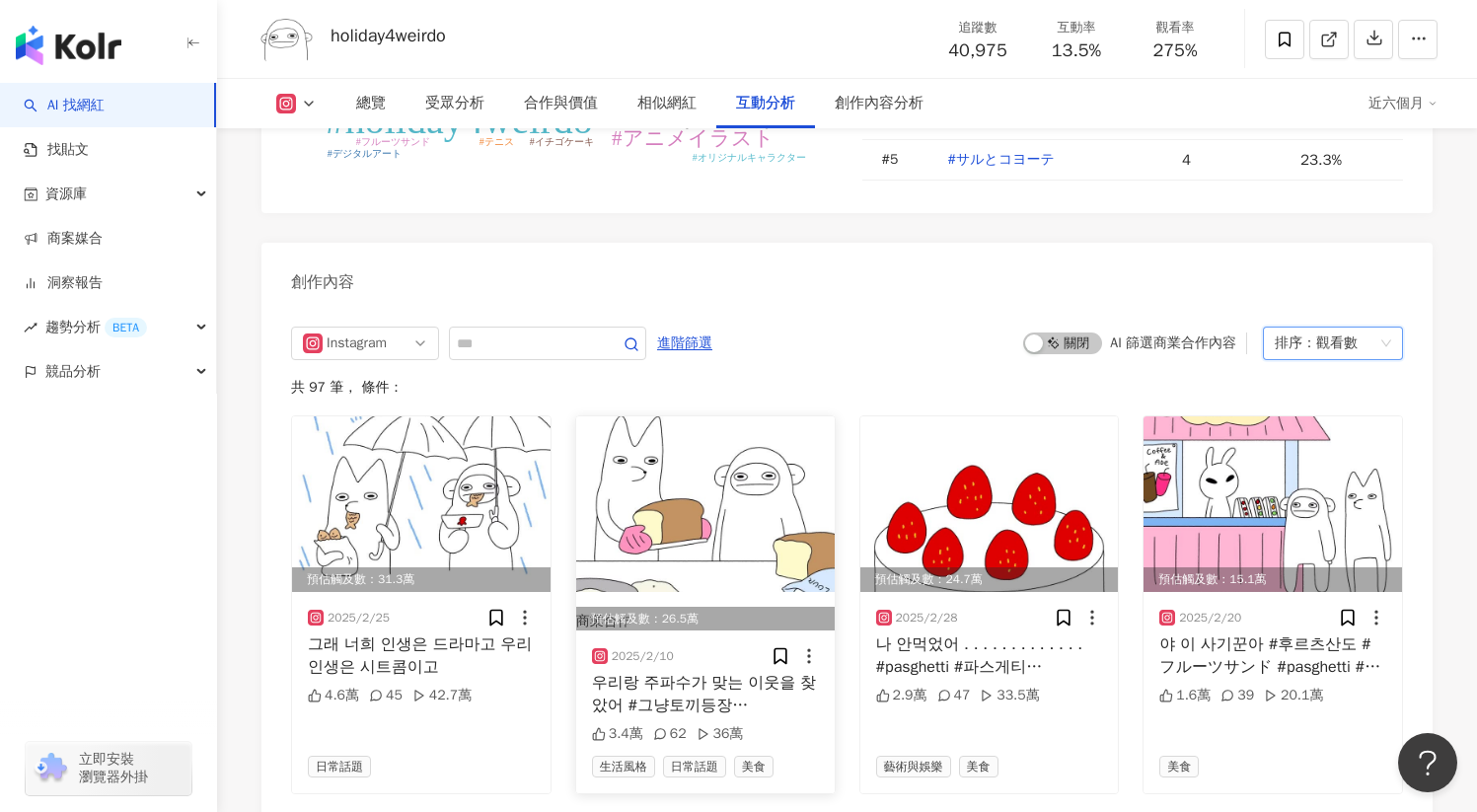 scroll, scrollTop: 5969, scrollLeft: 0, axis: vertical 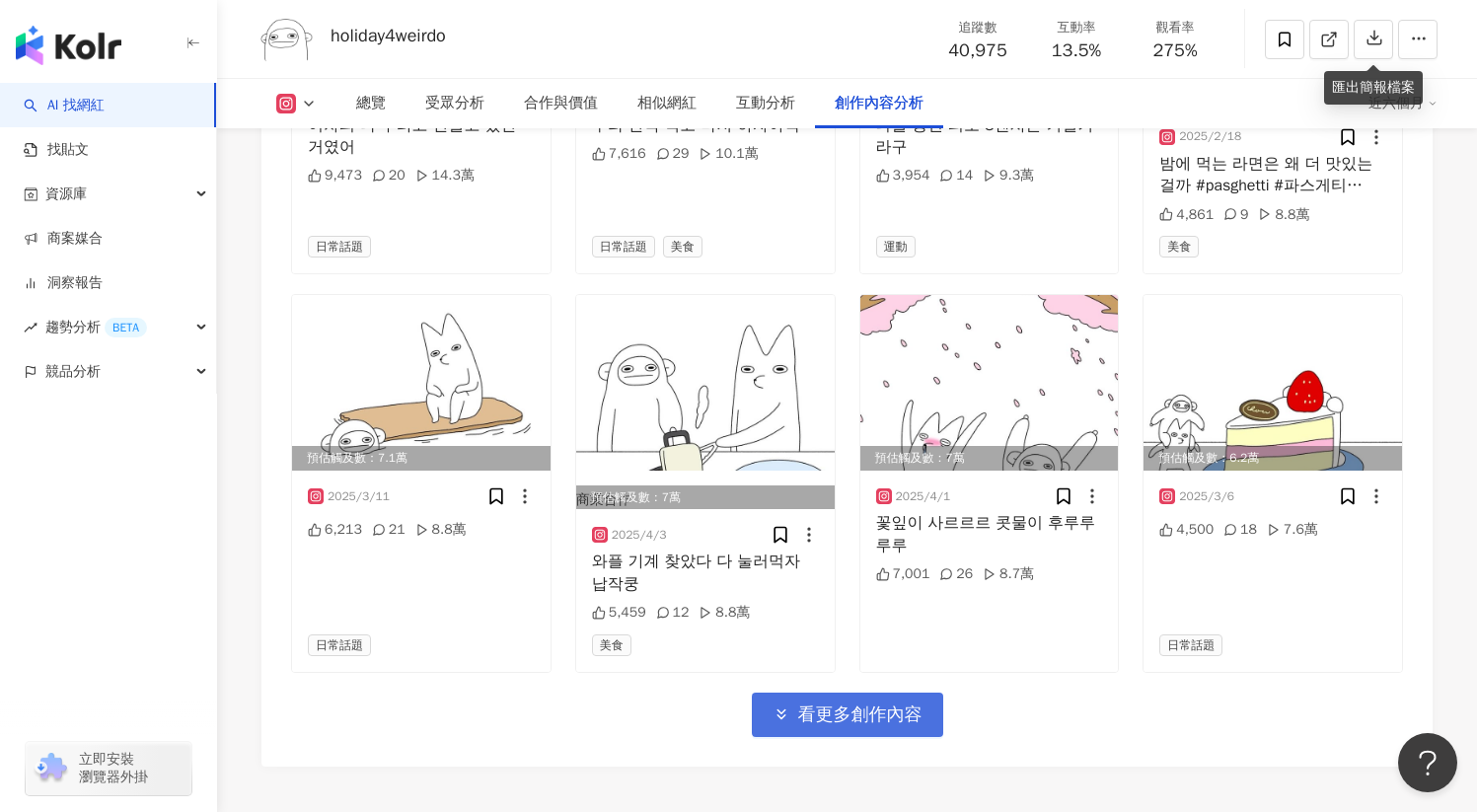 click on "看更多創作內容" at bounding box center (860, 715) 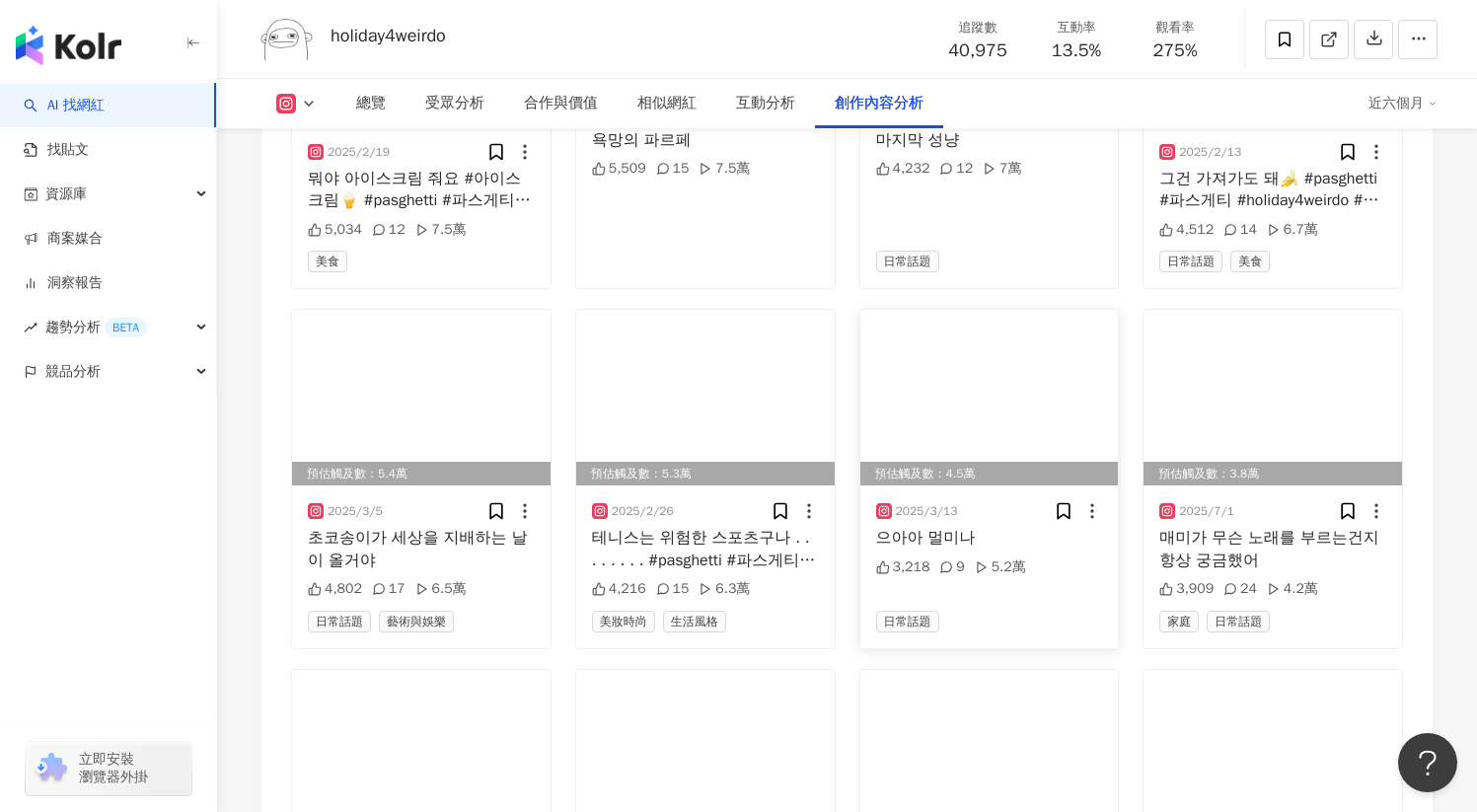 scroll, scrollTop: 7813, scrollLeft: 0, axis: vertical 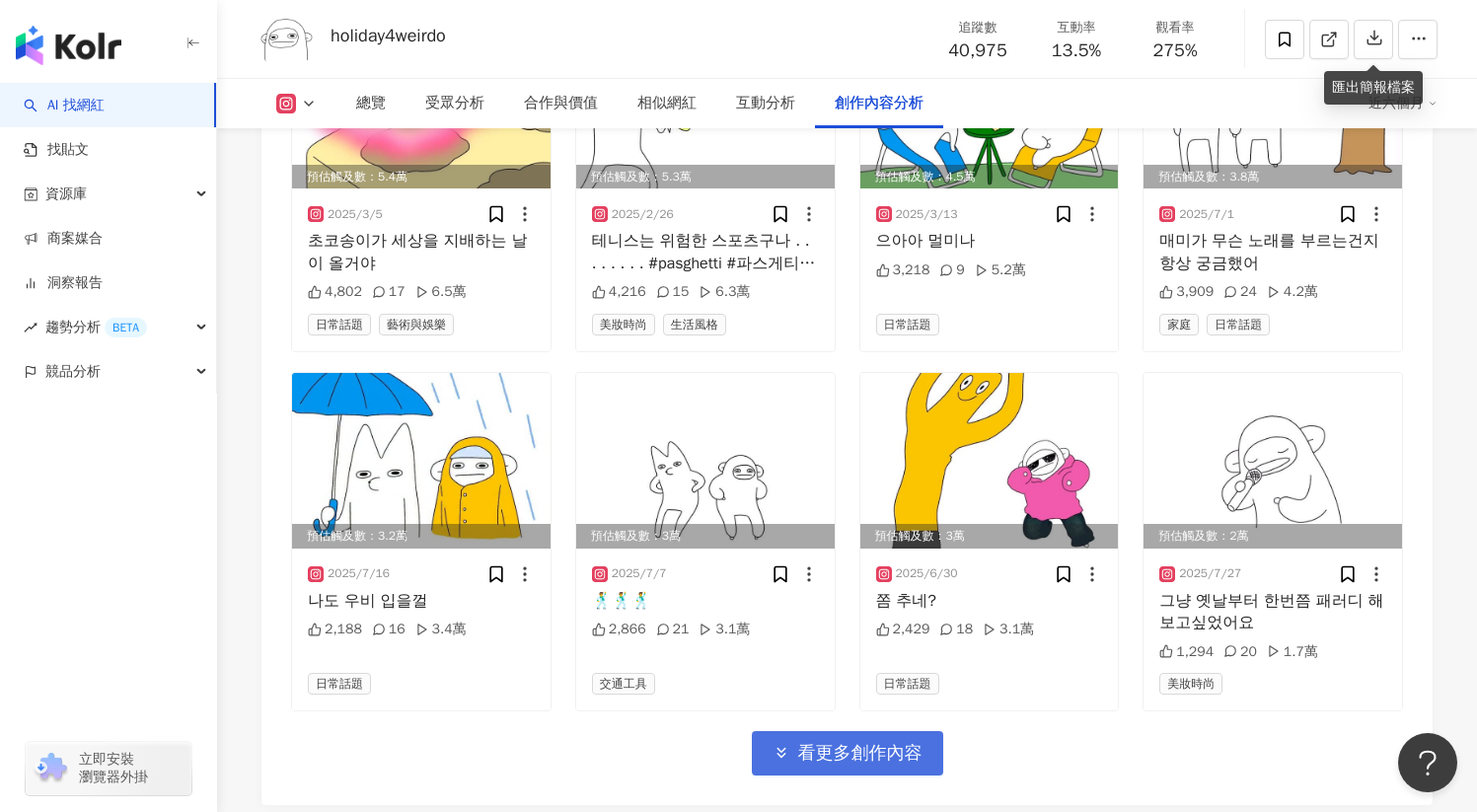 click on "看更多創作內容" at bounding box center (860, 754) 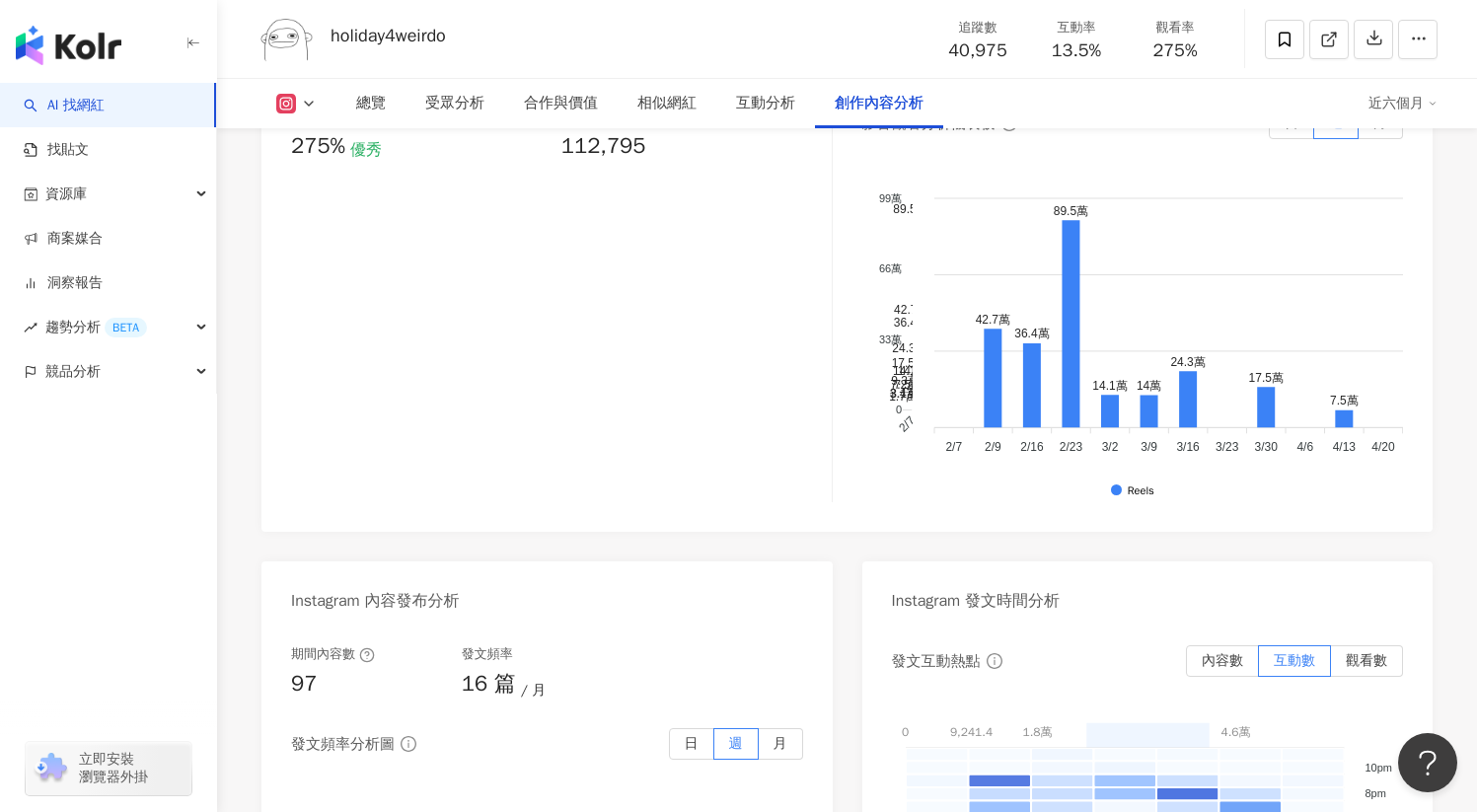 scroll, scrollTop: 5464, scrollLeft: 0, axis: vertical 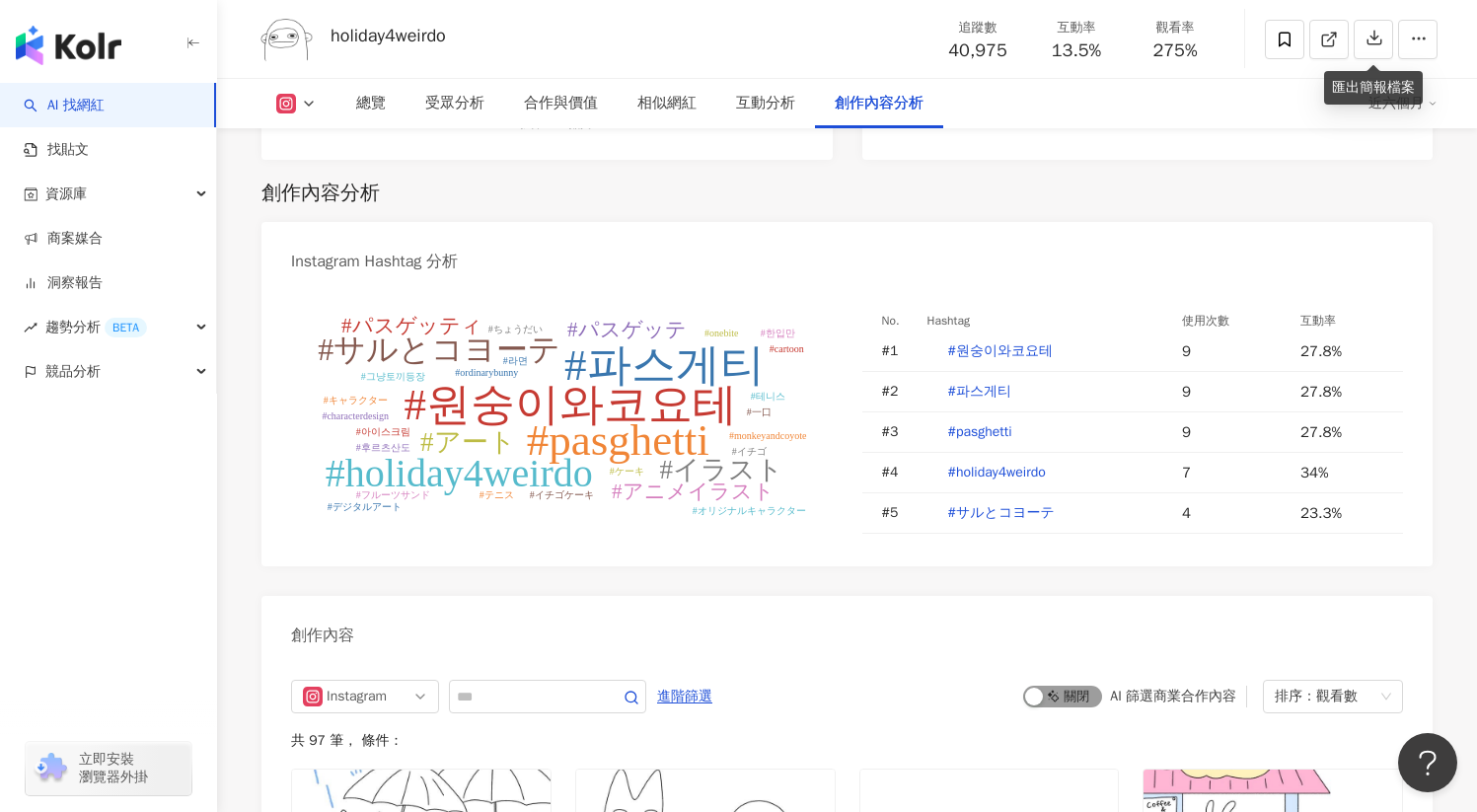 click on "啟動 關閉" at bounding box center (1063, 697) 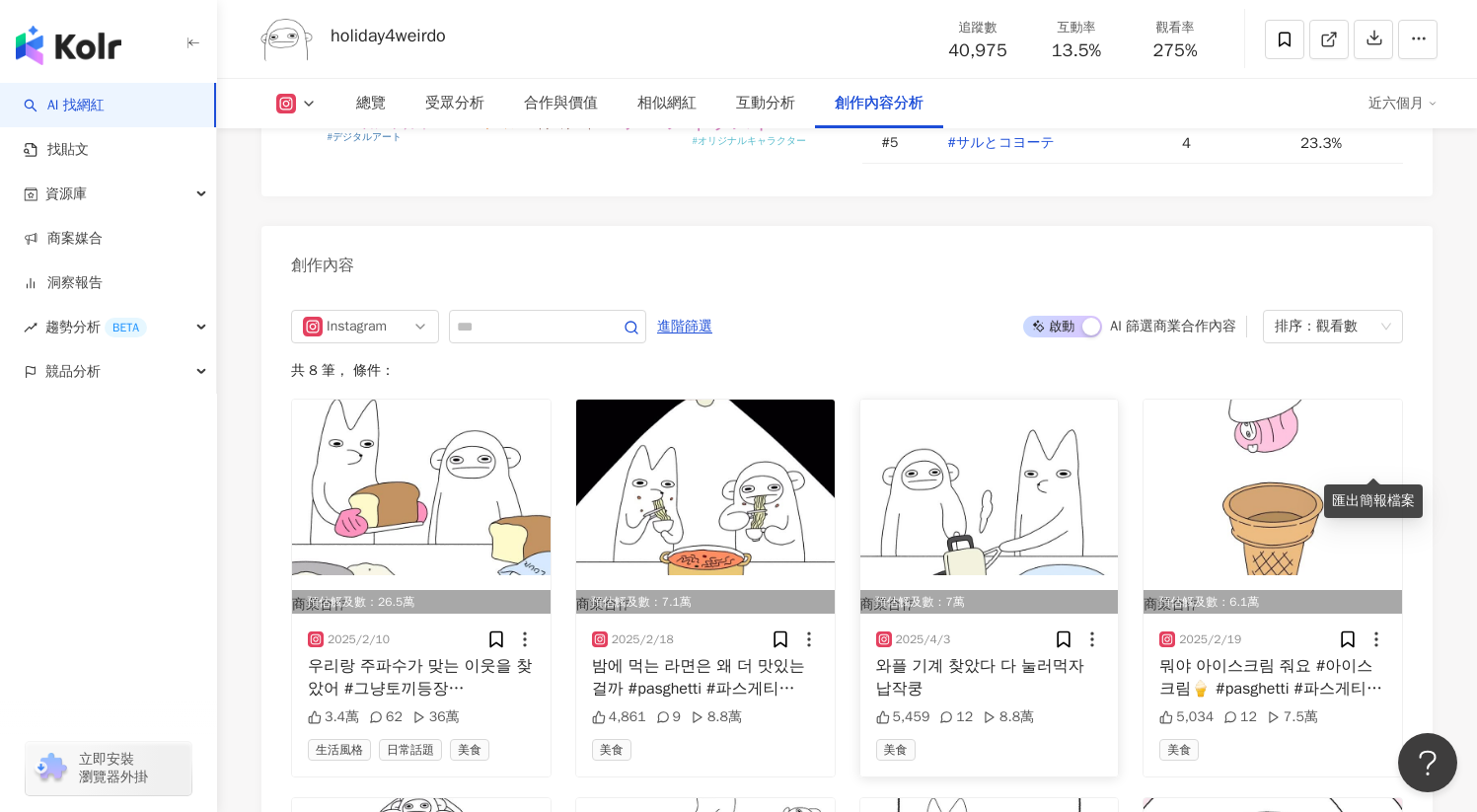scroll, scrollTop: 5822, scrollLeft: 0, axis: vertical 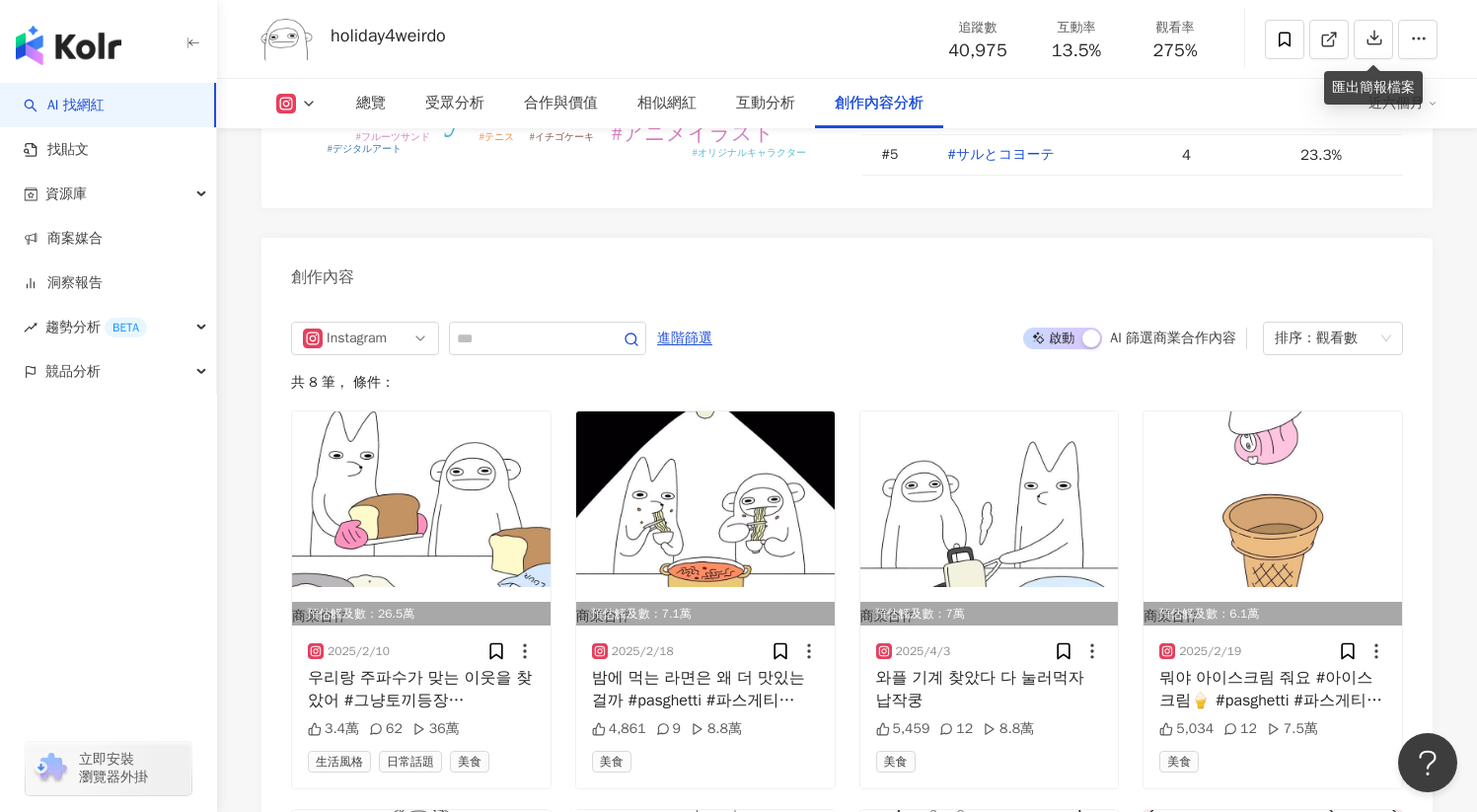 click on "啟動 關閉" at bounding box center (1063, 338) 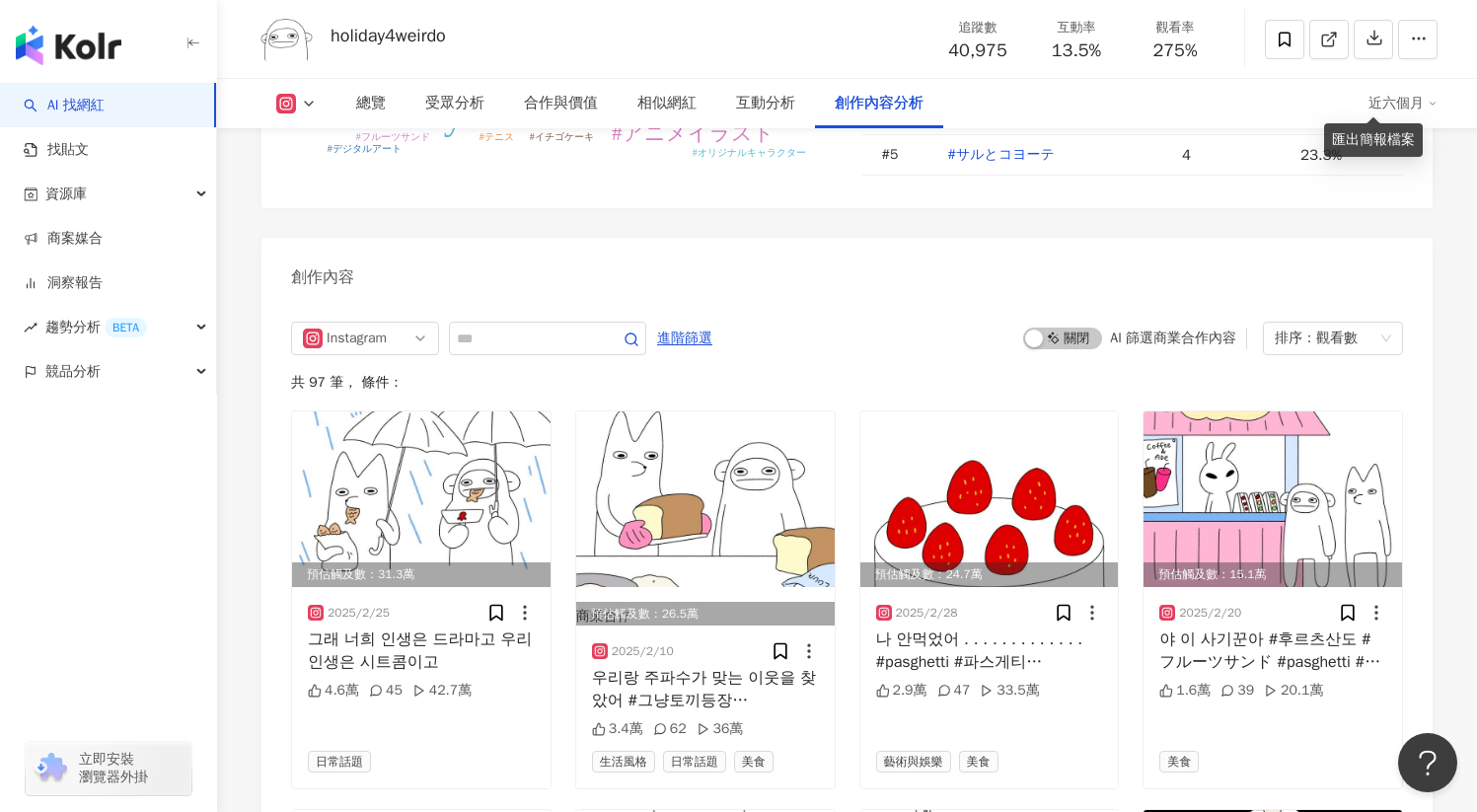 scroll, scrollTop: 5874, scrollLeft: 0, axis: vertical 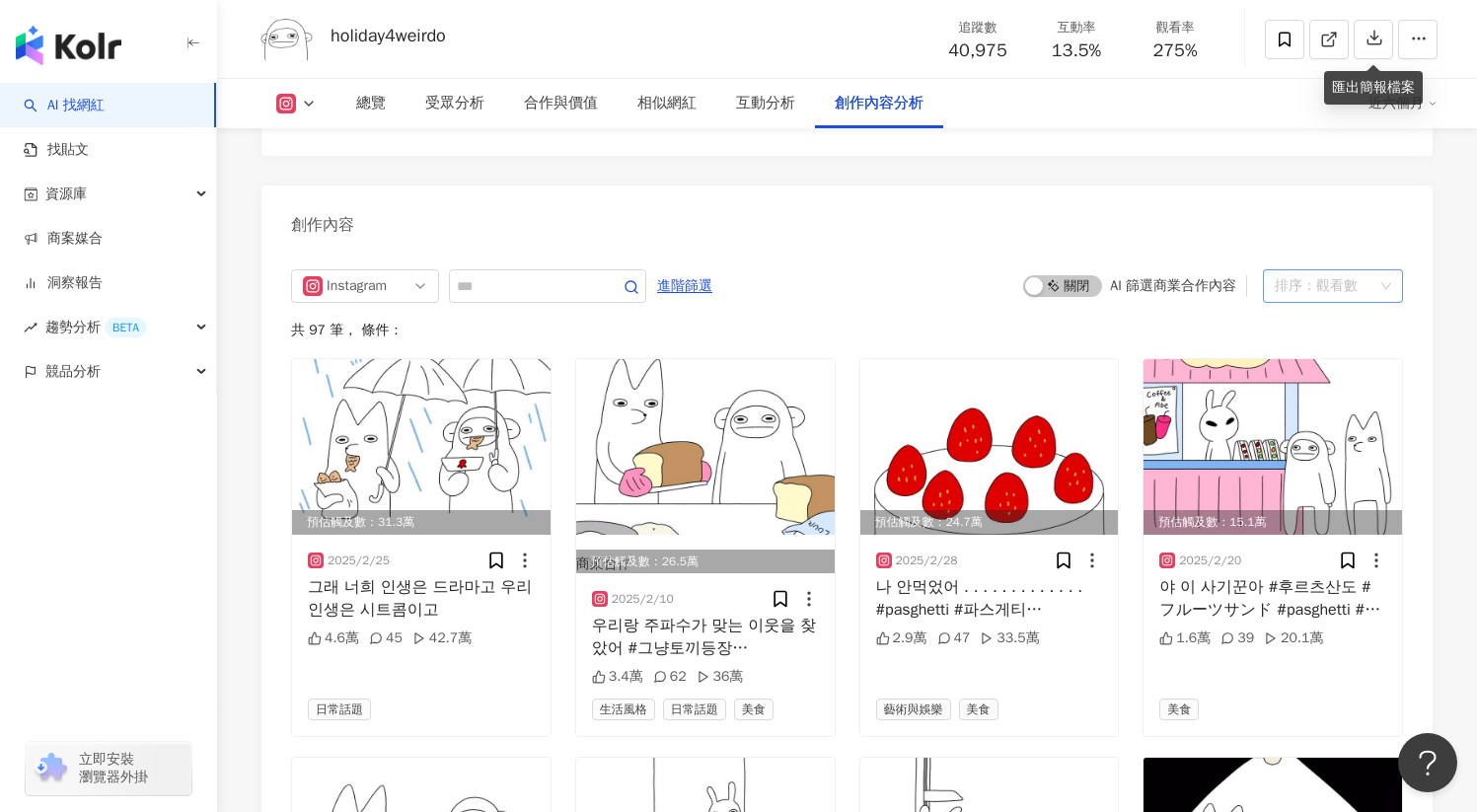 click on "觀看數" at bounding box center (1337, 286) 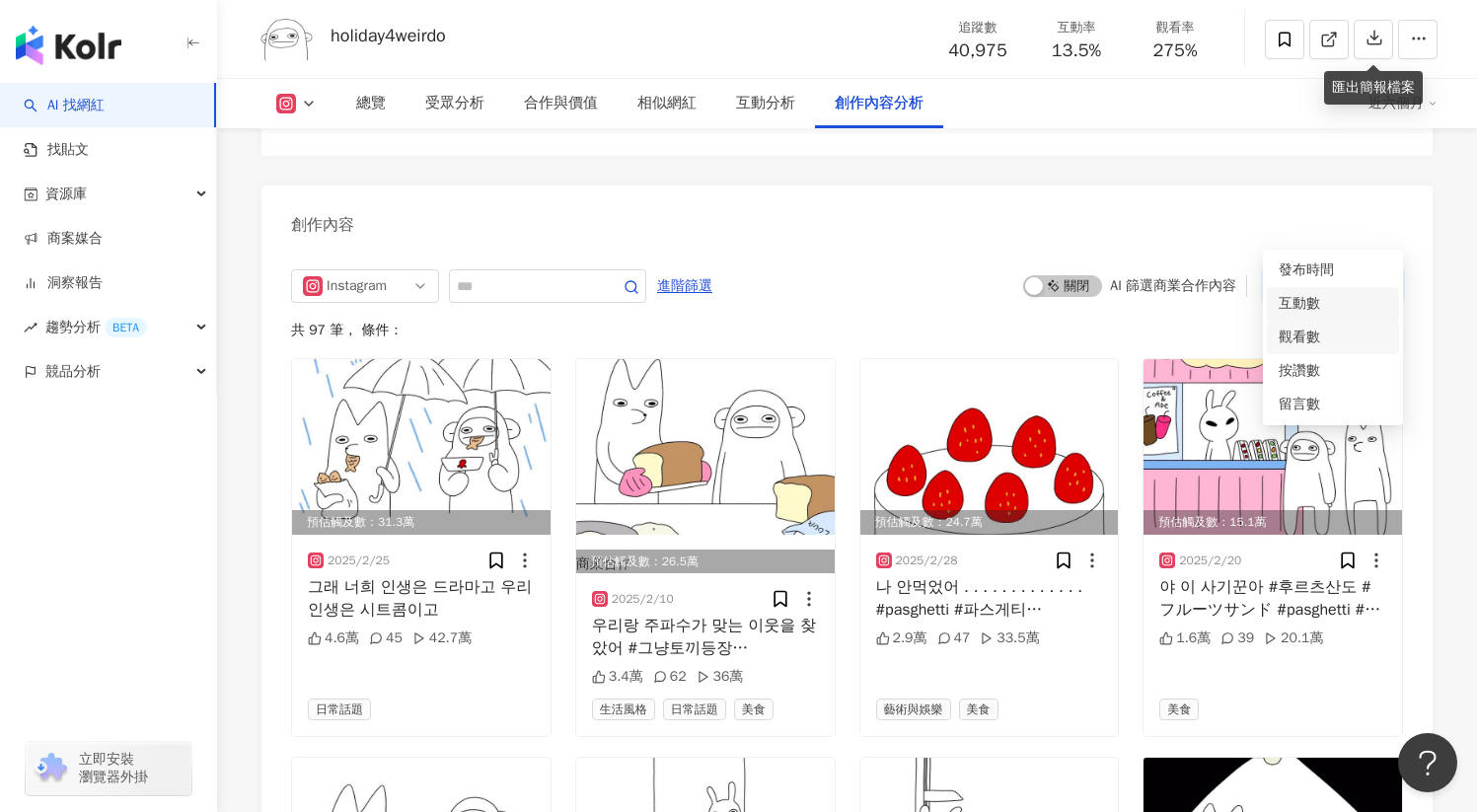 click on "互動數" at bounding box center [1333, 304] 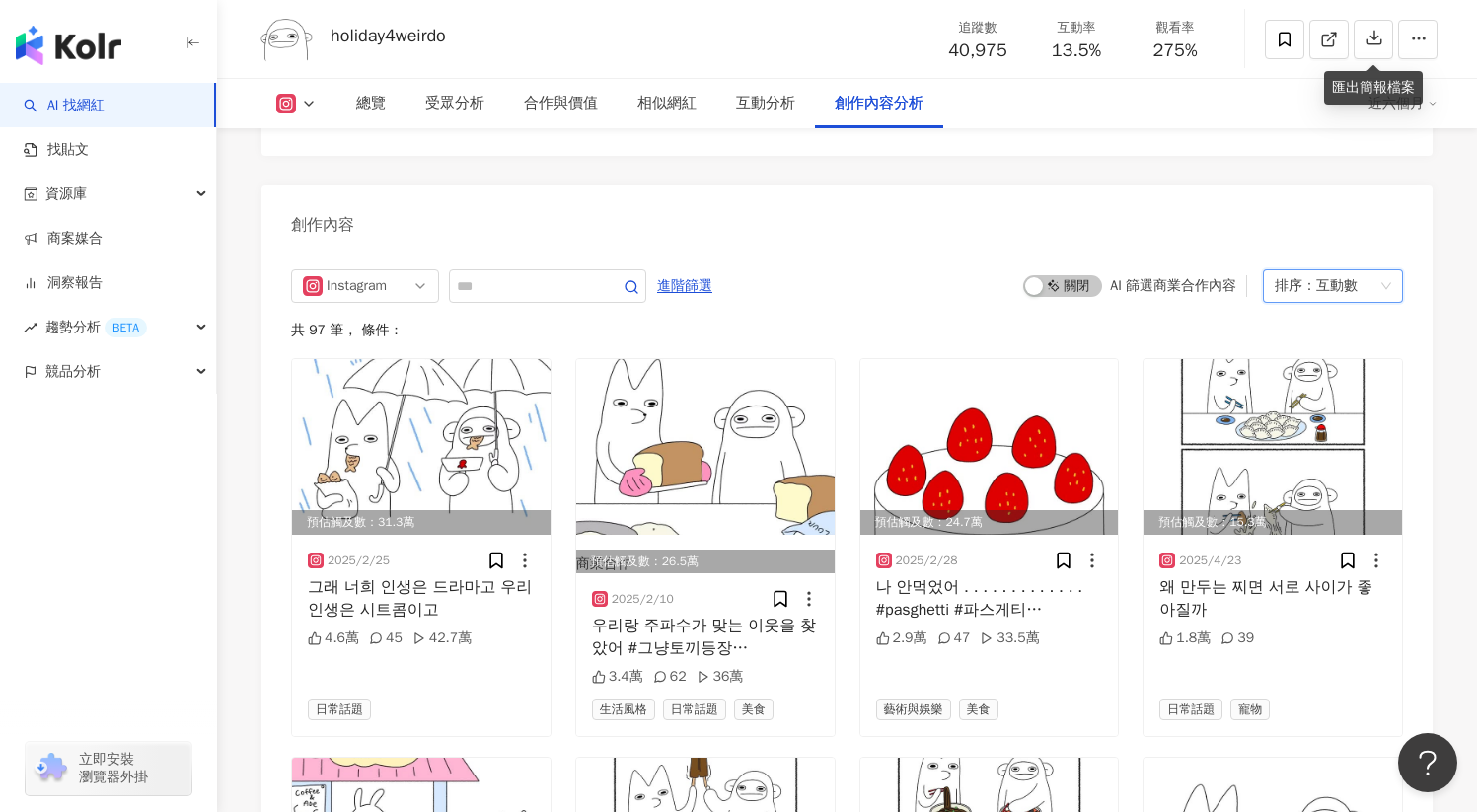 click on "互動數" at bounding box center [1337, 286] 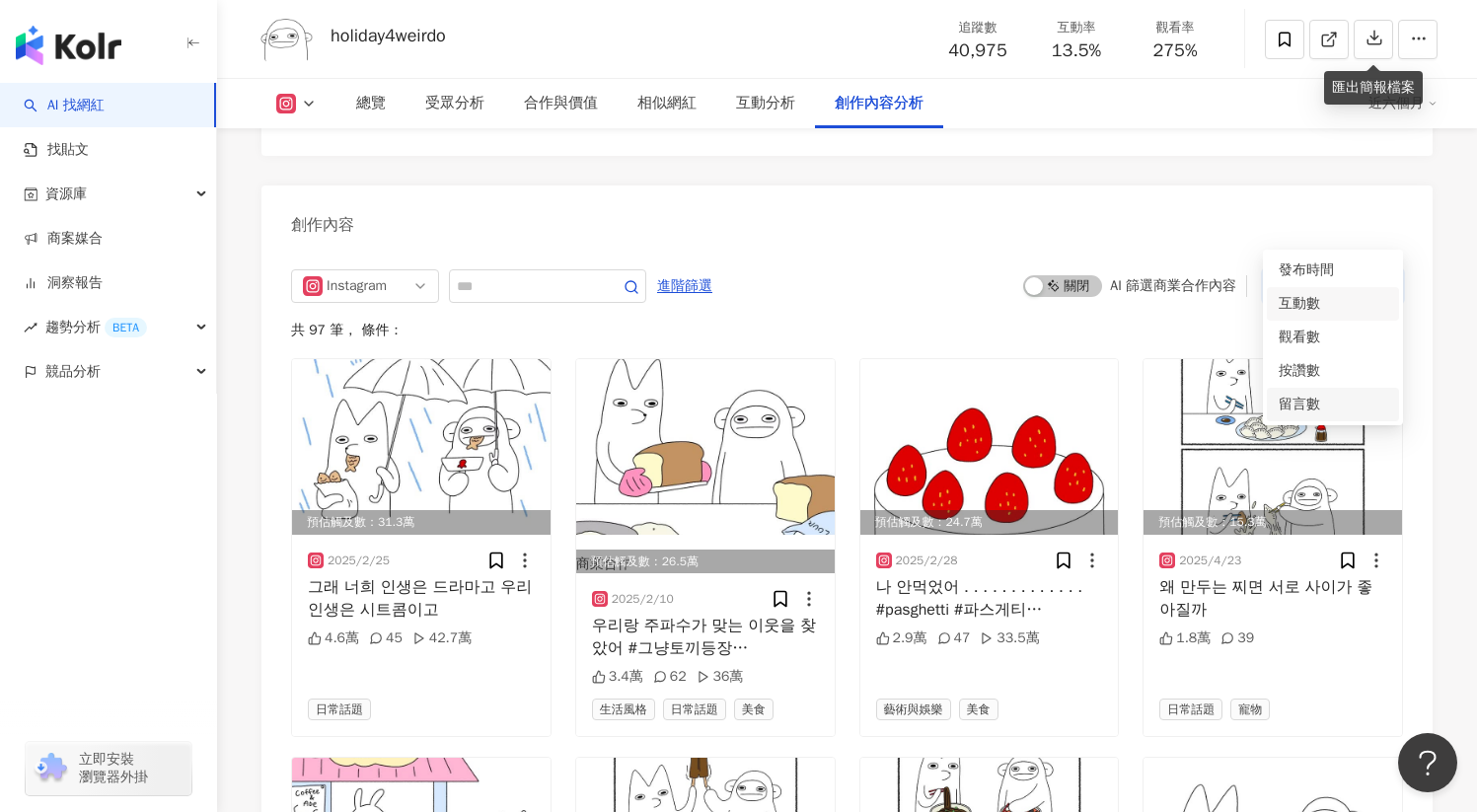 click on "留言數" at bounding box center [1333, 405] 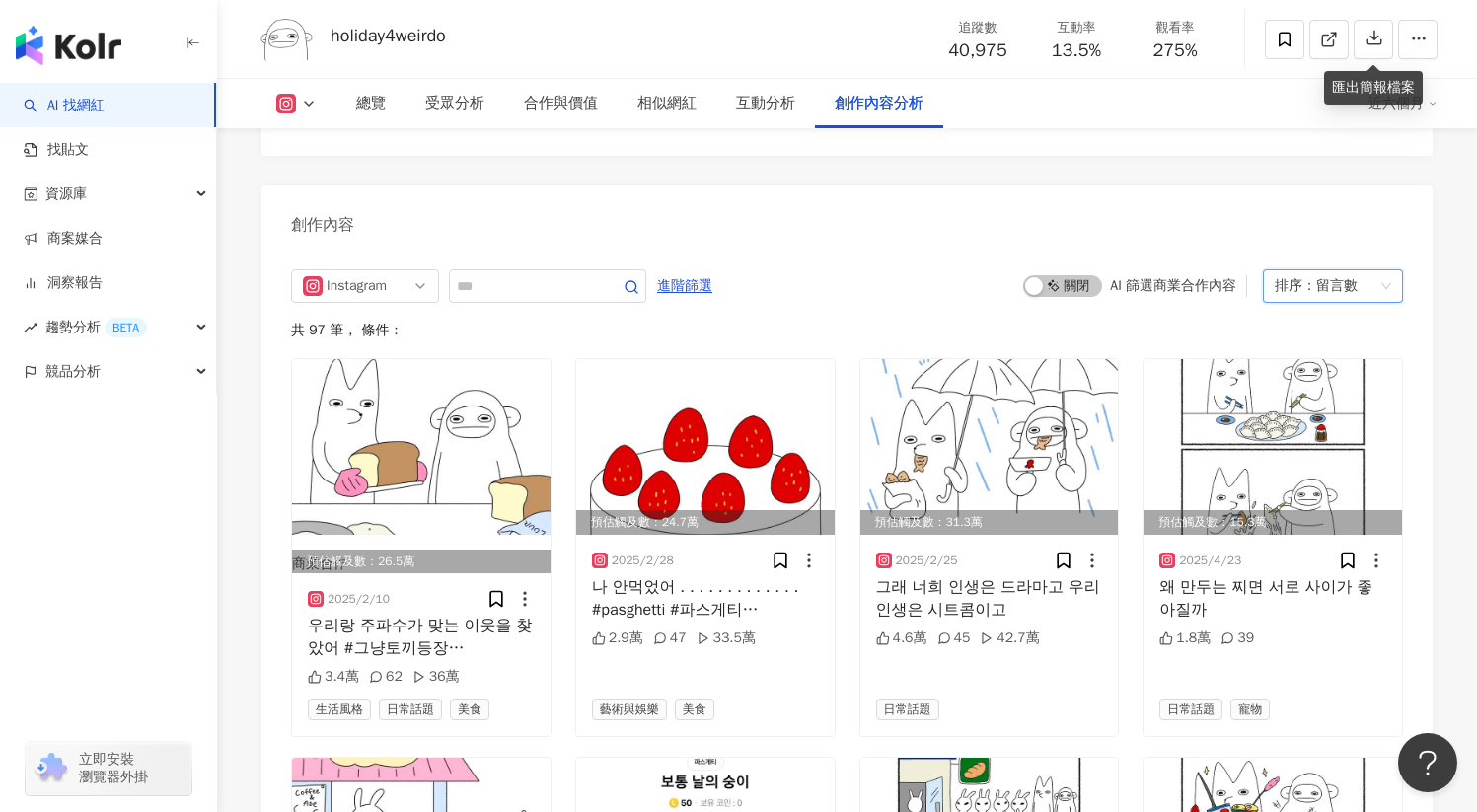 click on "留言數" at bounding box center [1337, 286] 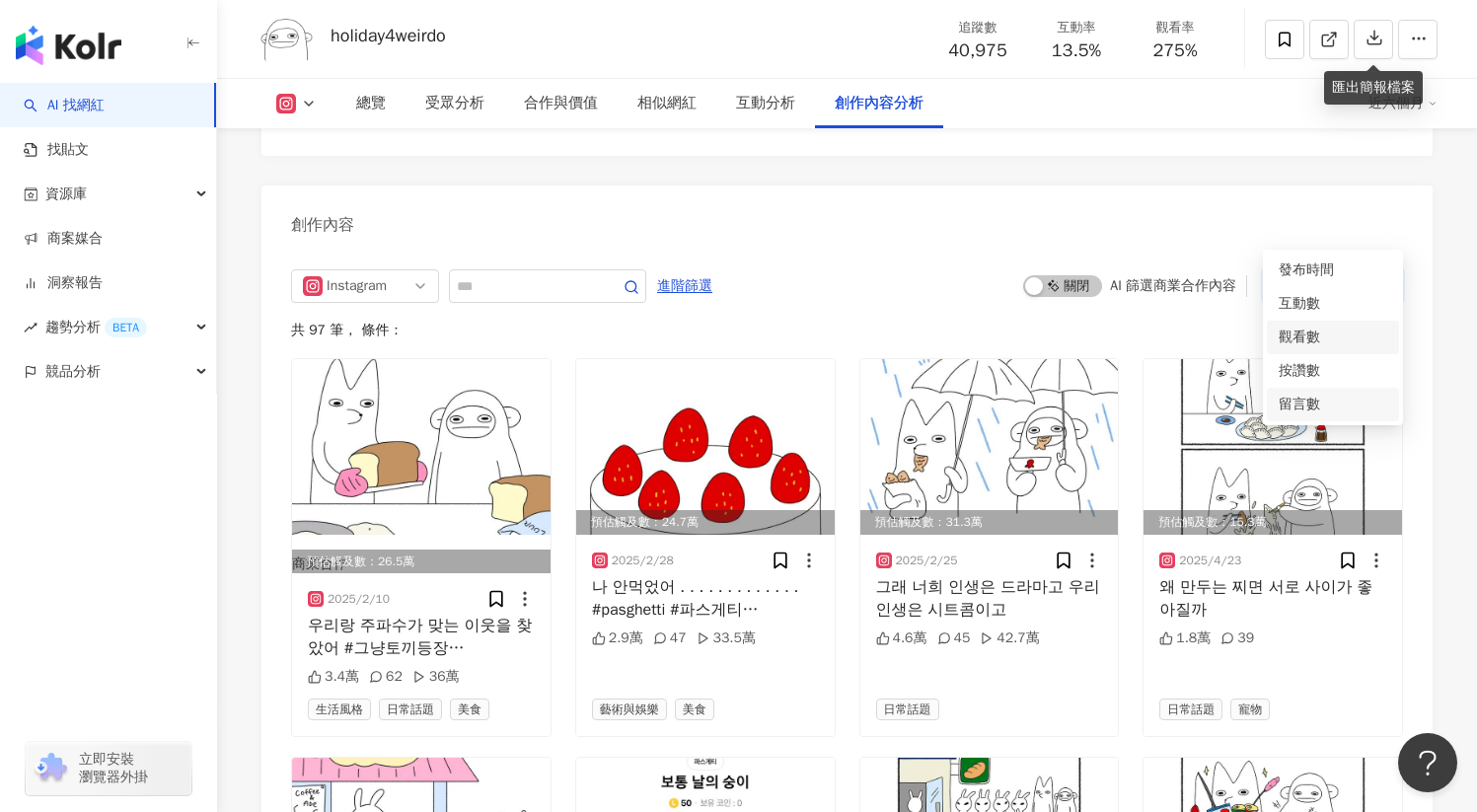 click on "觀看數" at bounding box center [1333, 337] 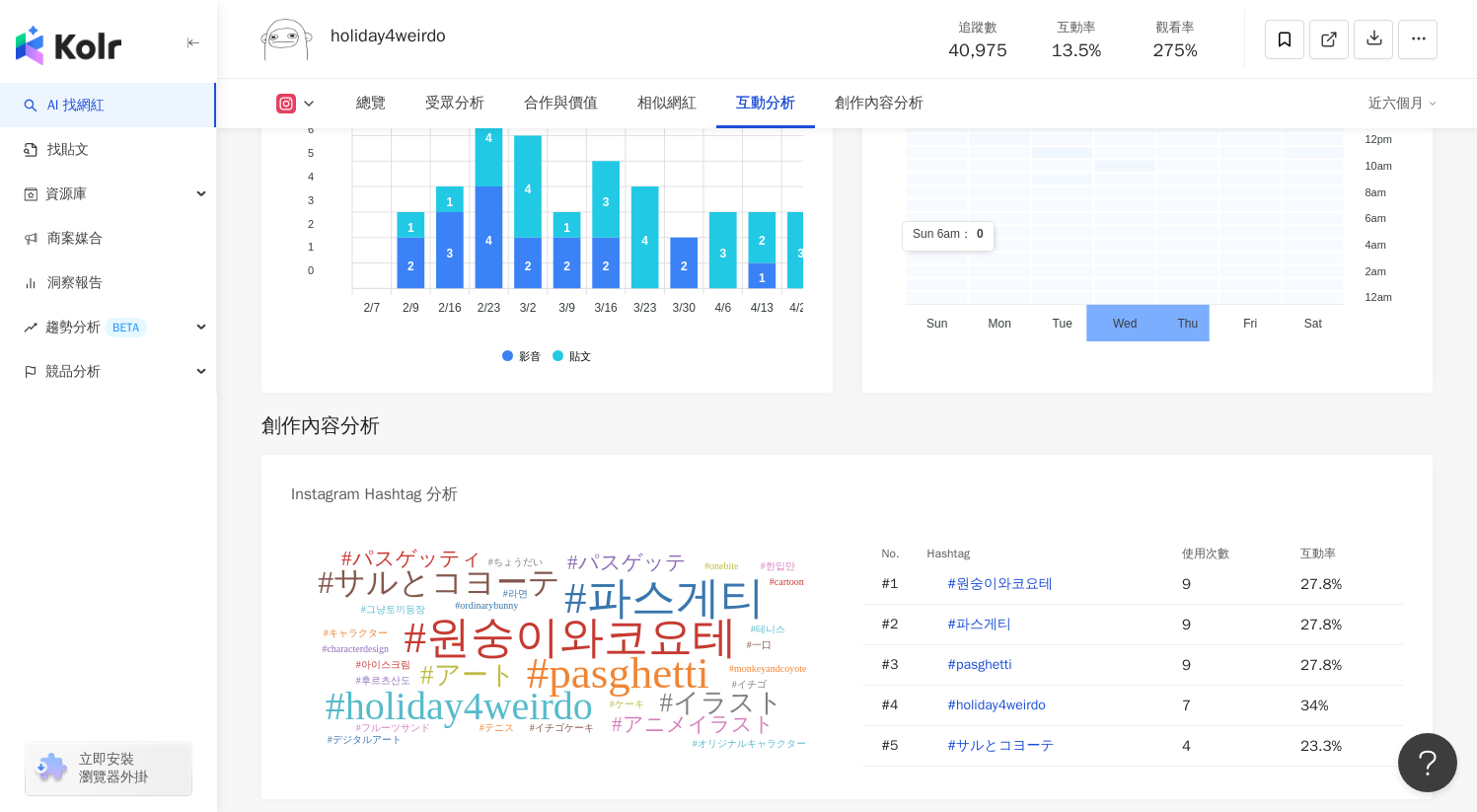 scroll, scrollTop: 4982, scrollLeft: 0, axis: vertical 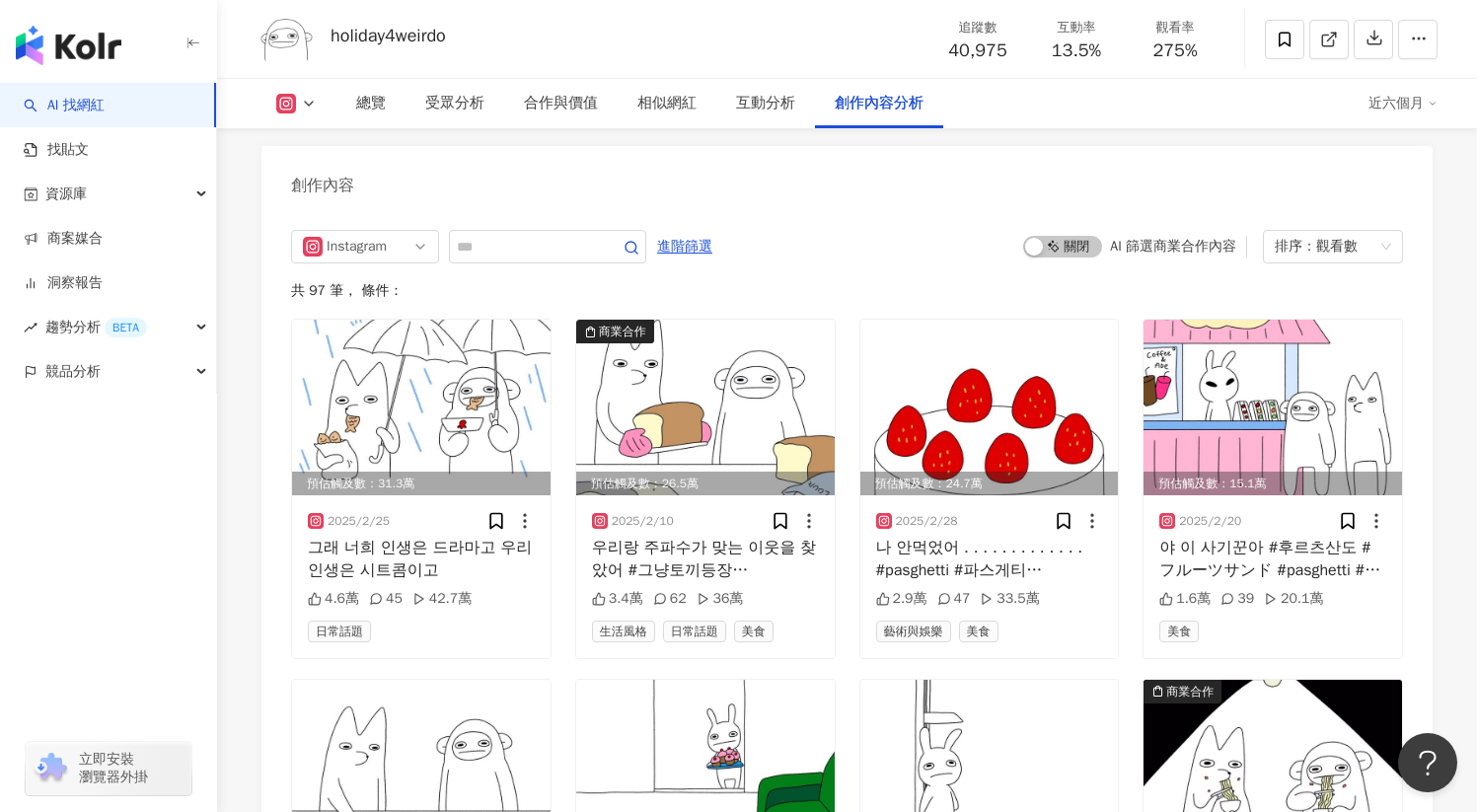 click on "Instagram 進階篩選 啟動 關閉 AI 篩選商業合作內容 排序： 觀看數 共 97 筆 ，   條件： 預估觸及數：31.3萬 2025/2/25 그래 너희 인생은 드라마고 우리 인생은 시트콤이고 4.6萬 45 42.7萬 日常話題 商業合作 預估觸及數：26.5萬 2025/2/10 우리랑 주파수가 맞는 이웃을 찾았어
#그냥토끼등장 #ordinarybunny #원숭이와코요테 #monkeyandcoyote #pasghetti #파스게티 #holiday4weirdo 3.4萬 62 36萬 生活風格 日常話題 美食 預估觸及數：24.7萬 2025/2/28 나 안먹었어
.
.
.
.
.
.
.
.
.
.
.
.
.
#pasghetti #파스게티 #holiday4weirdo #アート #원숭이와코요테 #サルとコヨーテ #パスゲッテ #イラスト #アニメイラスト #イチゴ #イチゴケーキ #ケーキ 2.9萬 47 33.5萬 藝術與娛樂 美食 預估觸及數：15.1萬 2025/2/20 야 이 사기꾼아
#후르츠산도 #フルーツサンド #pasghetti #파스게티 #holiday4weirdo #원숭이와코요테 1.6萬 39 20.1萬 美食 9,473 20" at bounding box center [847, 836] 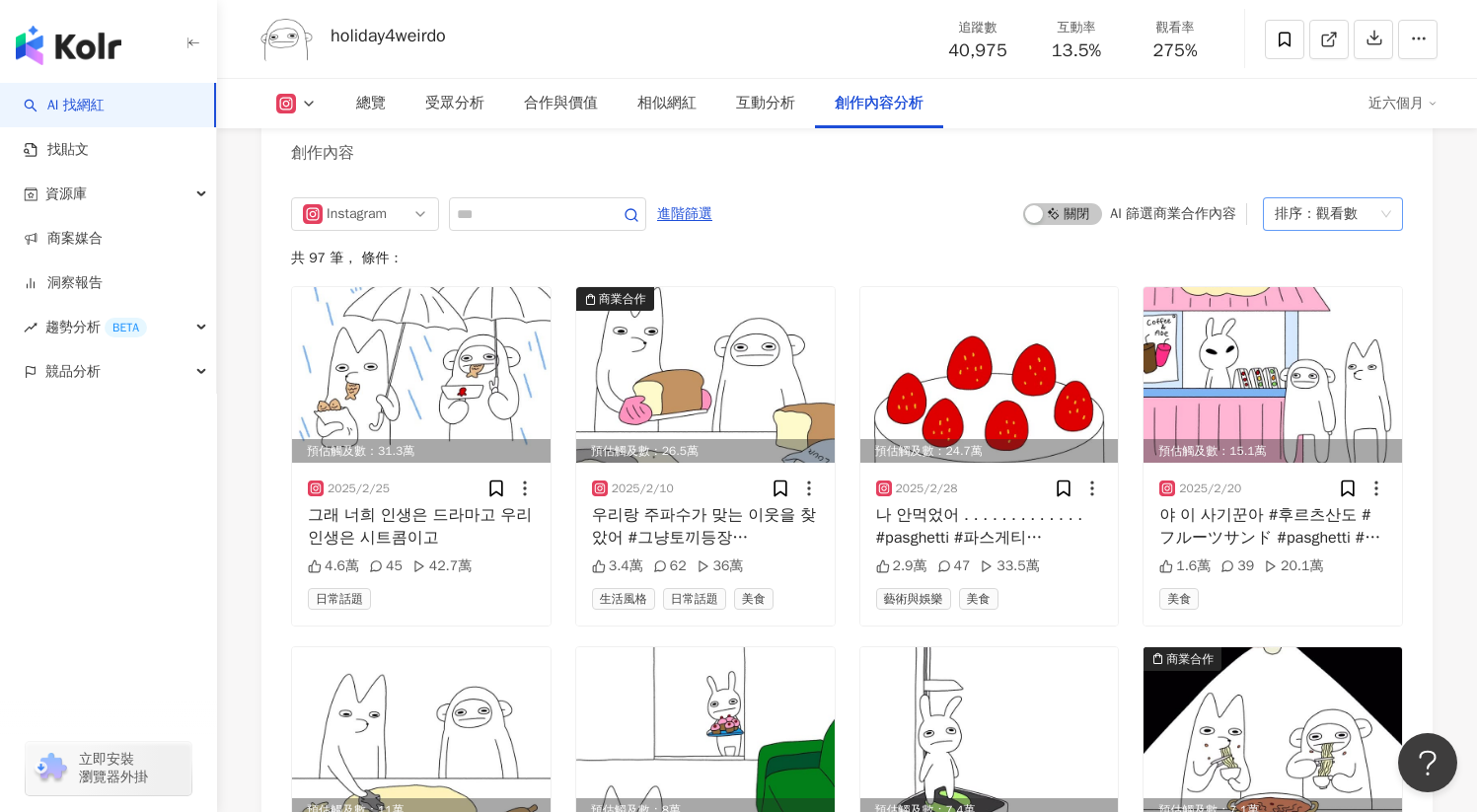 click on "觀看數" at bounding box center (1337, 214) 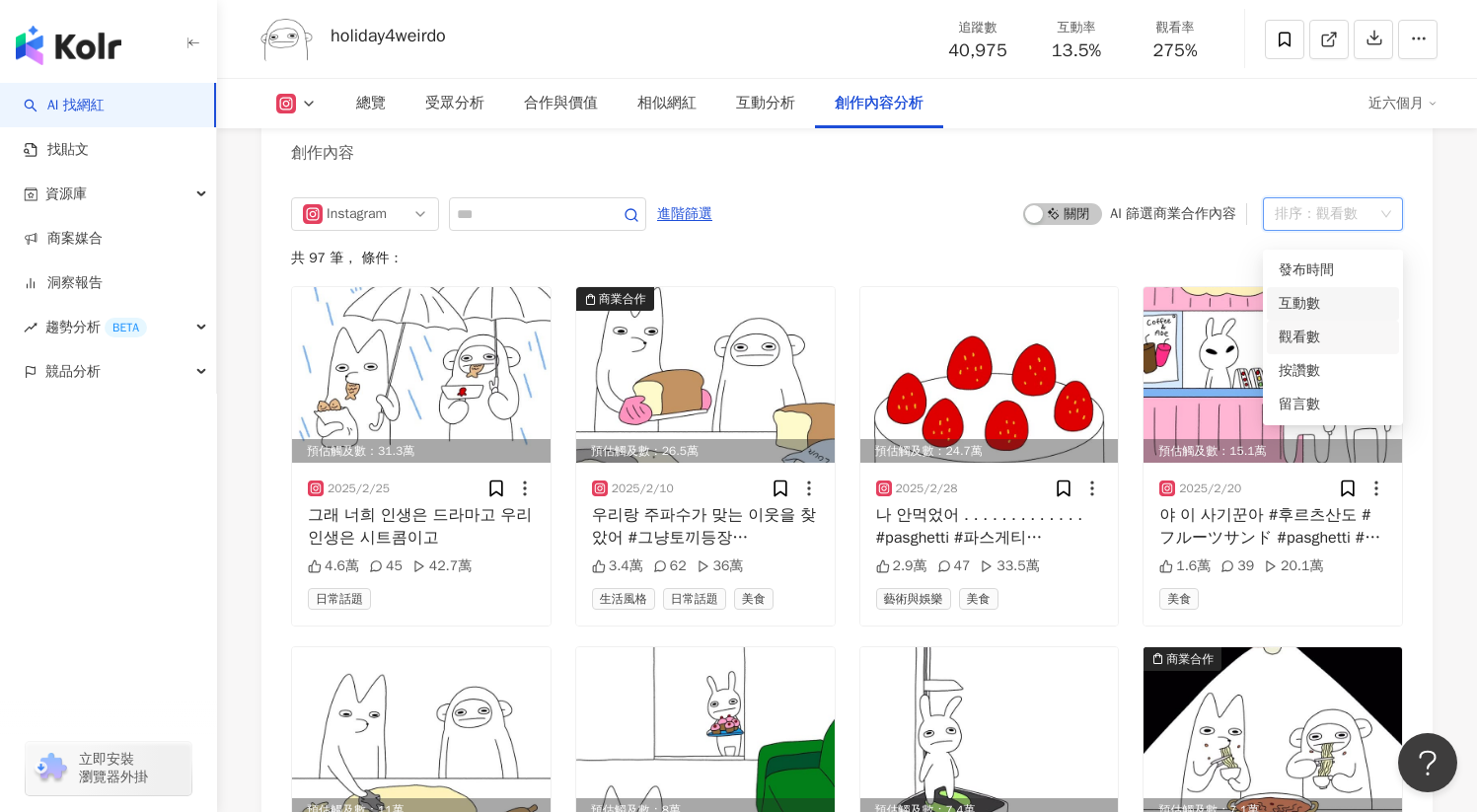 click on "互動數" at bounding box center [1333, 304] 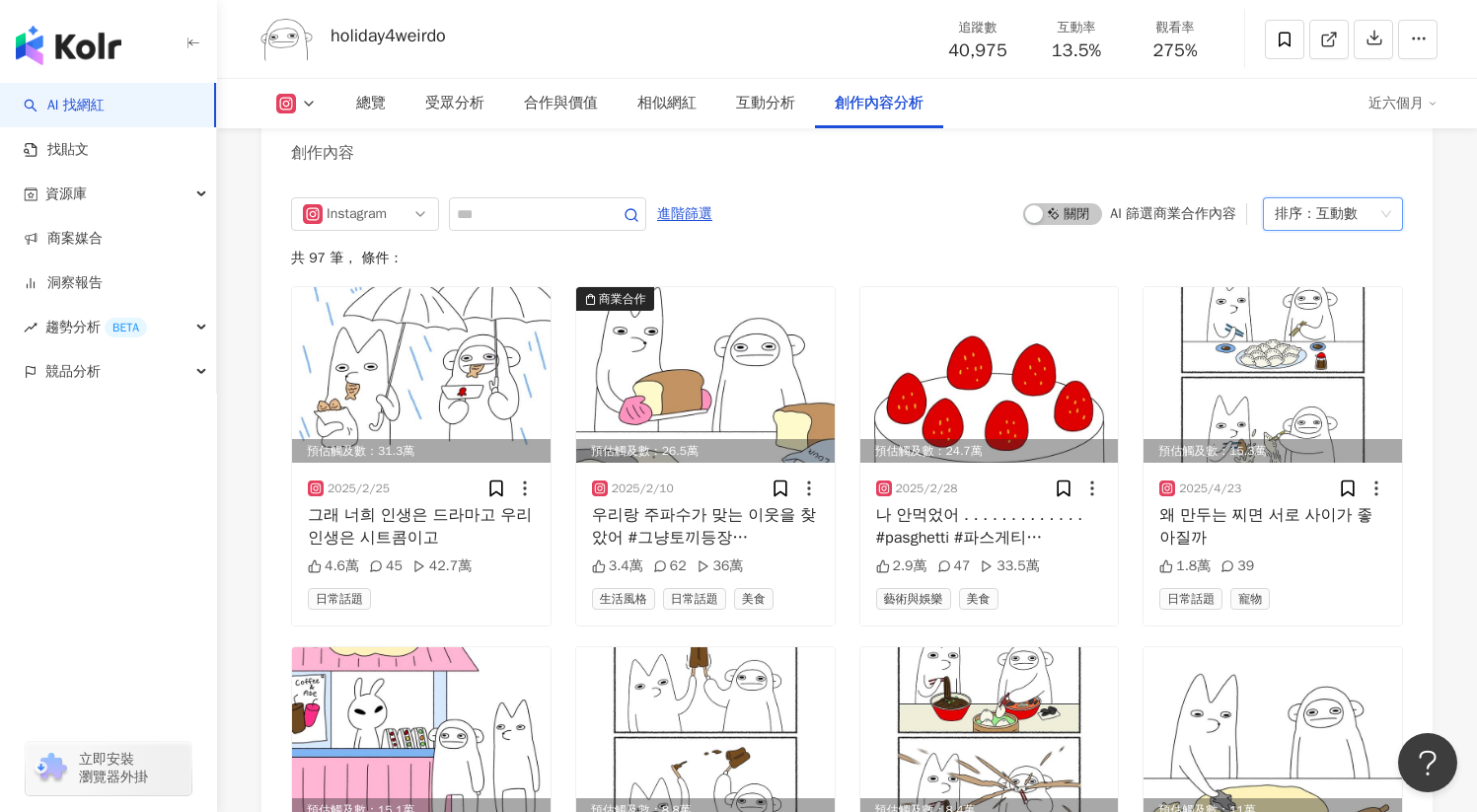 click on "排序： 互動數" at bounding box center (1324, 214) 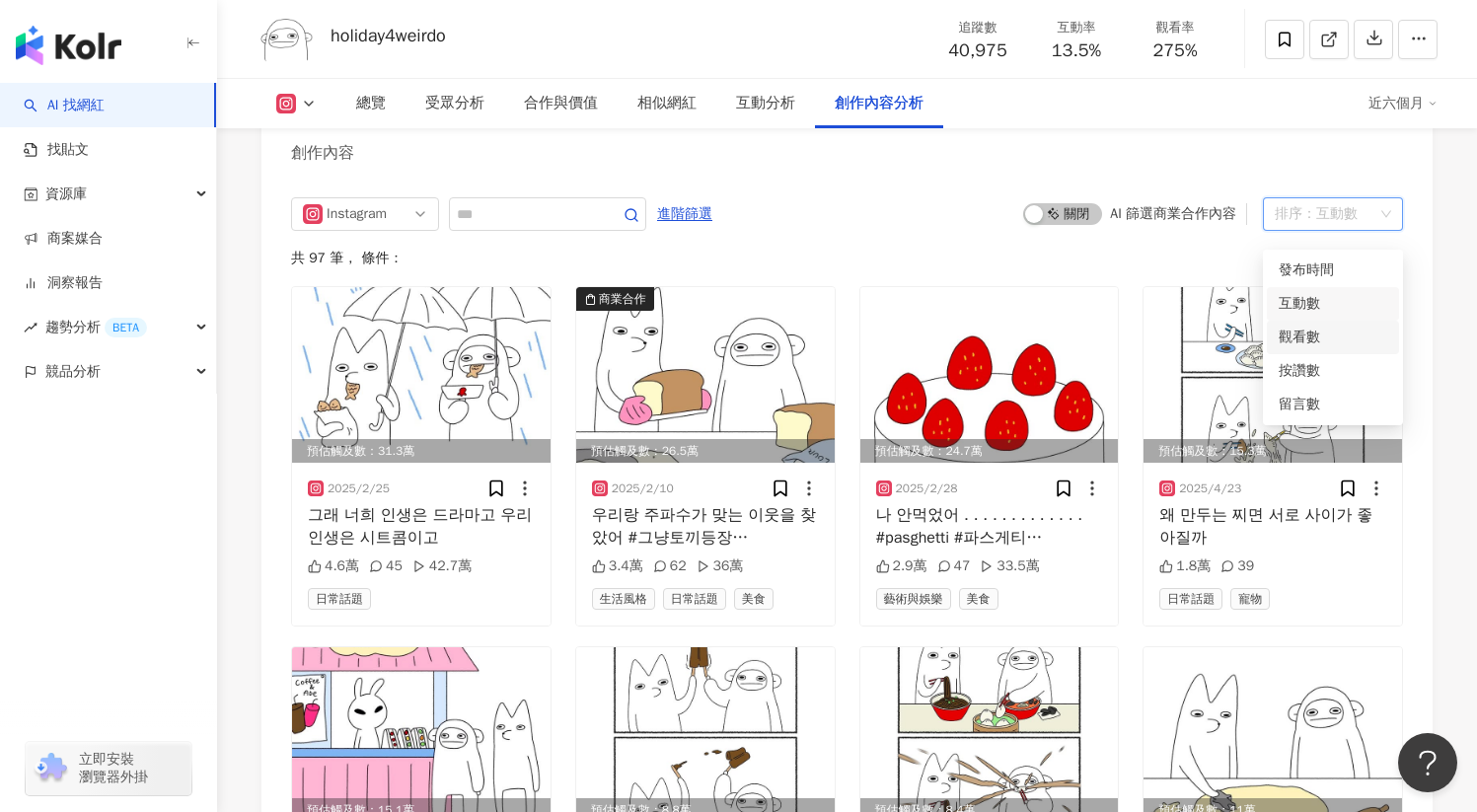 click on "觀看數" at bounding box center [1333, 337] 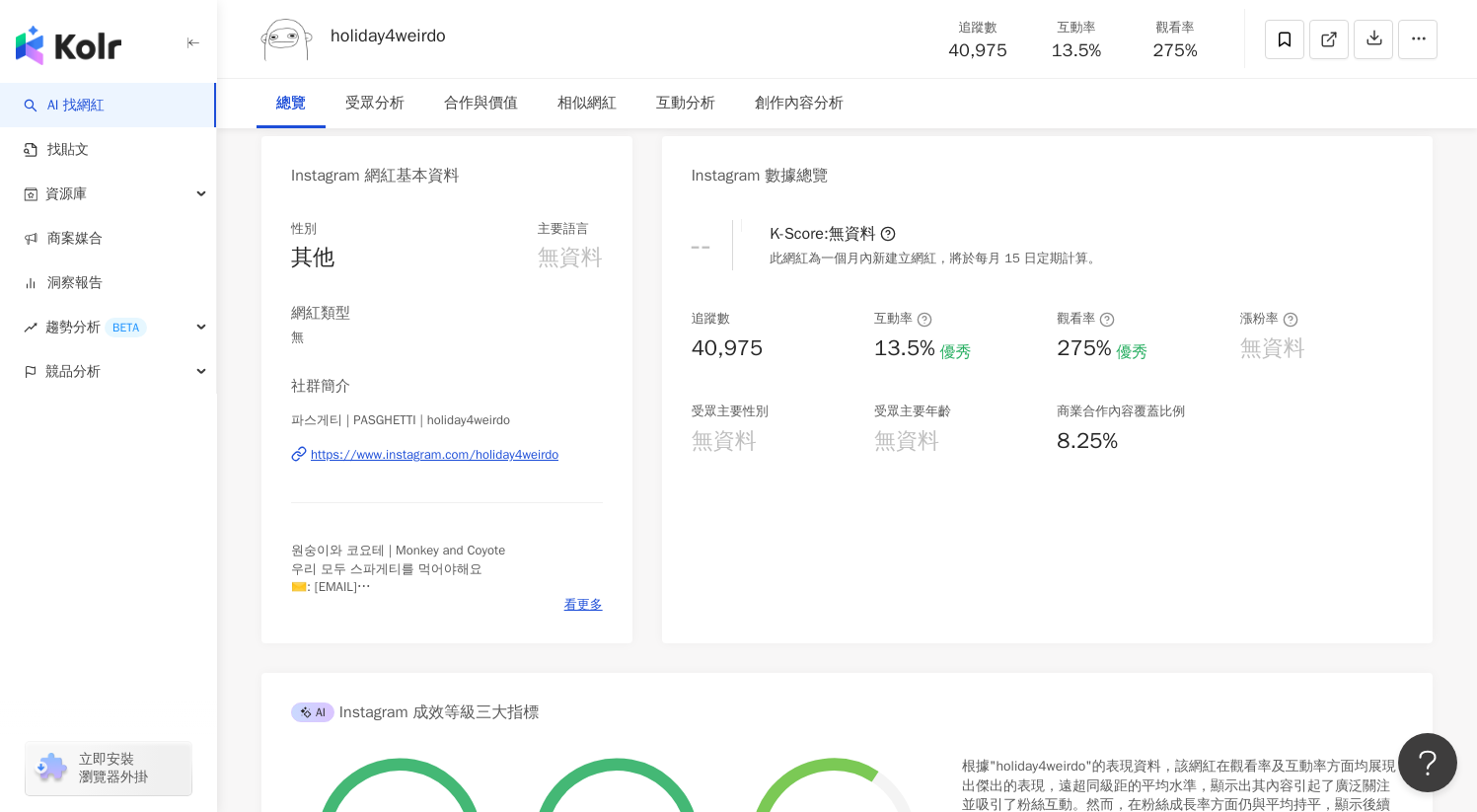 scroll, scrollTop: 0, scrollLeft: 0, axis: both 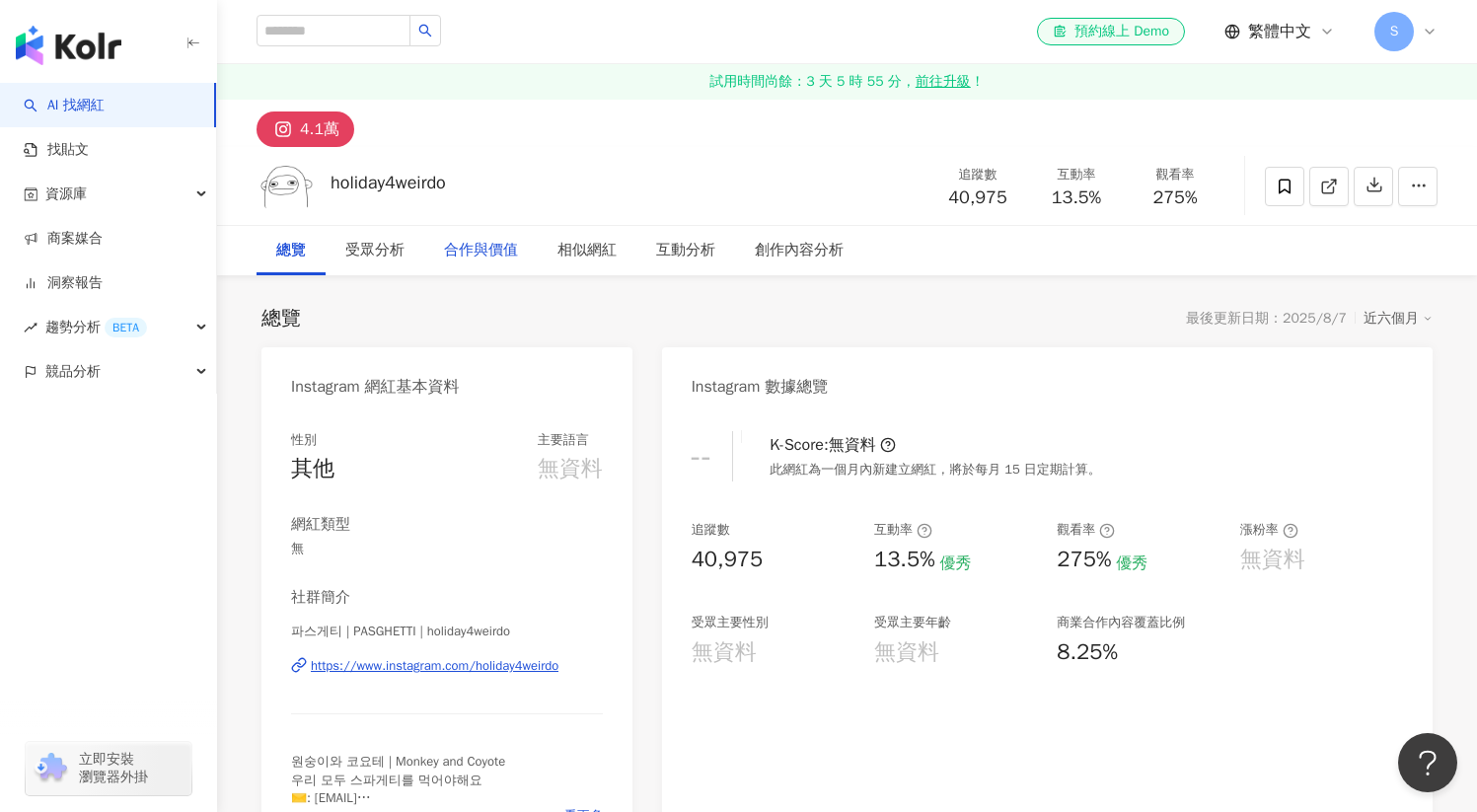 click on "合作與價值" at bounding box center (480, 251) 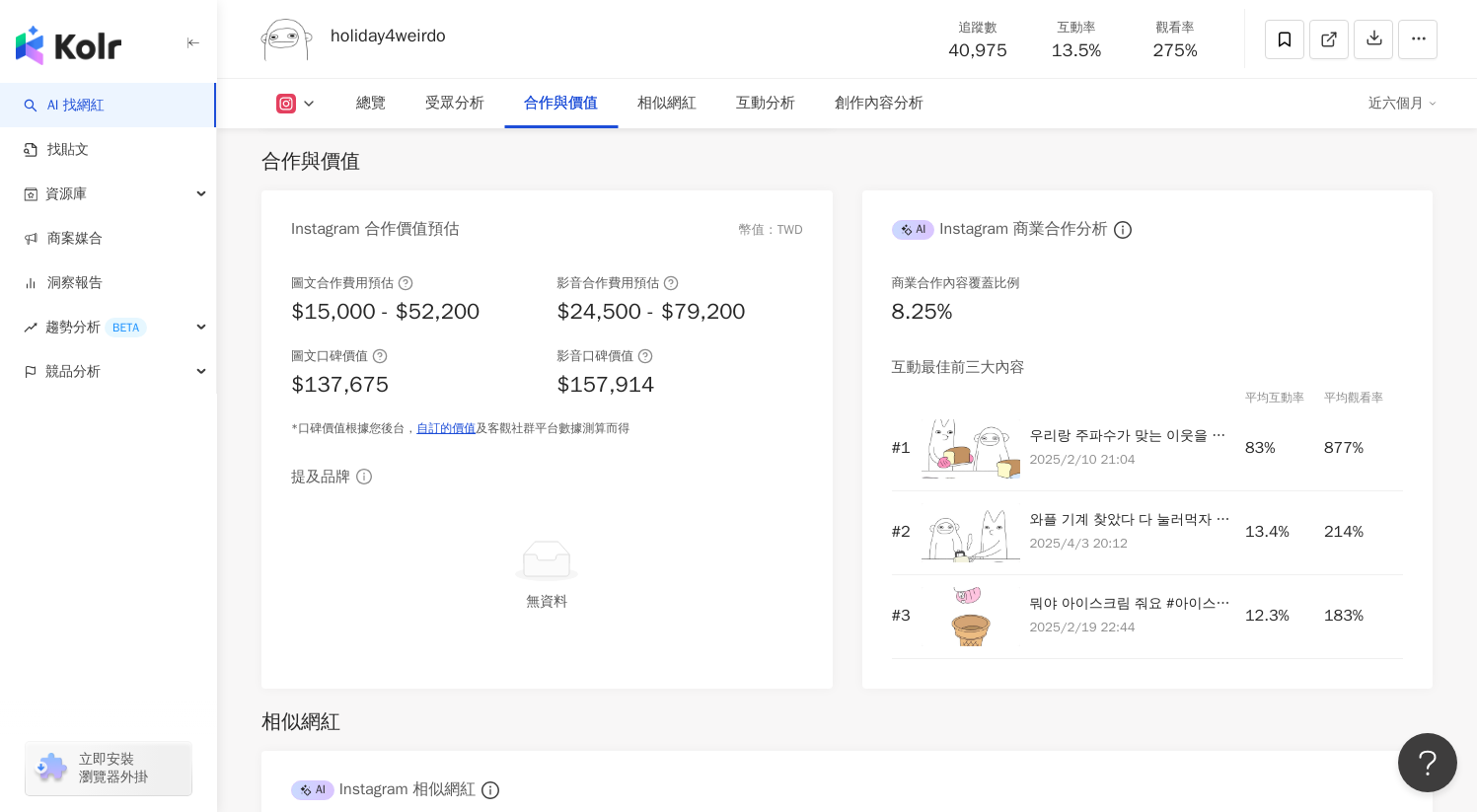 click on "合作與價值" at bounding box center (560, 104) 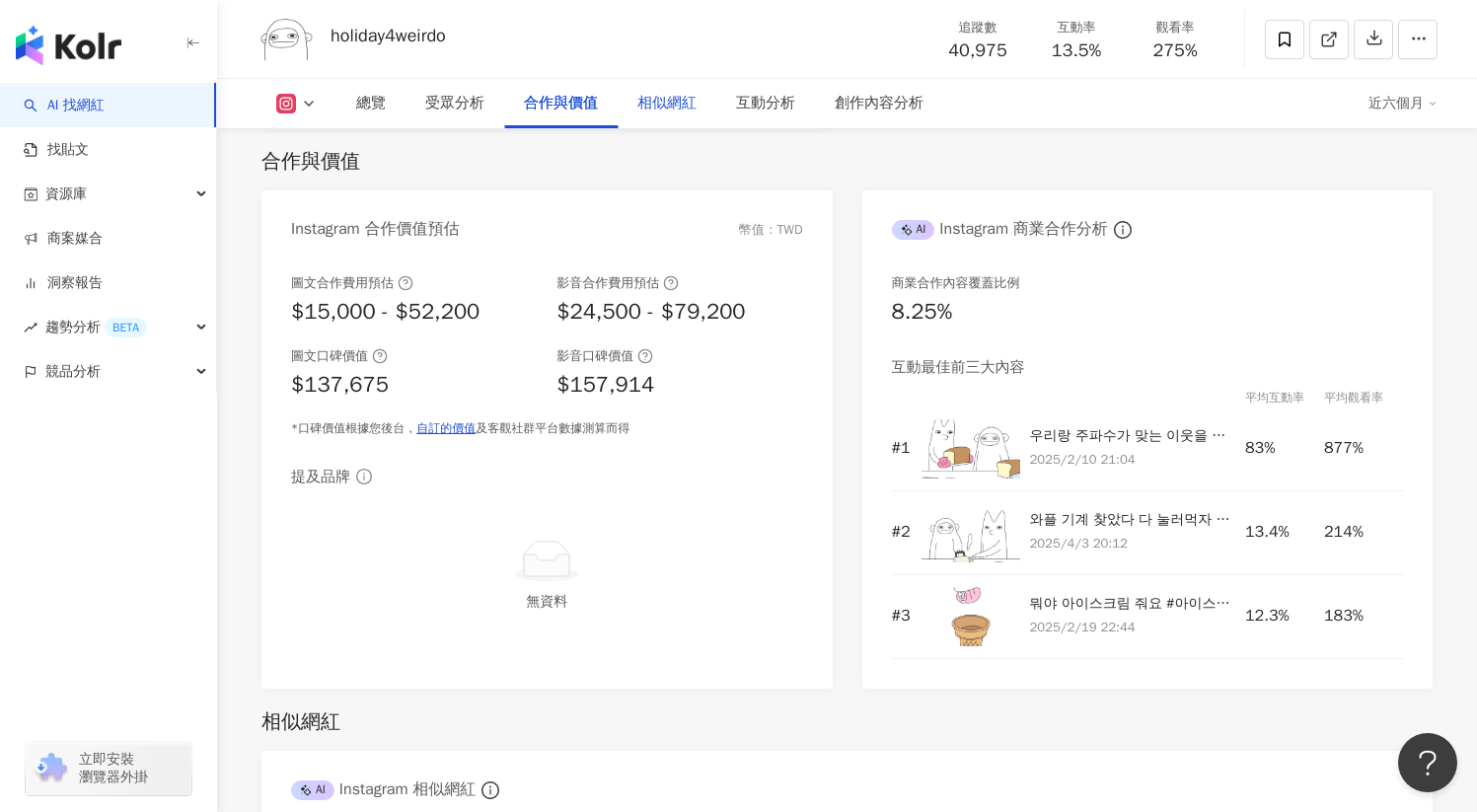 click on "相似網紅" at bounding box center (667, 104) 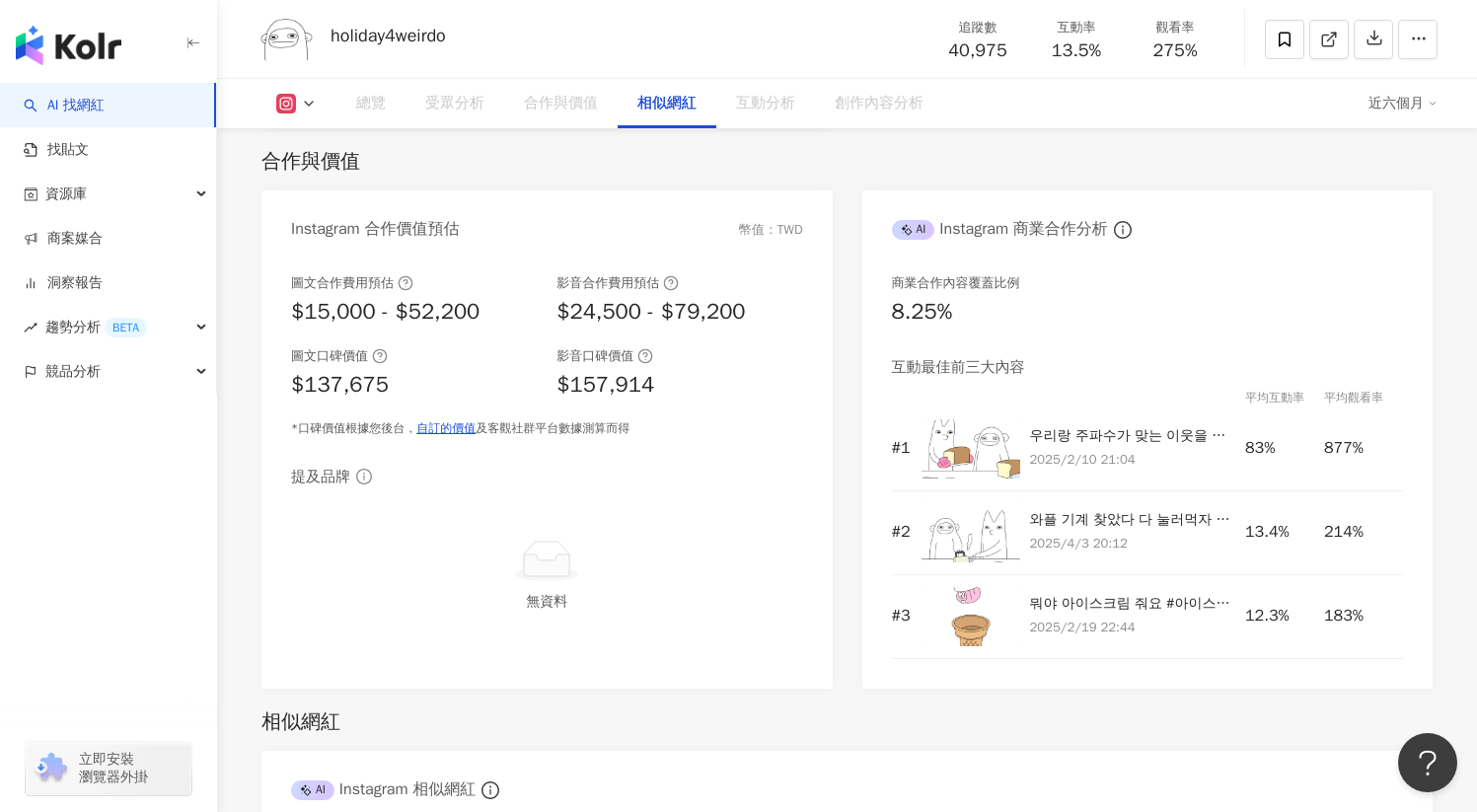 scroll, scrollTop: 3022, scrollLeft: 0, axis: vertical 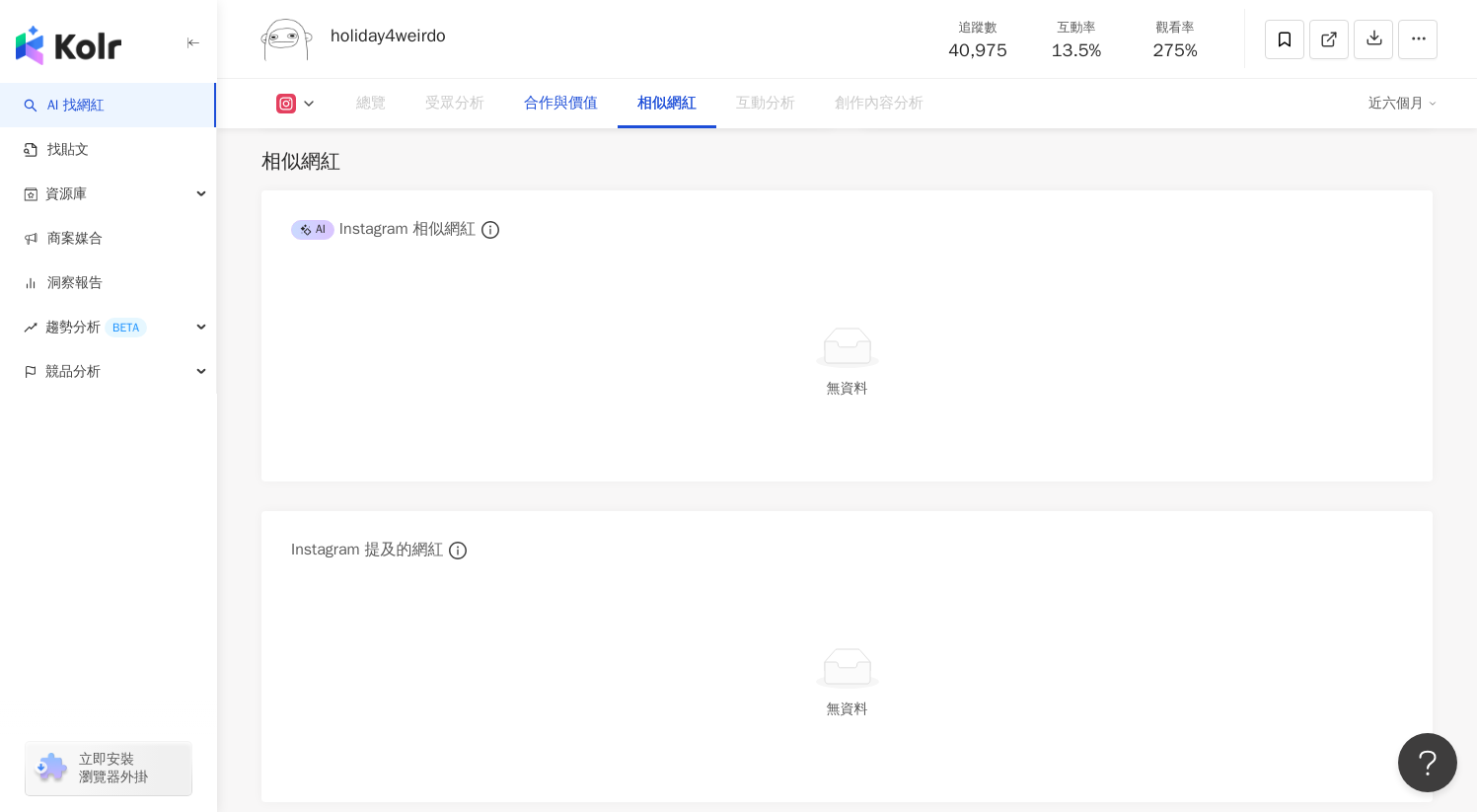 click on "合作與價值" at bounding box center [560, 104] 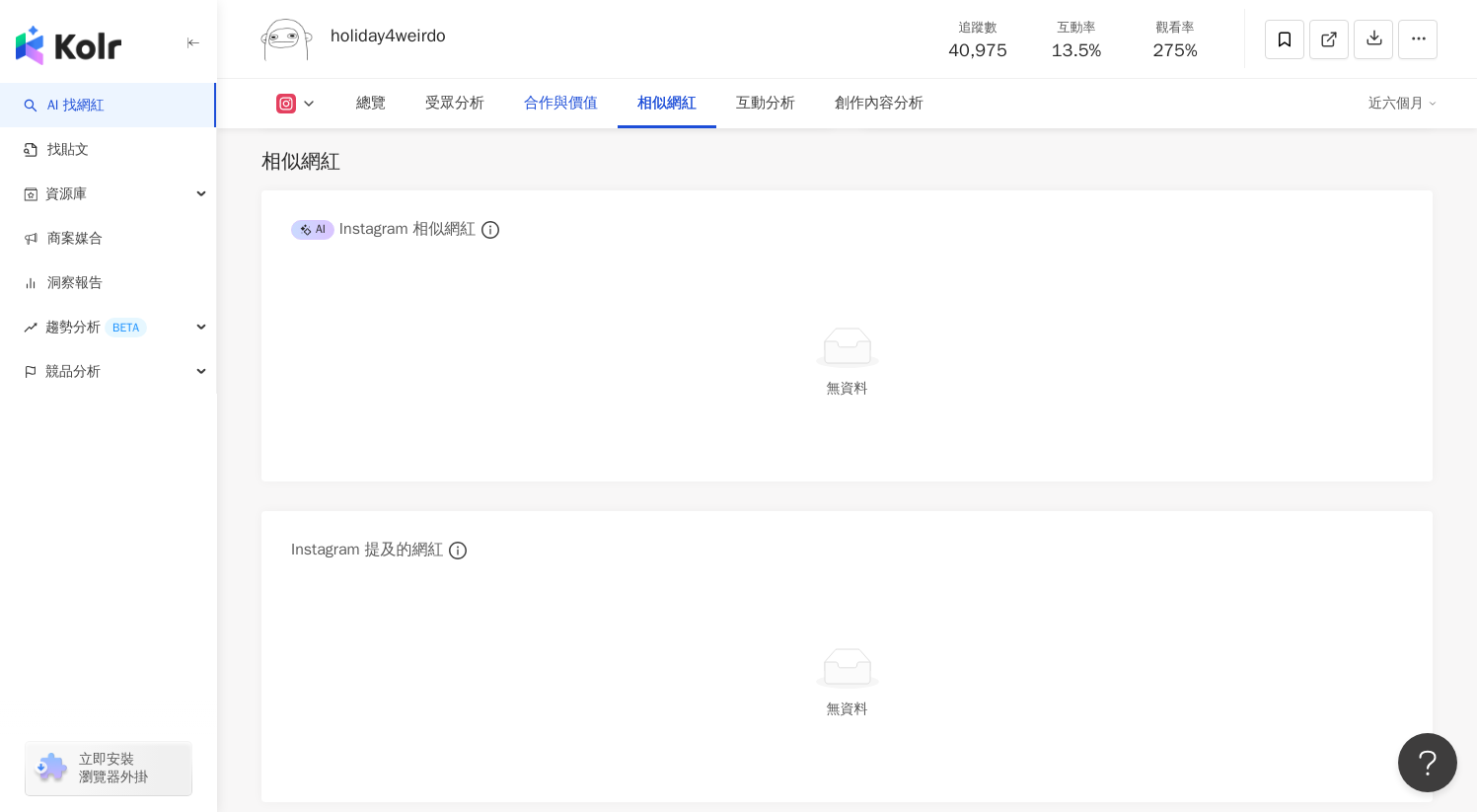 click on "合作與價值" at bounding box center [560, 104] 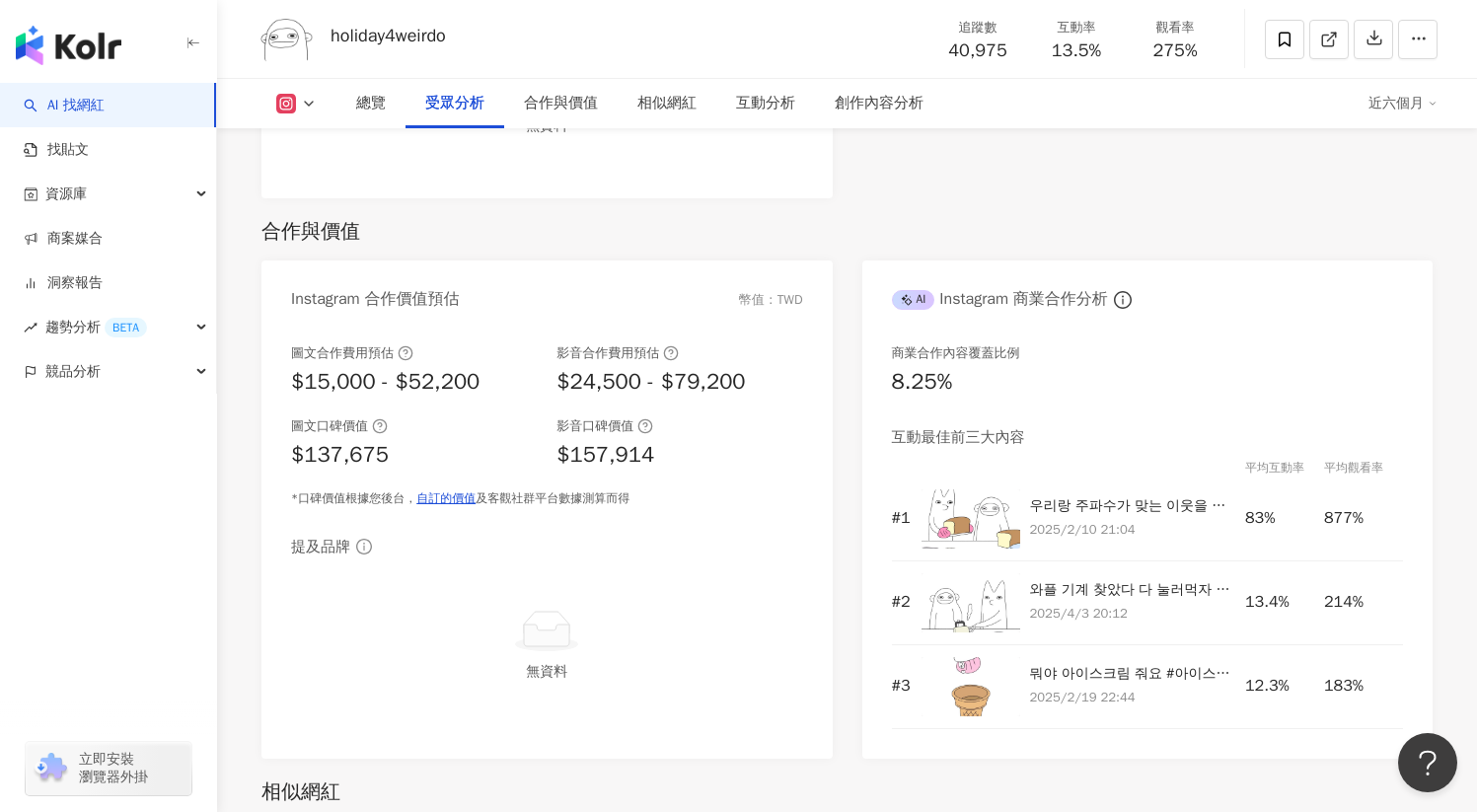 scroll, scrollTop: 2393, scrollLeft: 0, axis: vertical 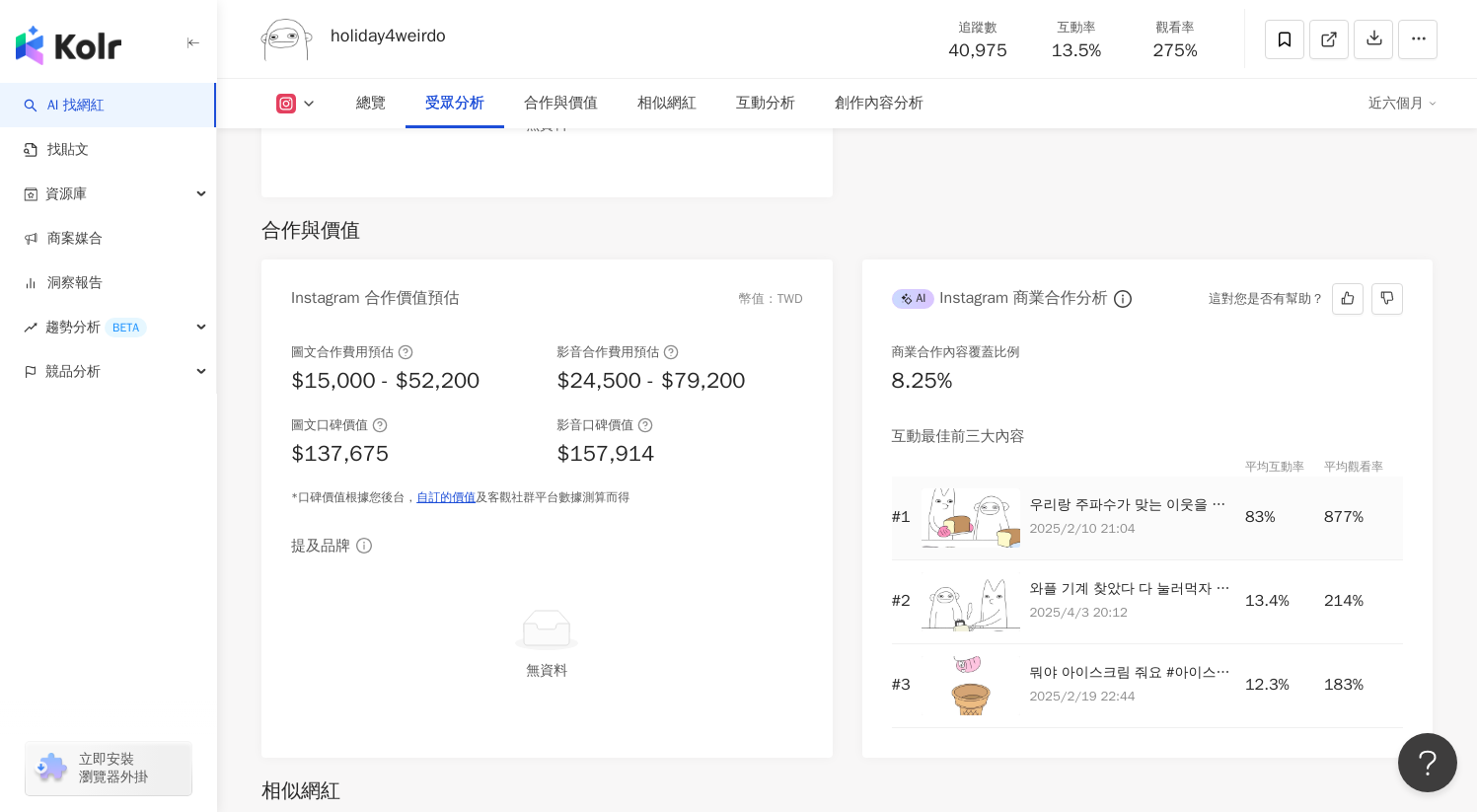 click at bounding box center [971, 518] 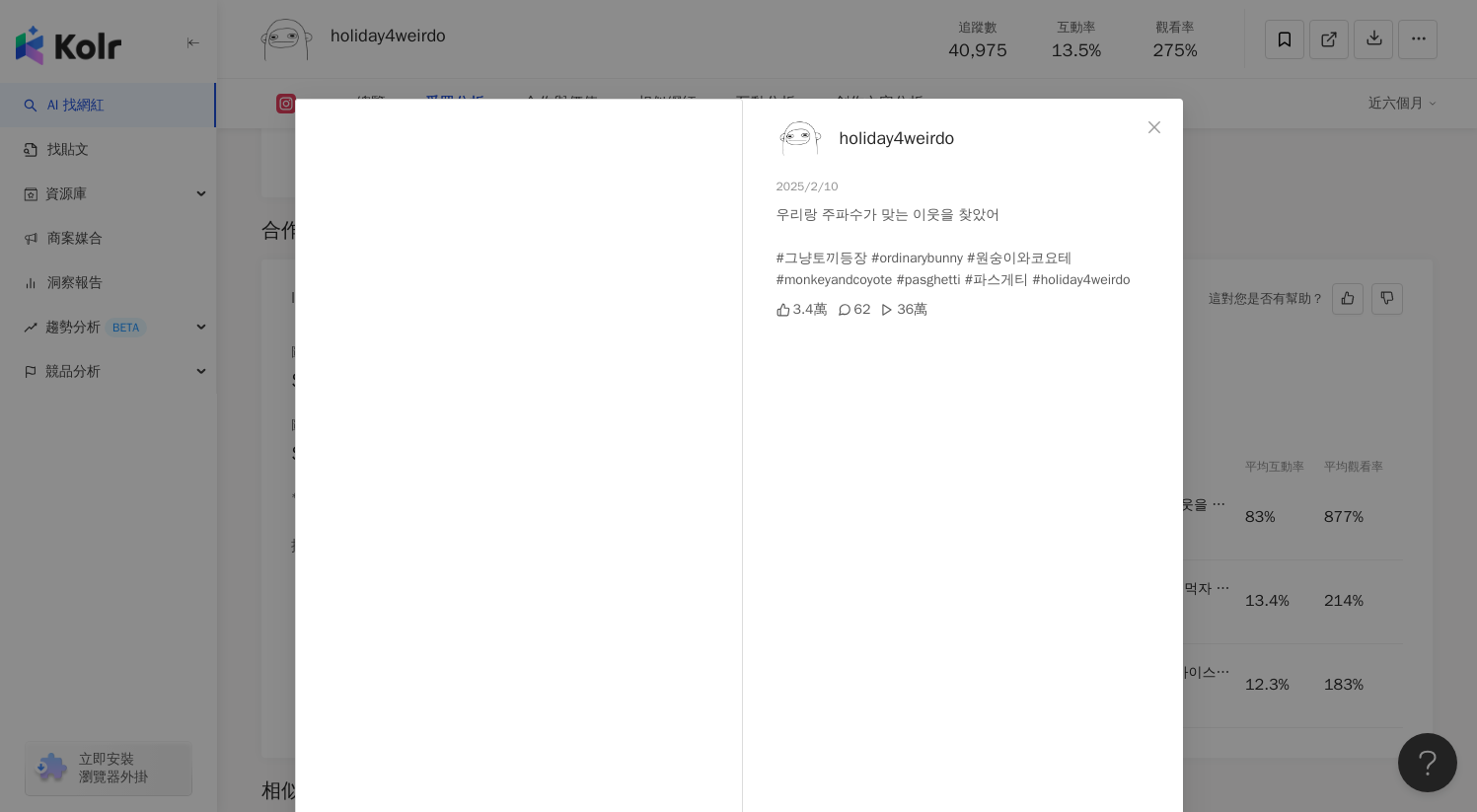click 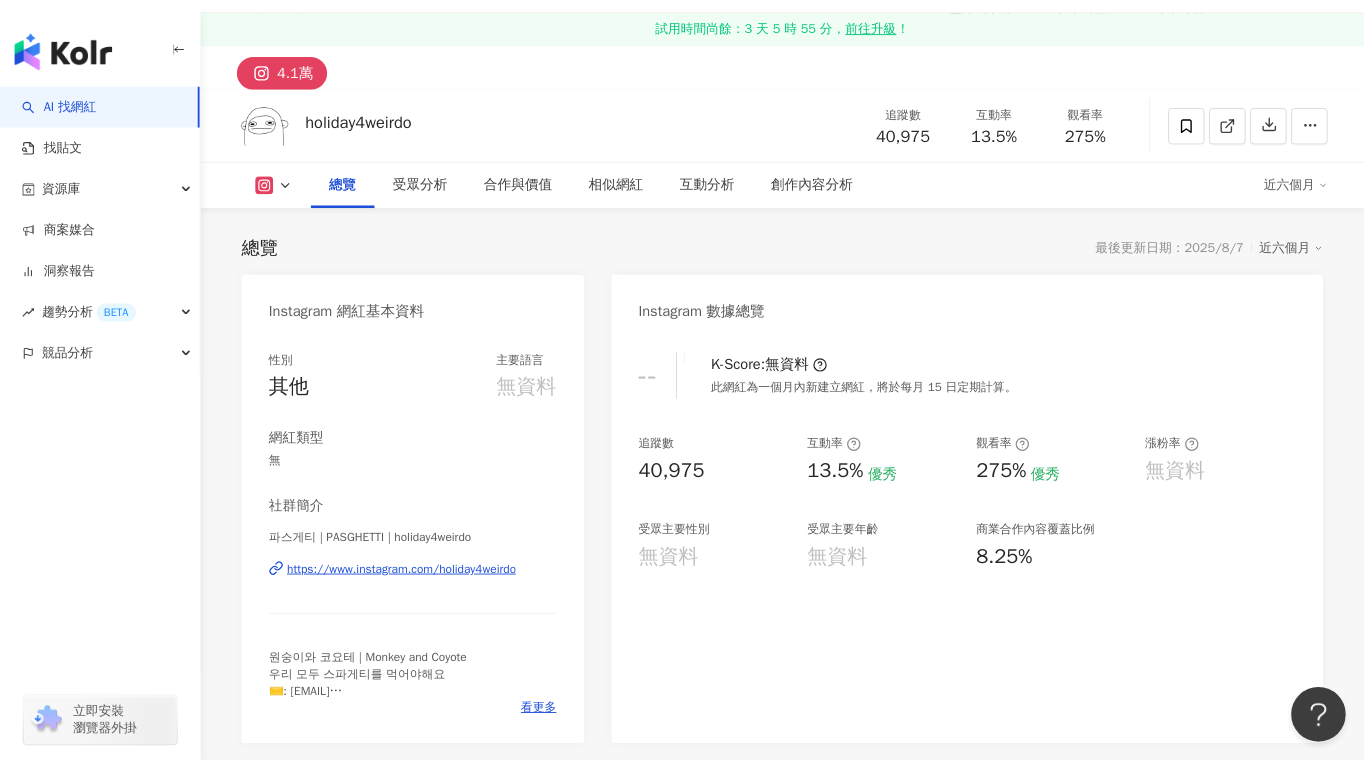 scroll, scrollTop: 0, scrollLeft: 0, axis: both 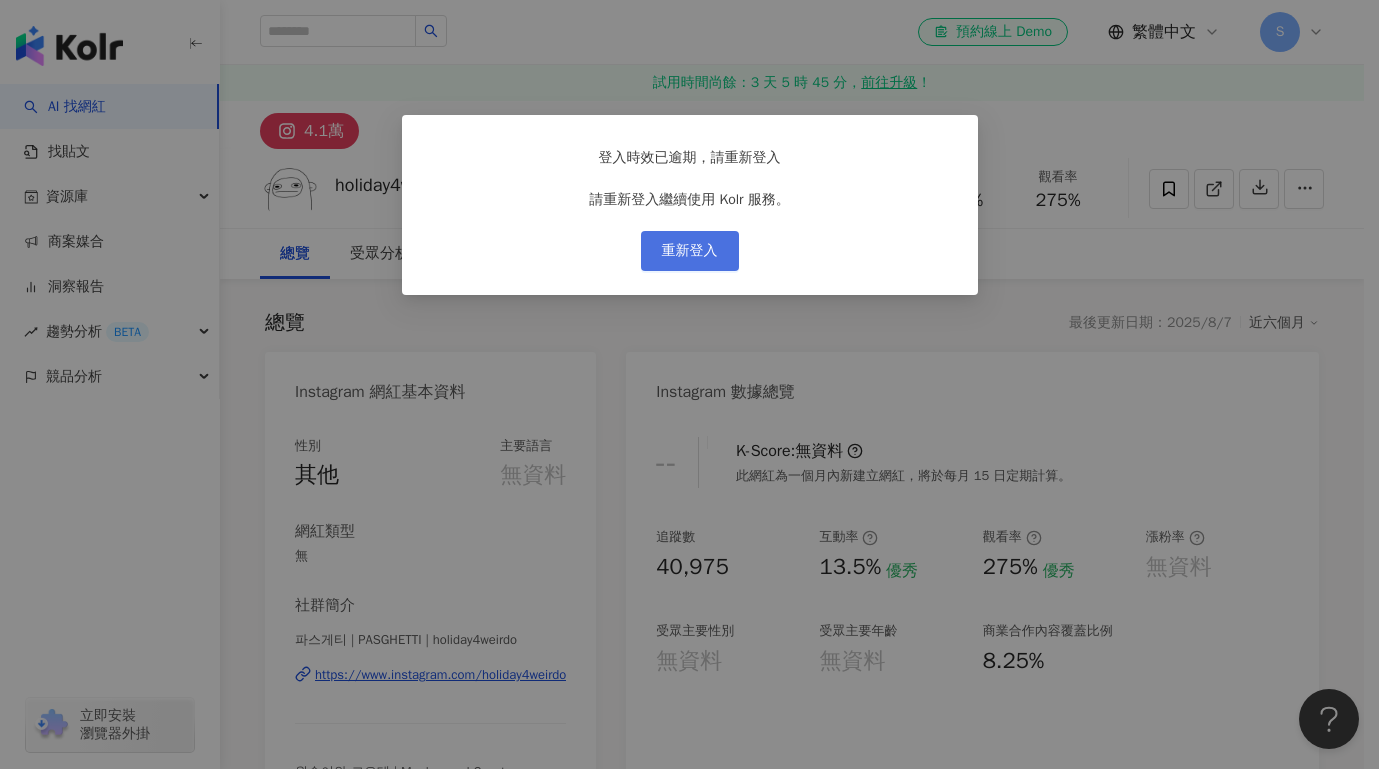 click on "重新登入" at bounding box center [690, 251] 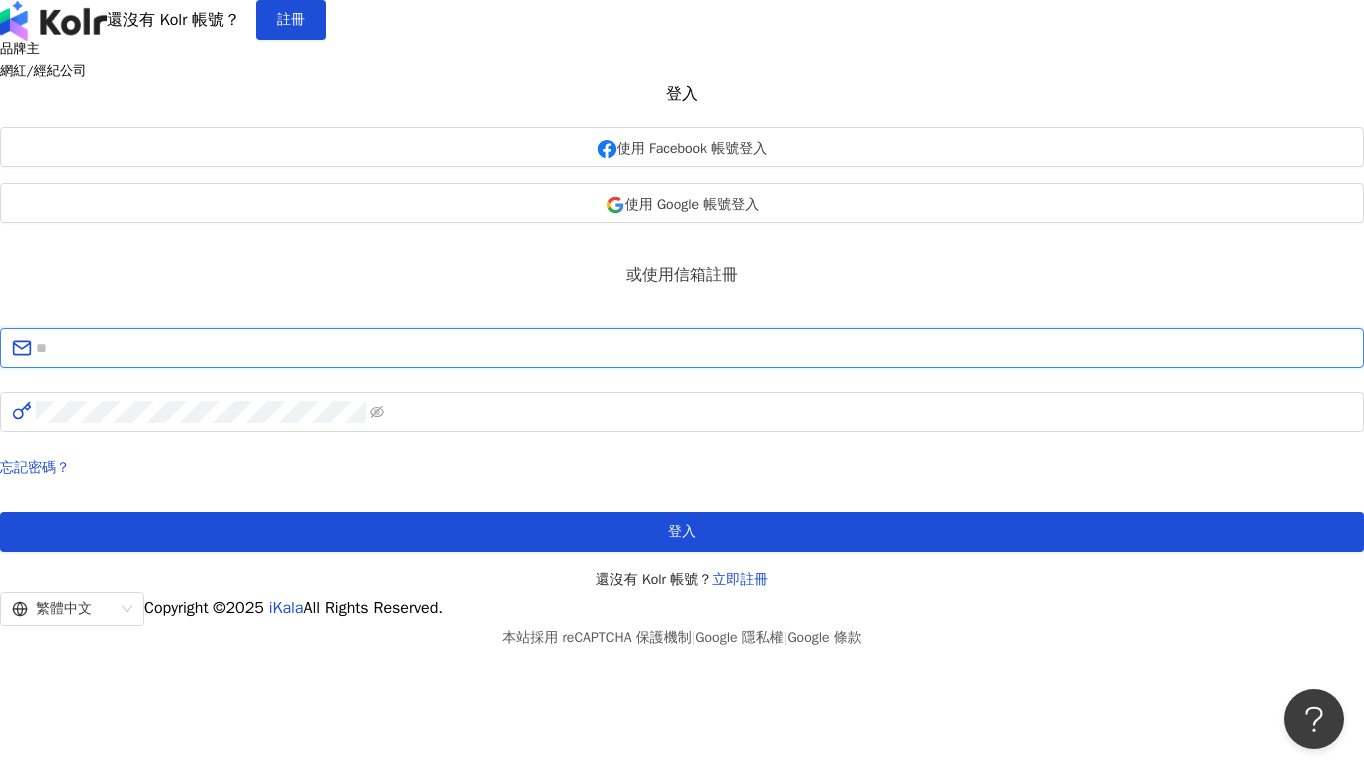 click at bounding box center (694, 348) 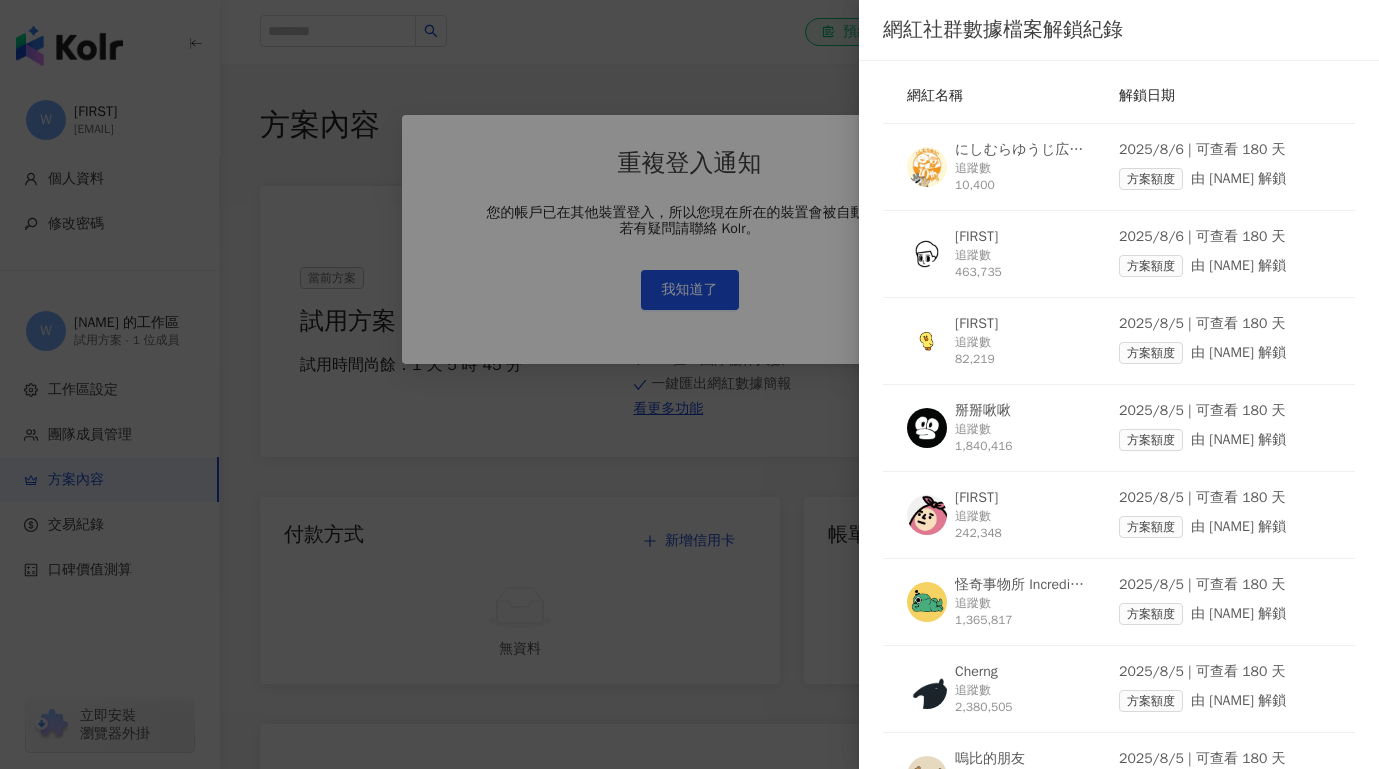 scroll, scrollTop: 0, scrollLeft: 0, axis: both 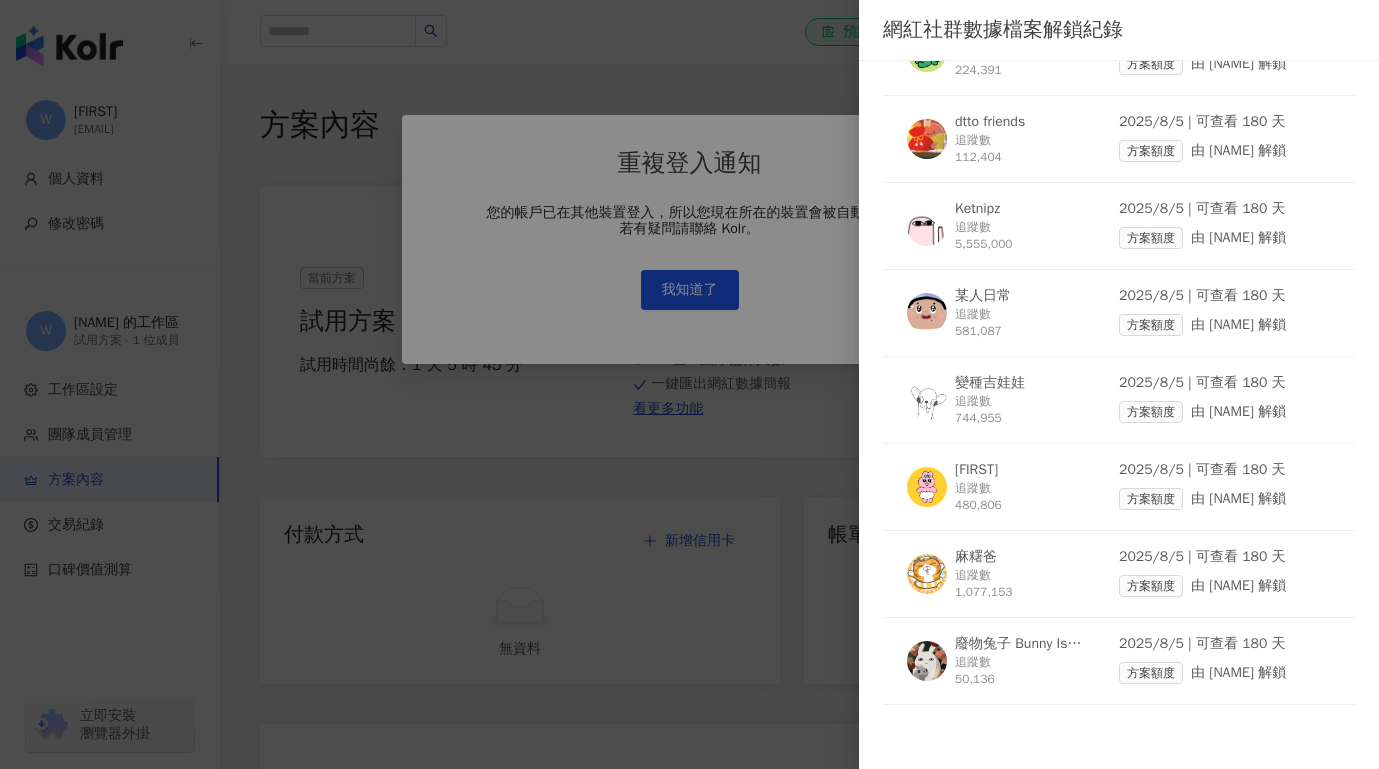 click at bounding box center (689, 384) 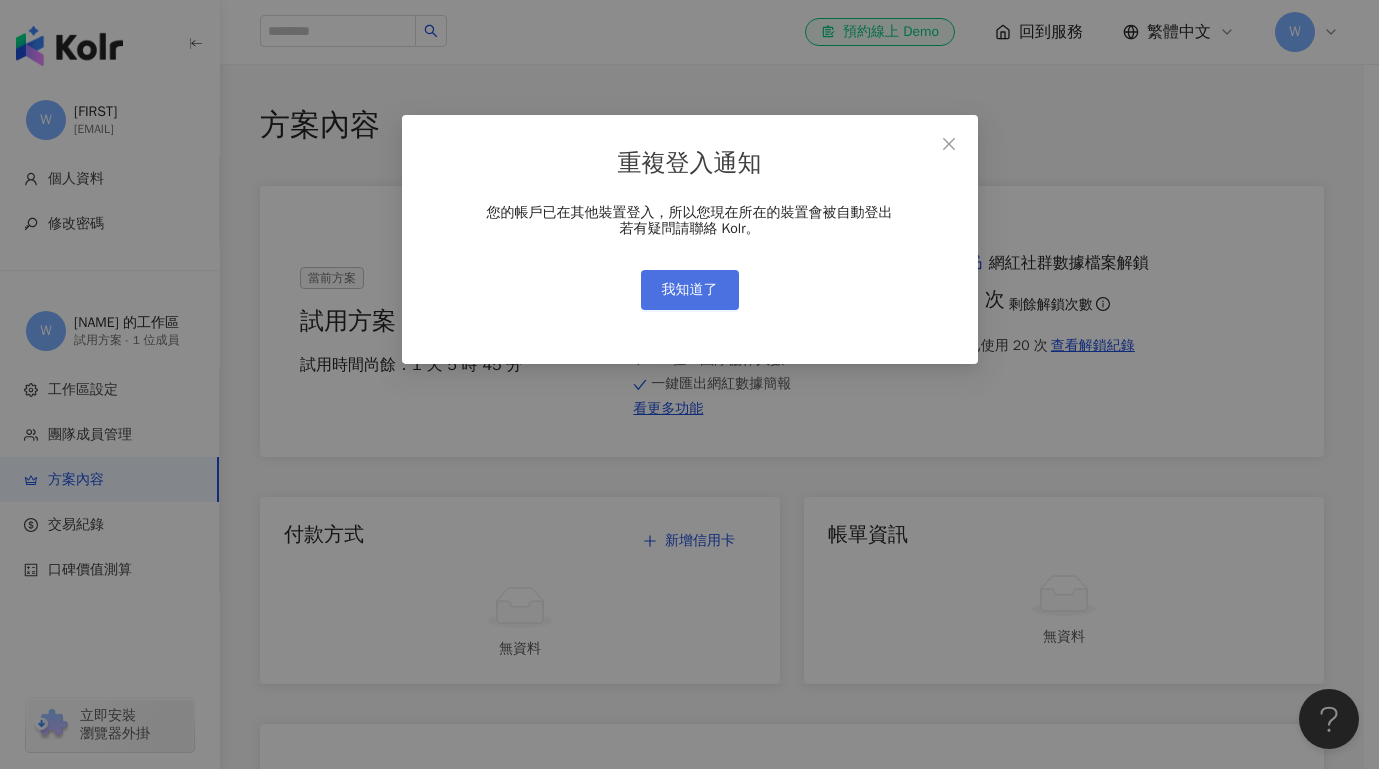 click on "我知道了" at bounding box center (690, 290) 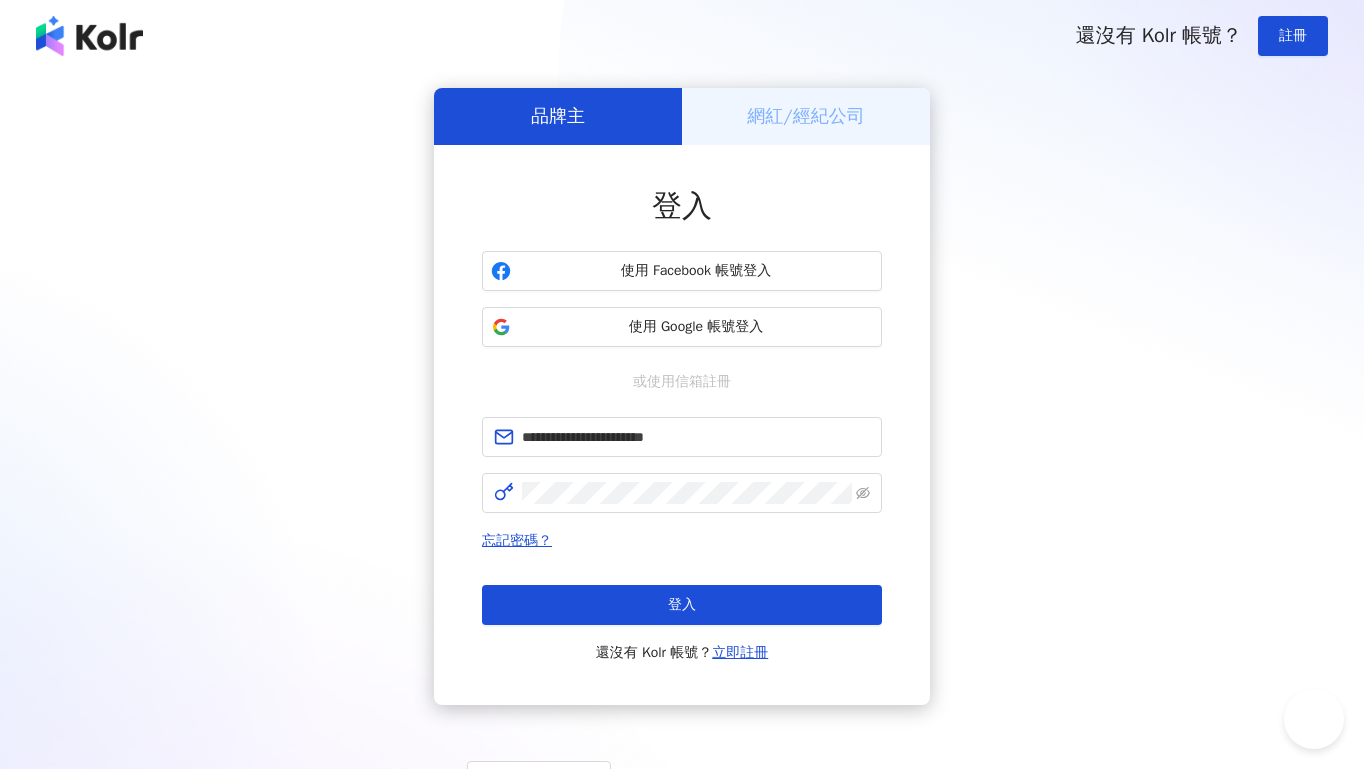 scroll, scrollTop: 0, scrollLeft: 0, axis: both 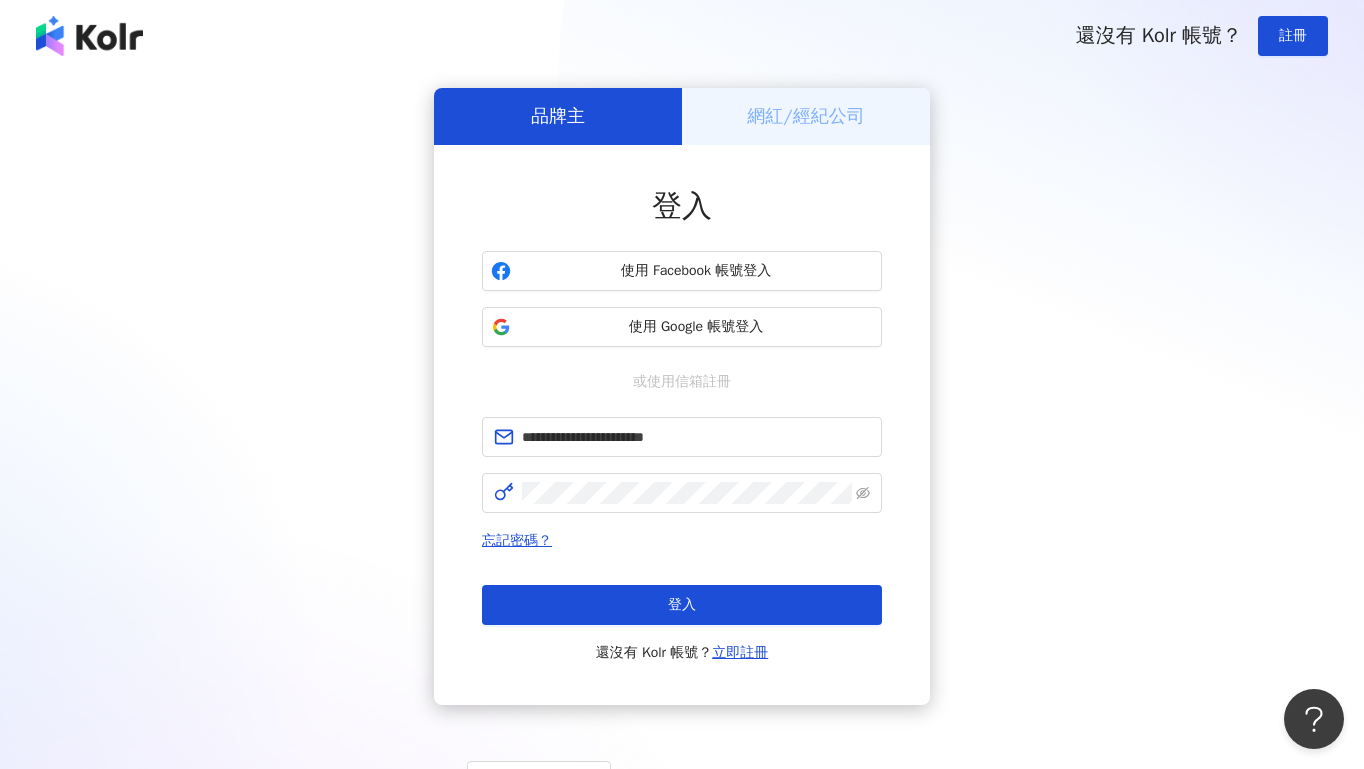 click on "登入" at bounding box center [682, 605] 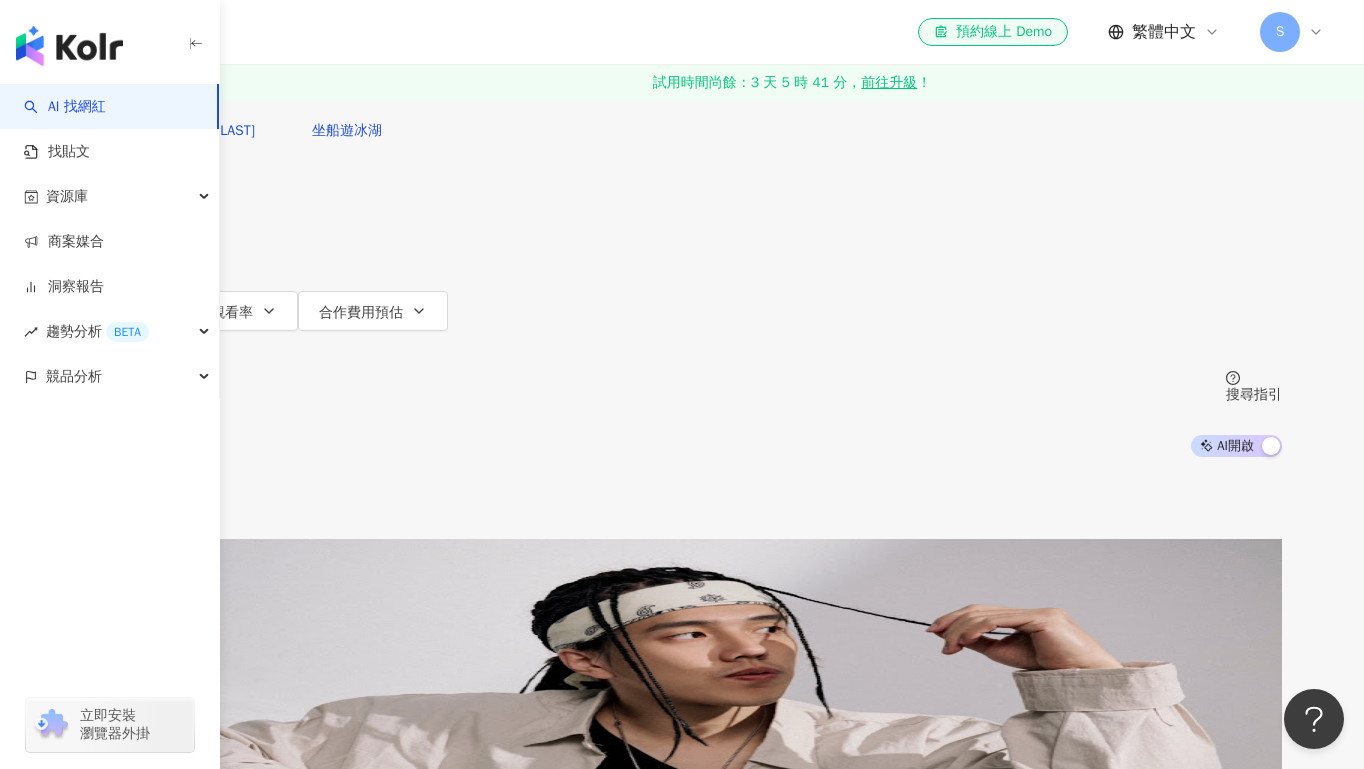 click at bounding box center (292, 19) 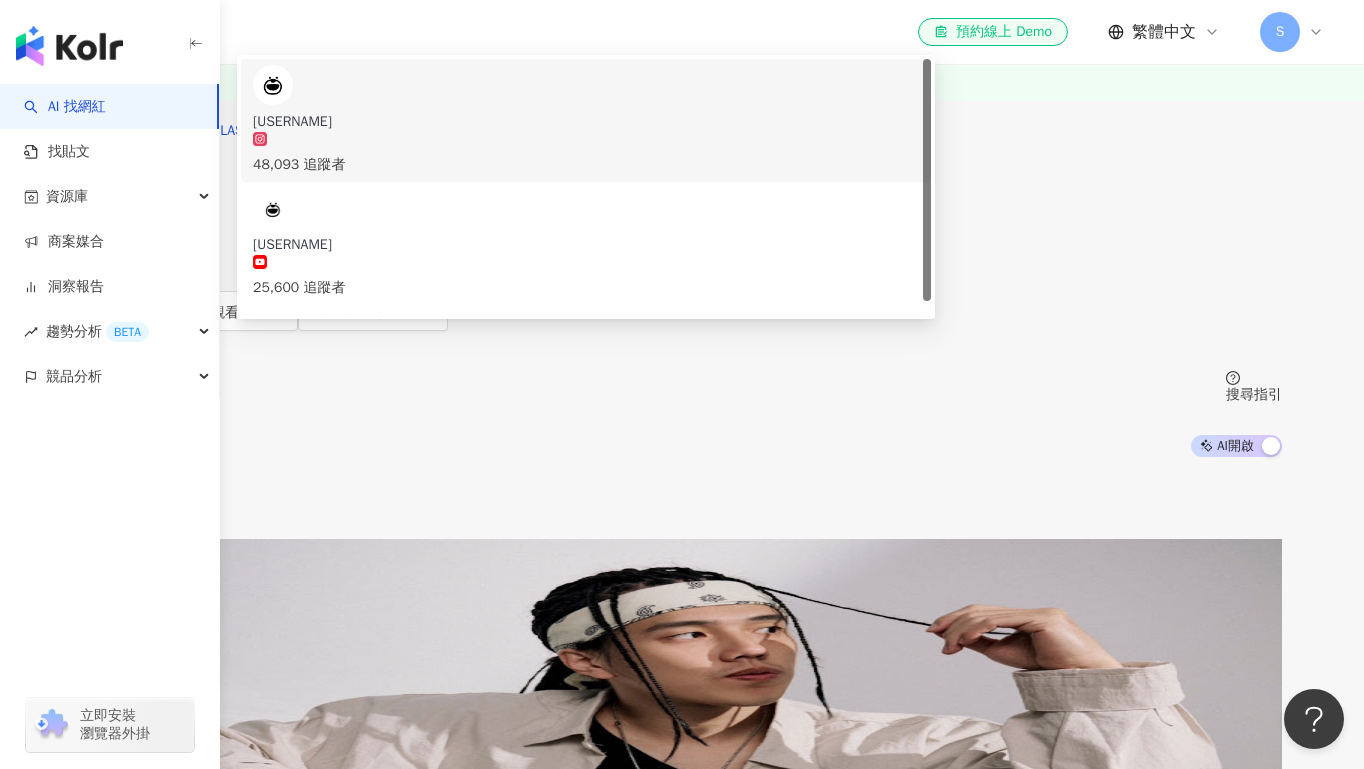 click on "48,093   追蹤者" at bounding box center [586, 154] 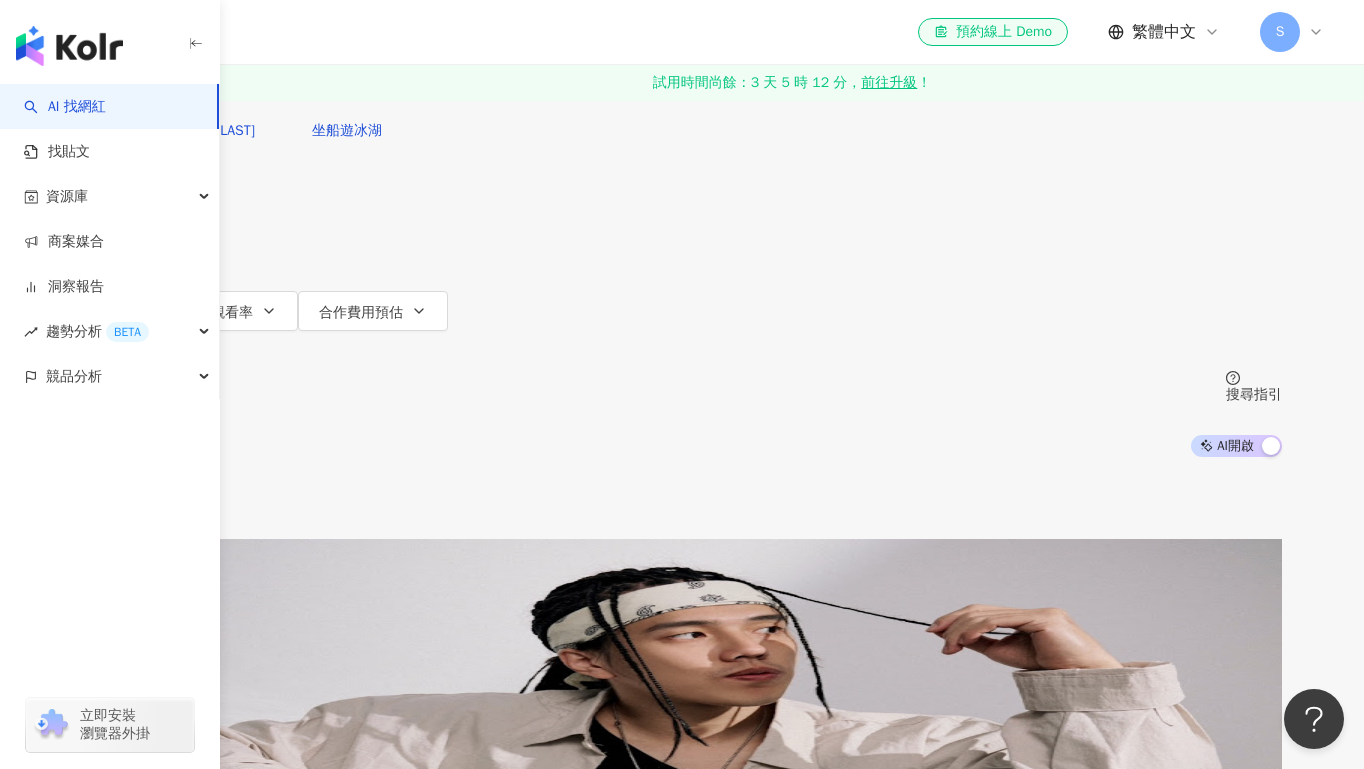 click at bounding box center [292, 19] 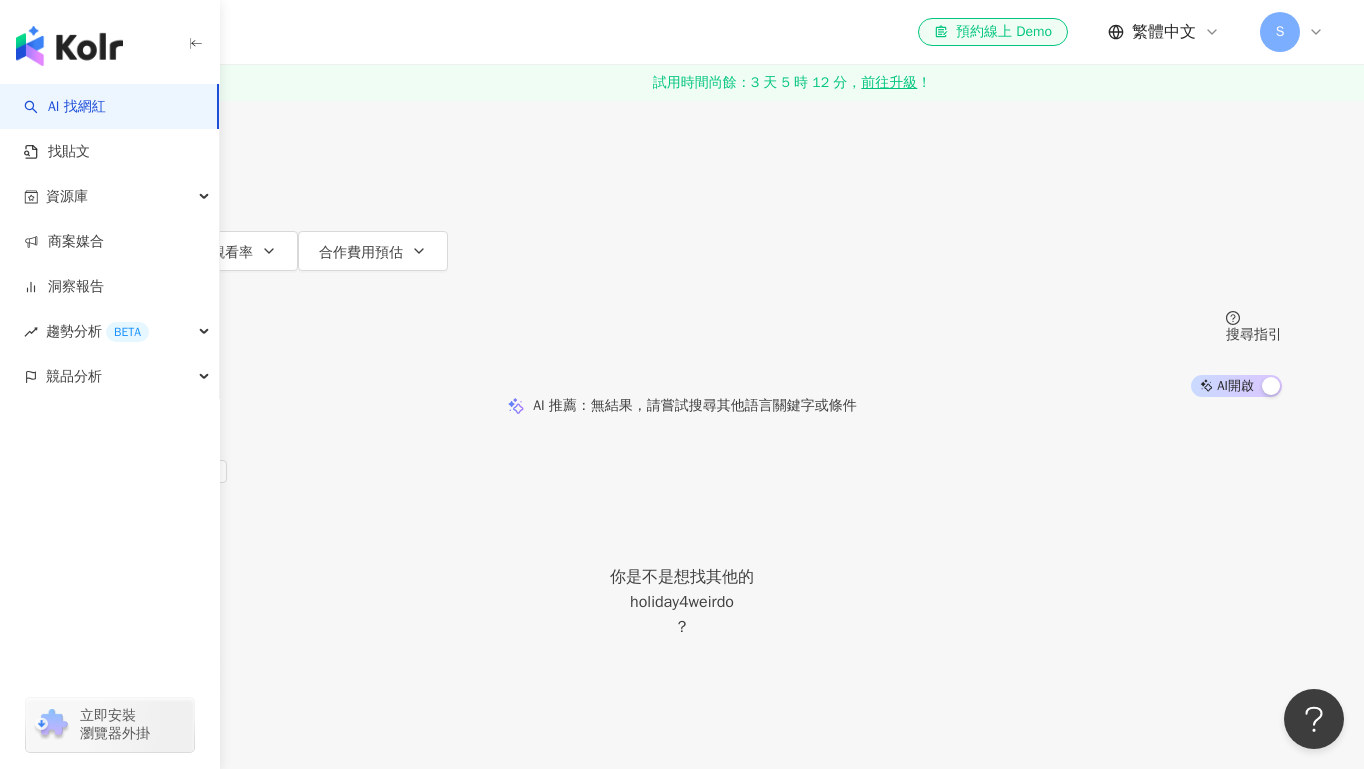 click on "**********" at bounding box center [292, 19] 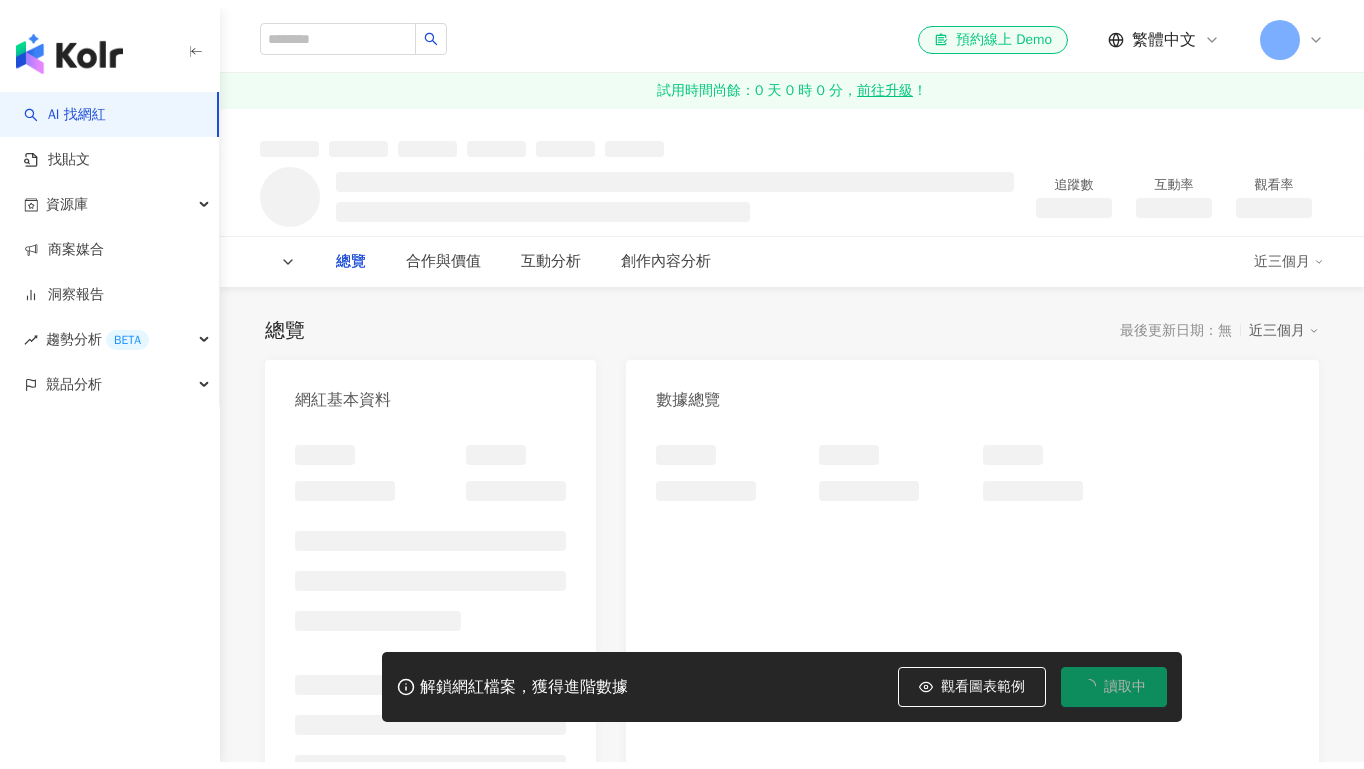 scroll, scrollTop: 0, scrollLeft: 0, axis: both 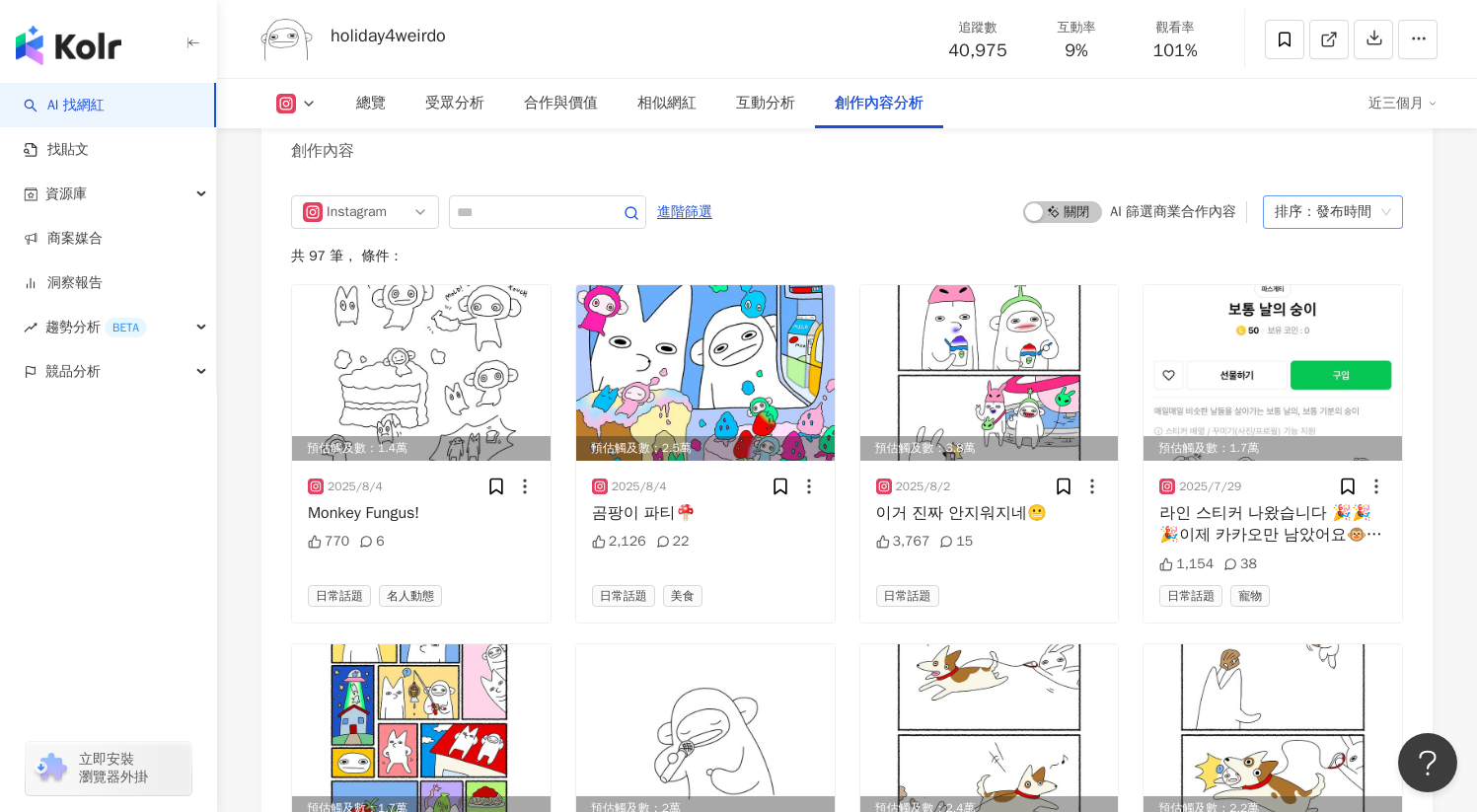 click on "排序：發布時間" at bounding box center (1333, 212) 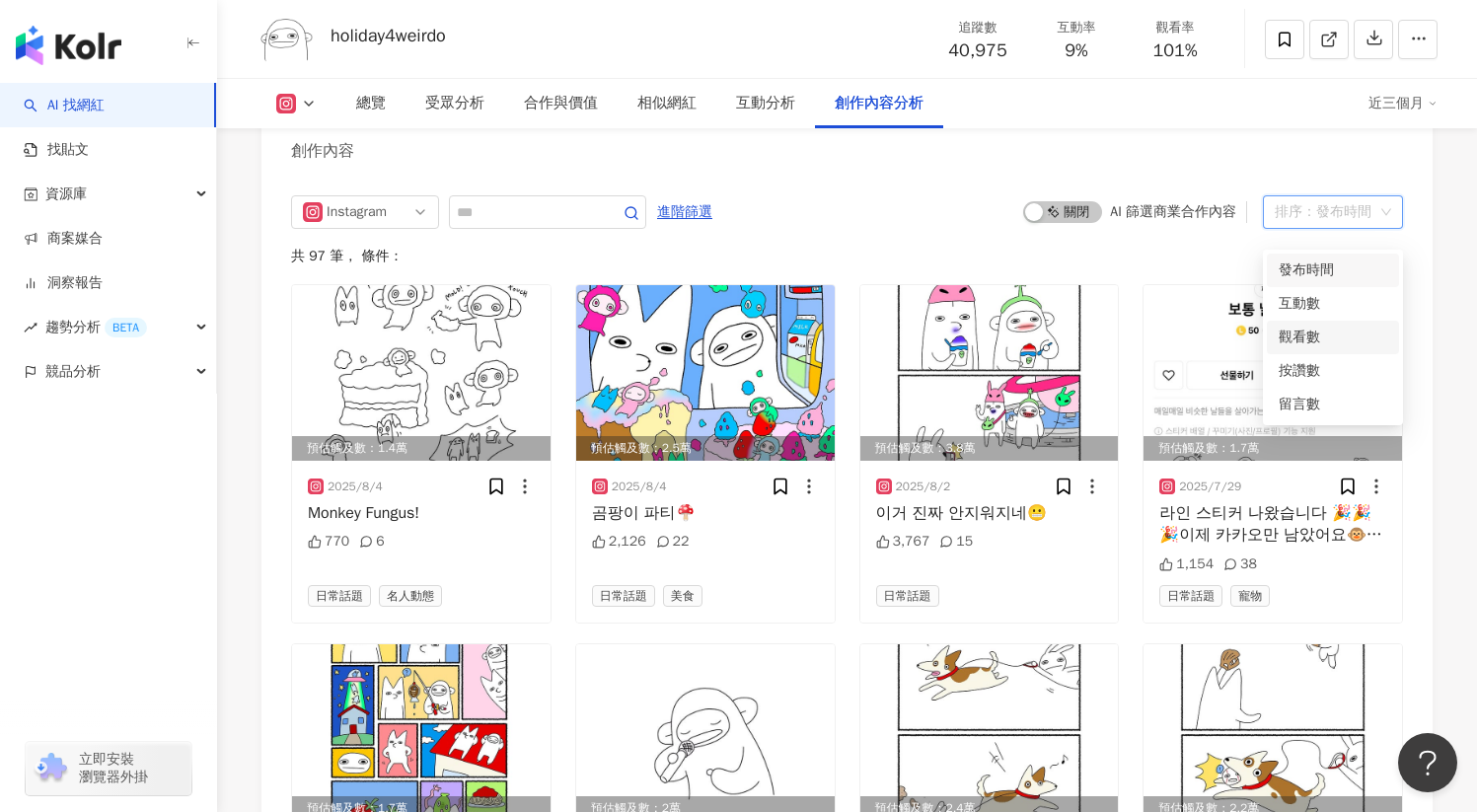 click on "觀看數" at bounding box center (1333, 337) 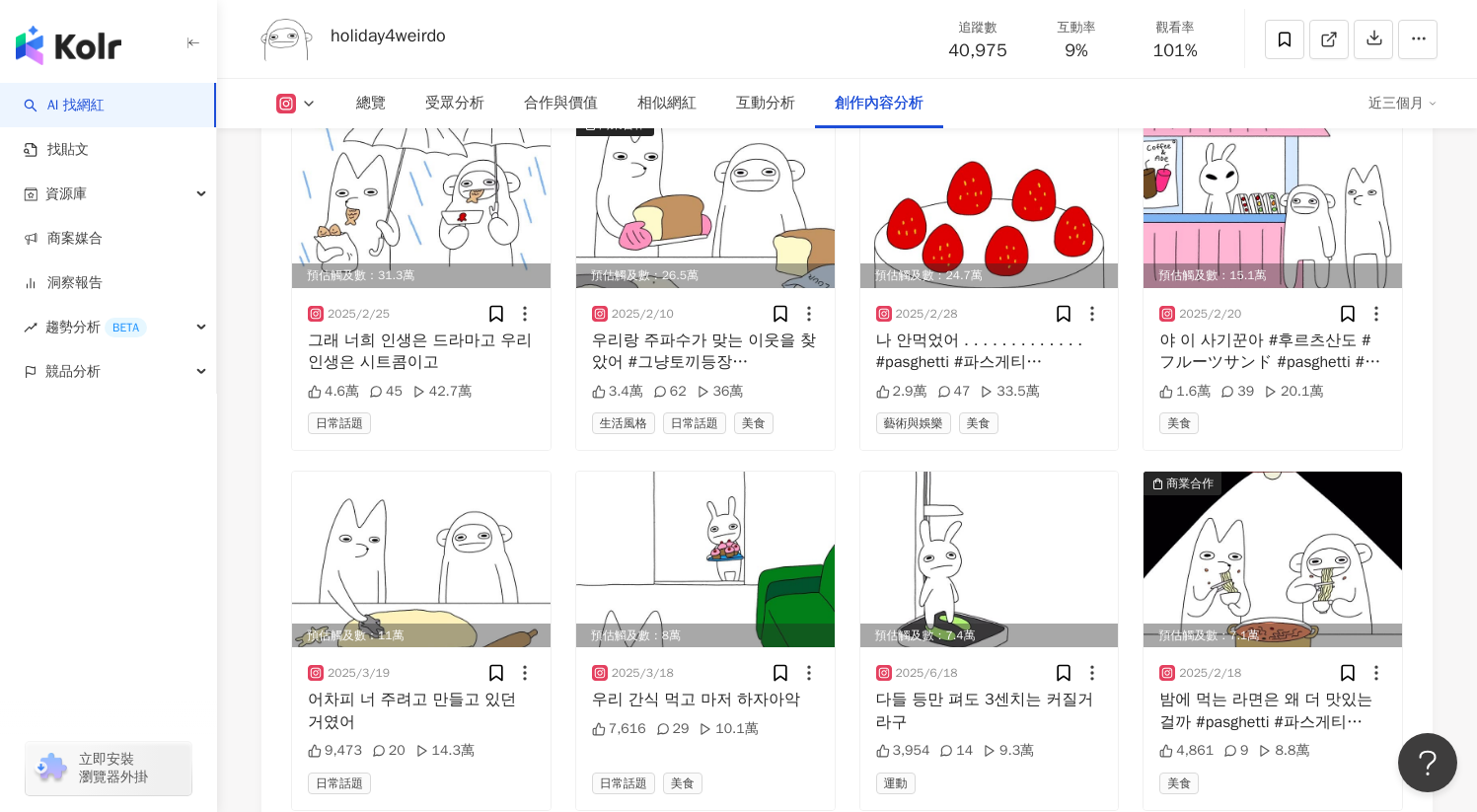 scroll, scrollTop: 5922, scrollLeft: 0, axis: vertical 